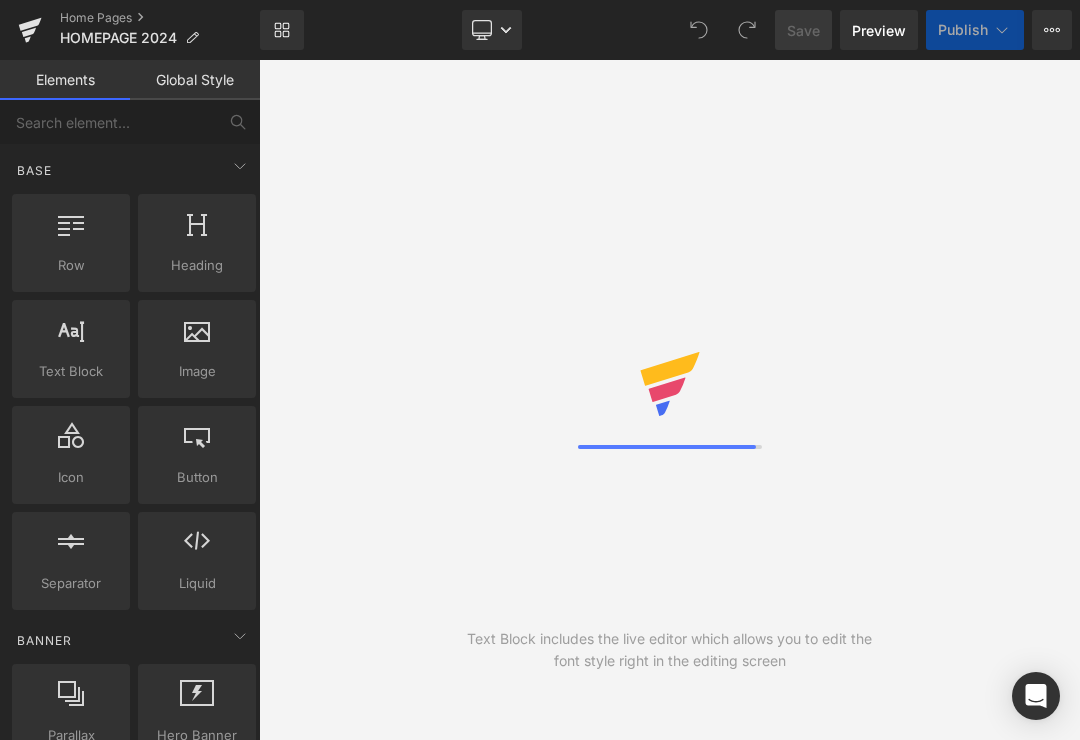 scroll, scrollTop: 0, scrollLeft: 0, axis: both 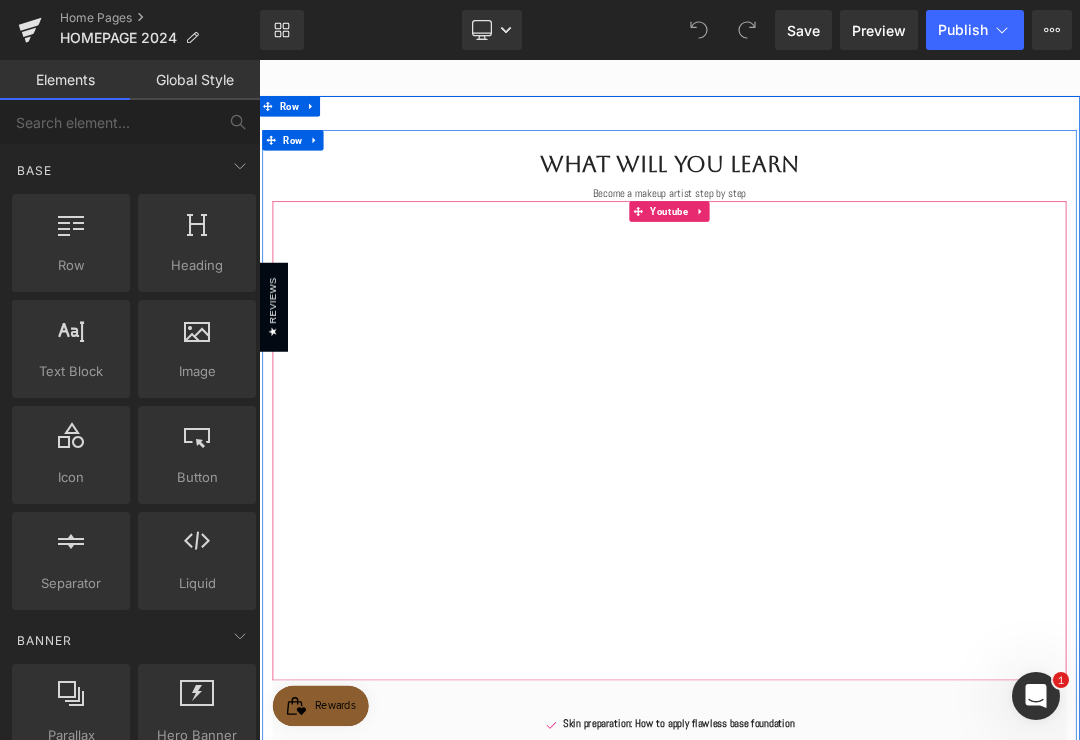 click on "Youtube" at bounding box center [864, 284] 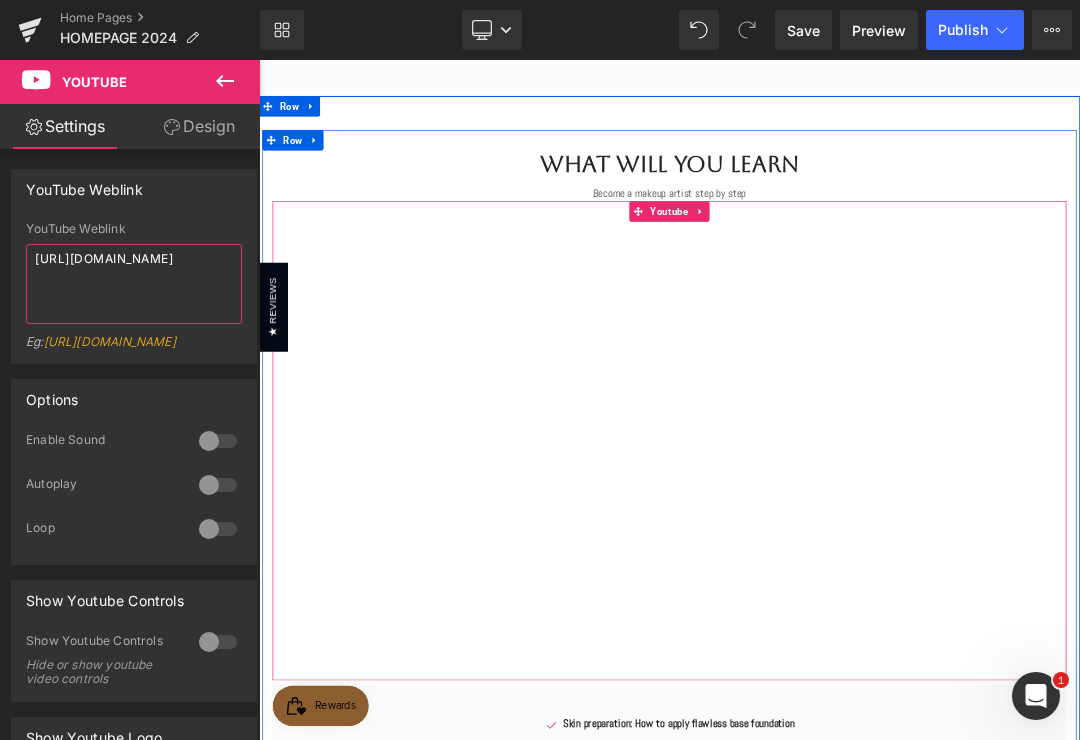 click on "[URL][DOMAIN_NAME]" at bounding box center [134, 284] 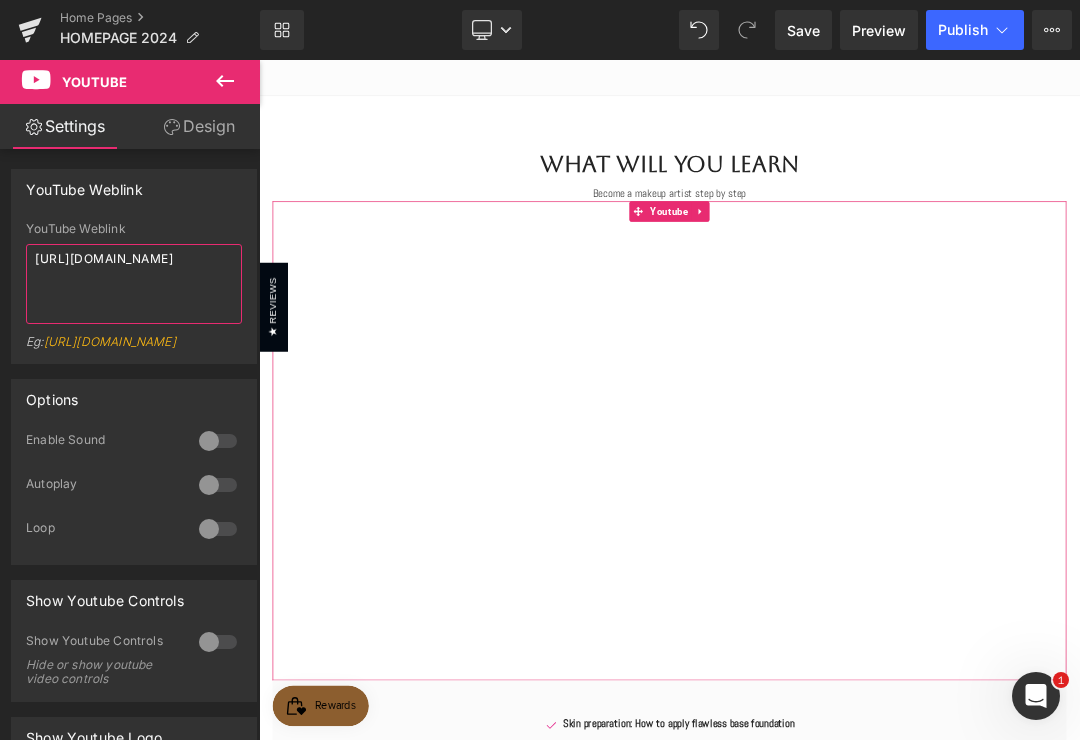 click on "[URL][DOMAIN_NAME]" at bounding box center (134, 284) 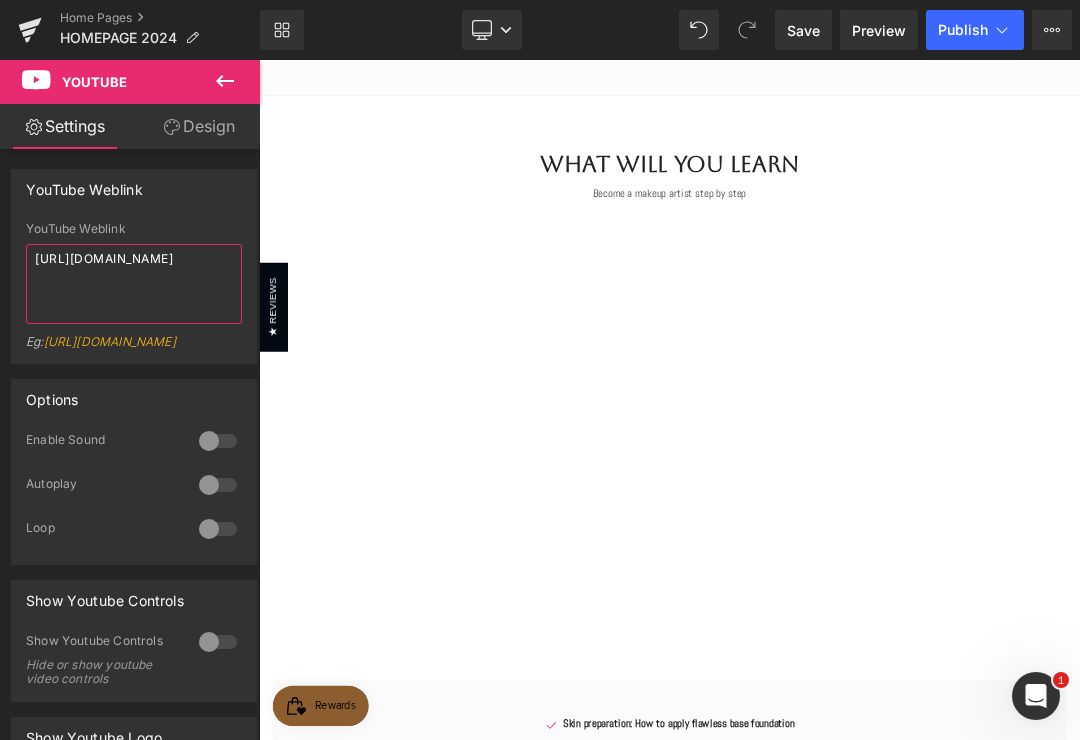 type on "https://youtu.be/NBxrN1_y1mY?si=o_EPJzhmr2iwPzOb" 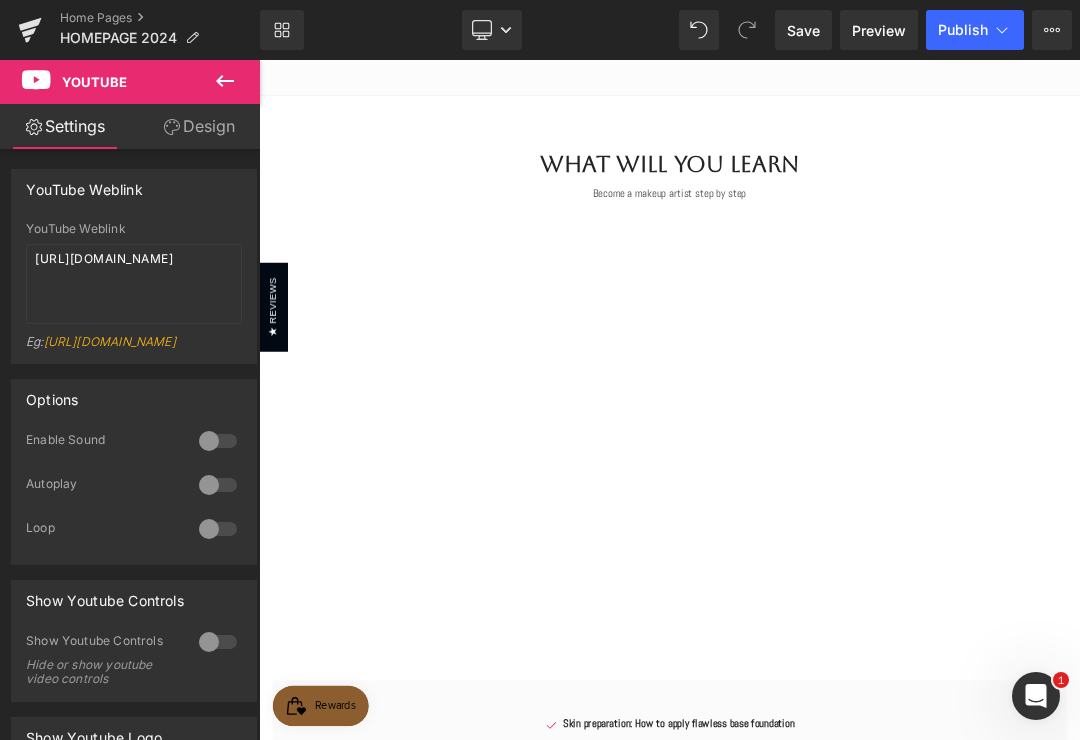 click at bounding box center [218, 441] 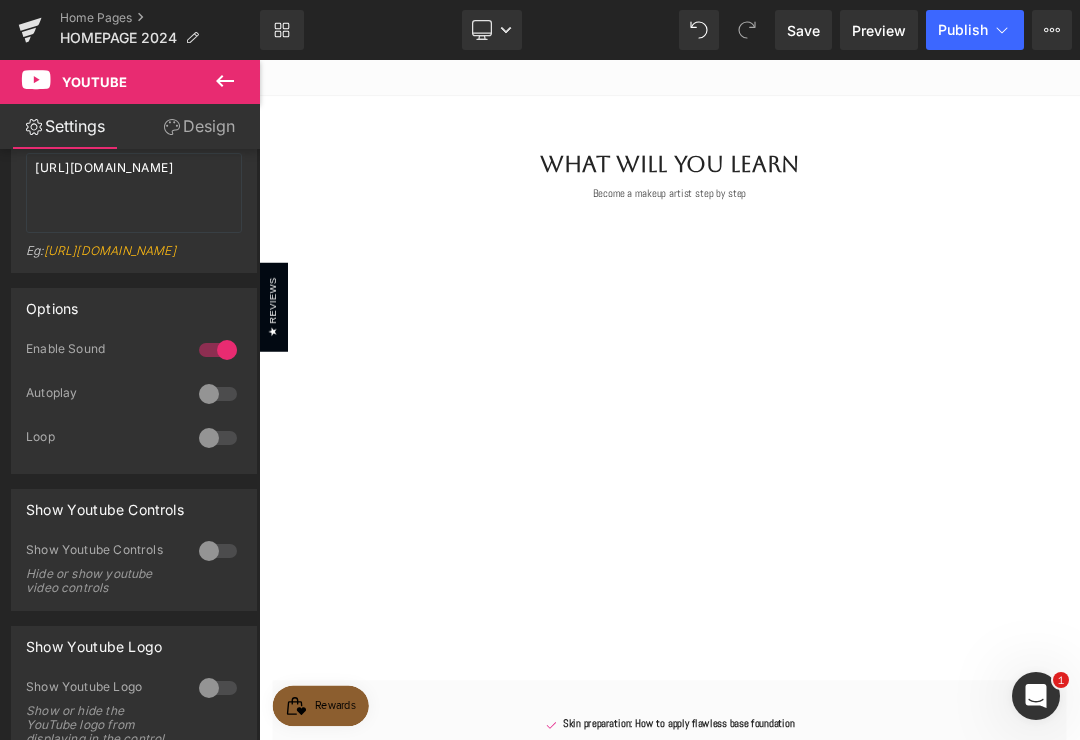 scroll, scrollTop: 91, scrollLeft: 0, axis: vertical 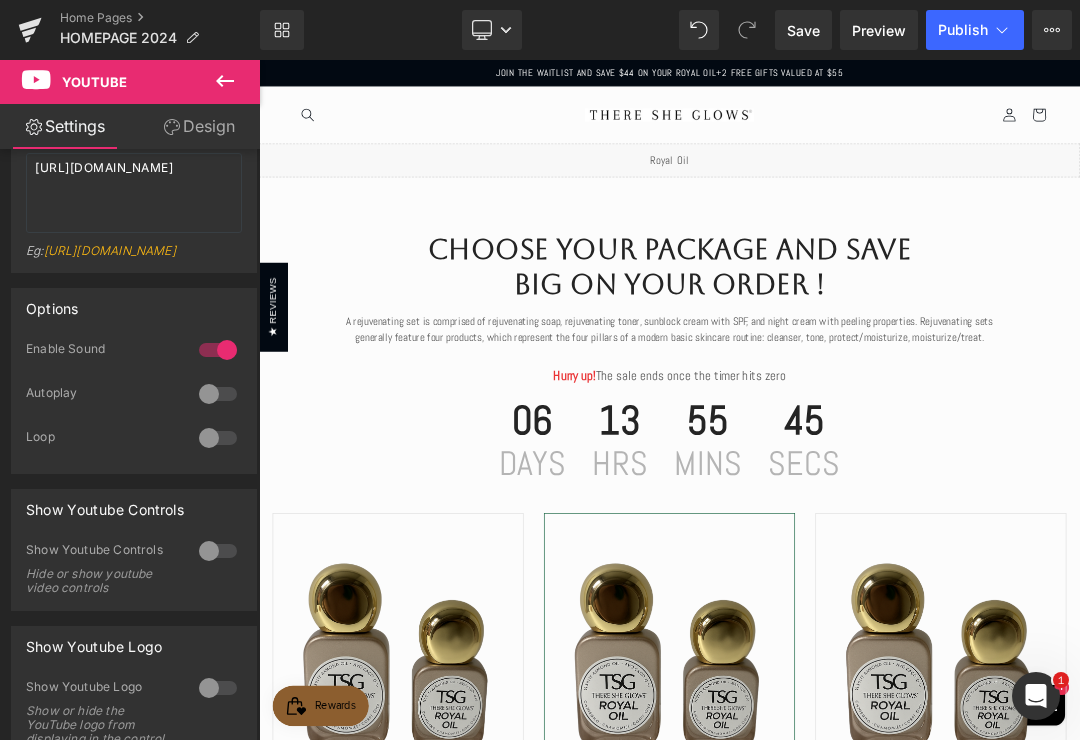 click on "Choose Your Package And Save Big On Your Order ! Heading         A rejuvenating set is comprised of rejuvenating soap, rejuvenating toner, sunblock cream with SPF, and night cream with peeling properties. Rejuvenating sets generally feature four products, which represent the four pillars of a modern basic skincare routine: cleanser, tone, protect/moisturize, moisturize/treat.  Text Block         Hurry up!  The sale ends once the timer hits zero Text Block
06 Days
13 Hrs
55 Mins
45 Secs
Countdown Timer         Row
Sale Off" at bounding box center (864, 886) 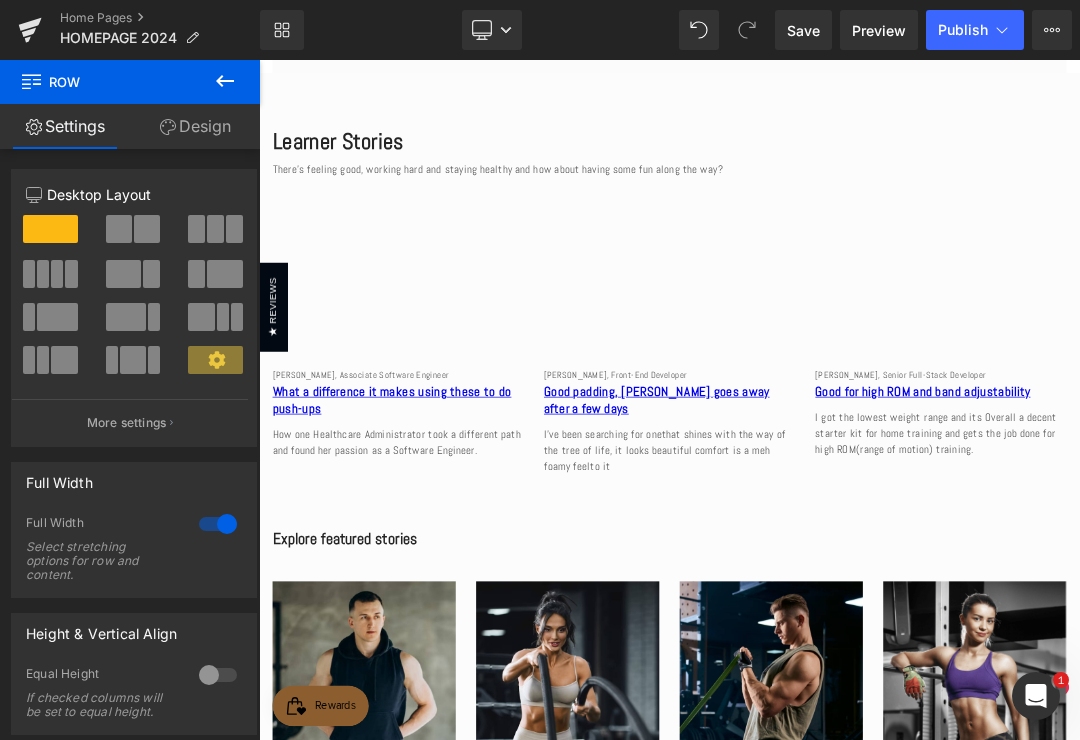 scroll, scrollTop: 2721, scrollLeft: 0, axis: vertical 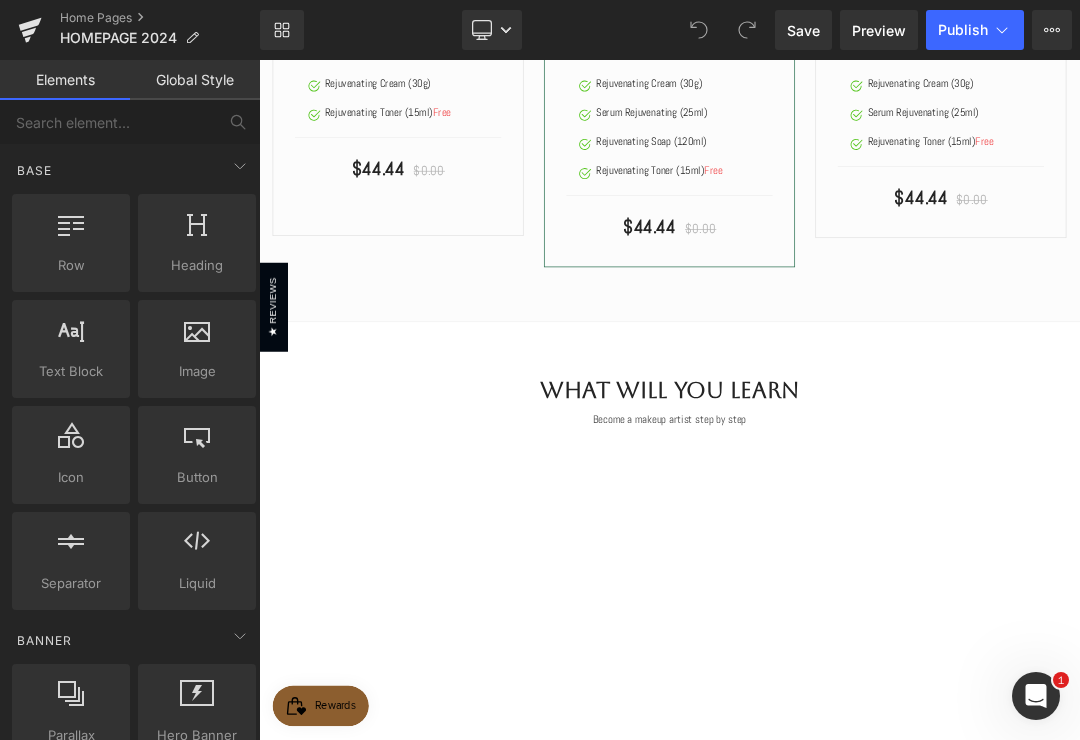 click on "What Will You Learn" at bounding box center (864, 547) 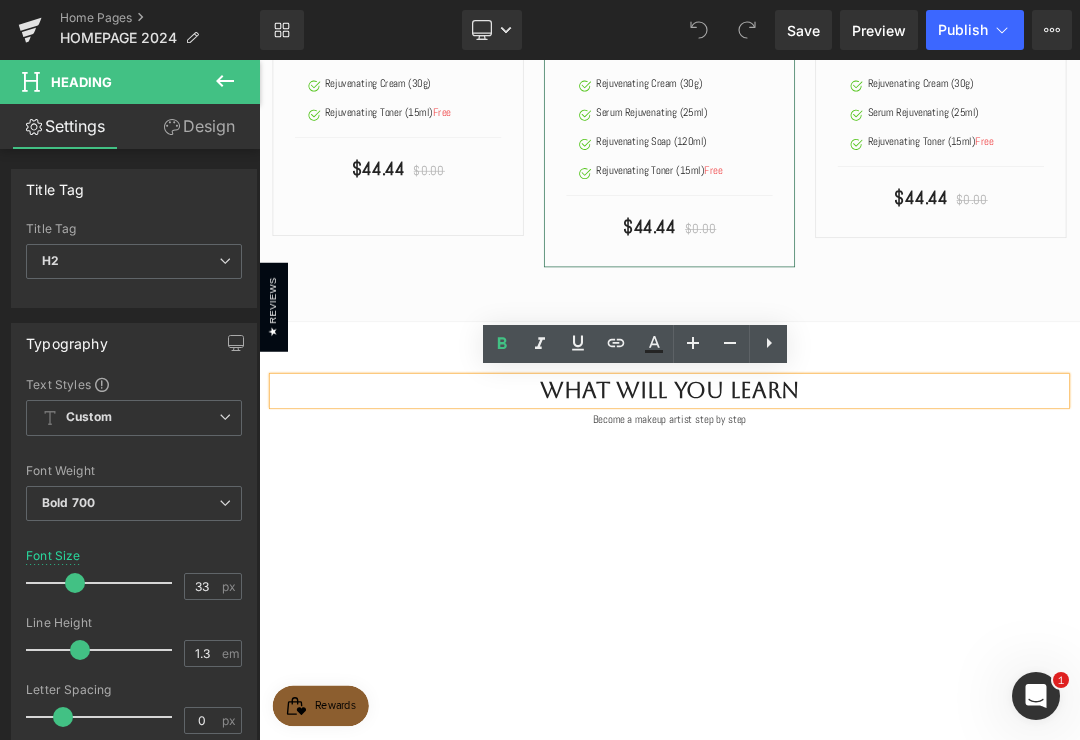 click on "Become a makeup artist step by step" at bounding box center [864, 589] 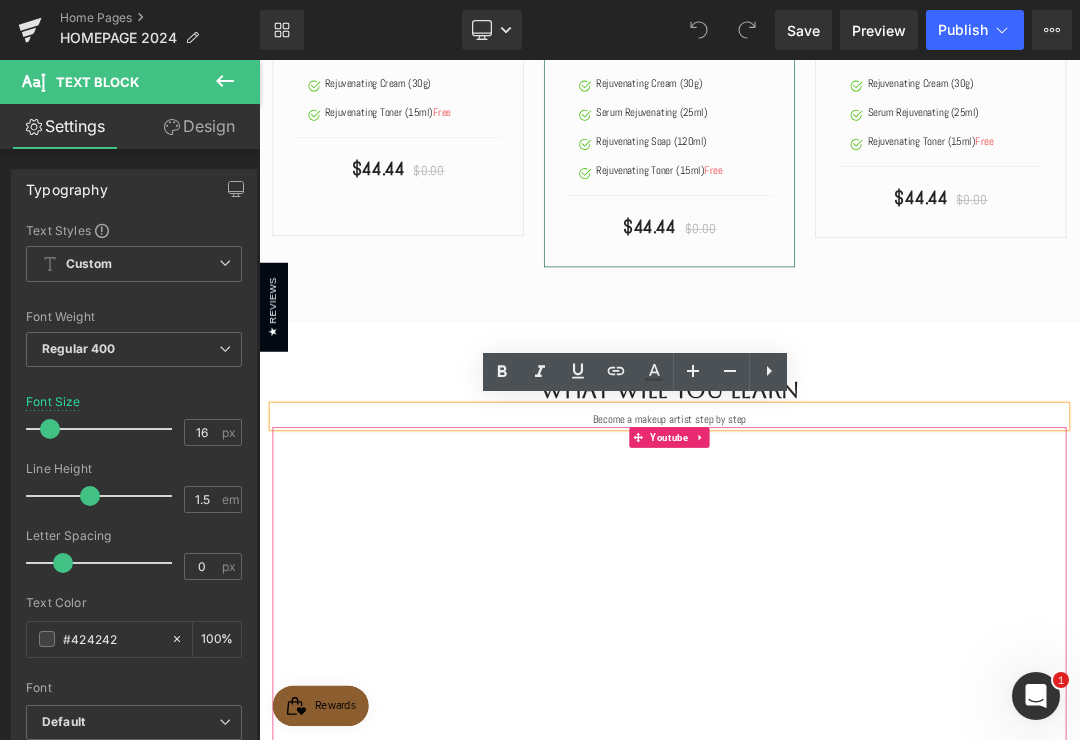 click on "Youtube" at bounding box center (864, 616) 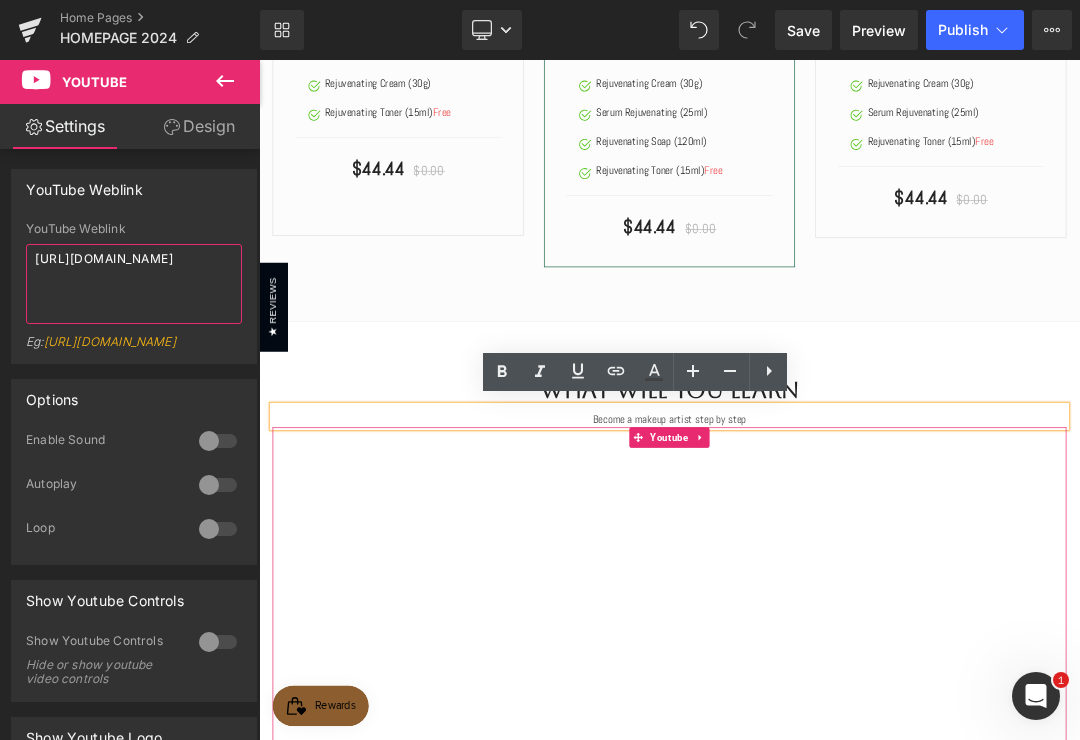 click on "[URL][DOMAIN_NAME]" at bounding box center (134, 284) 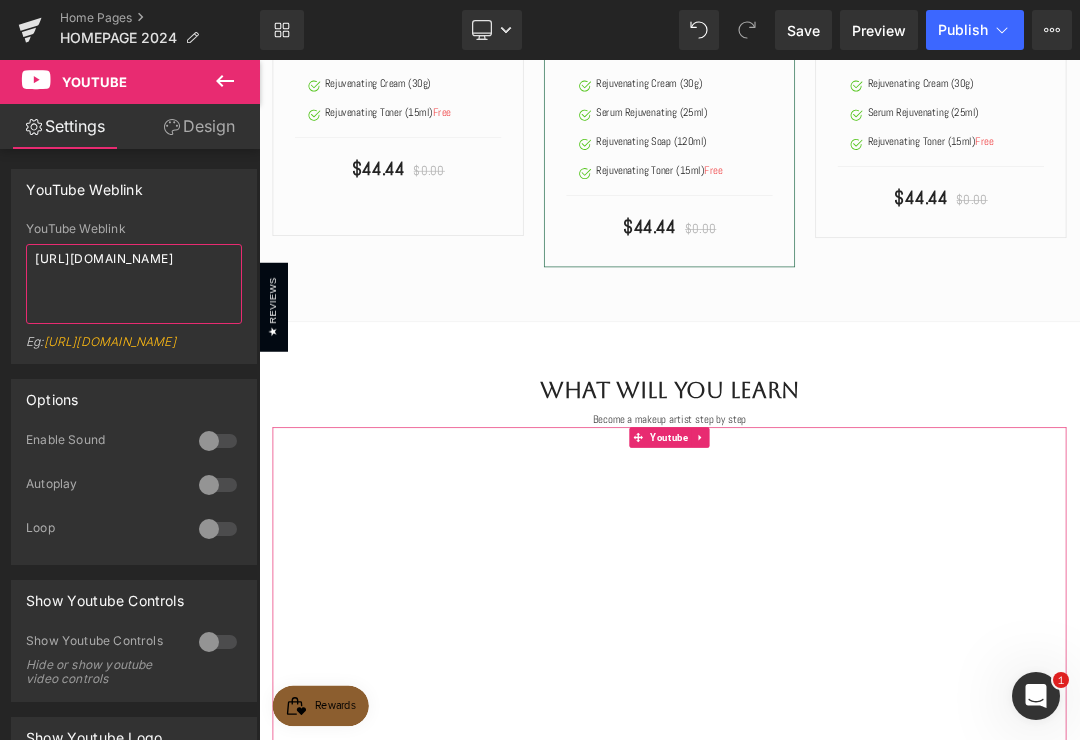 click on "[URL][DOMAIN_NAME]" at bounding box center (134, 284) 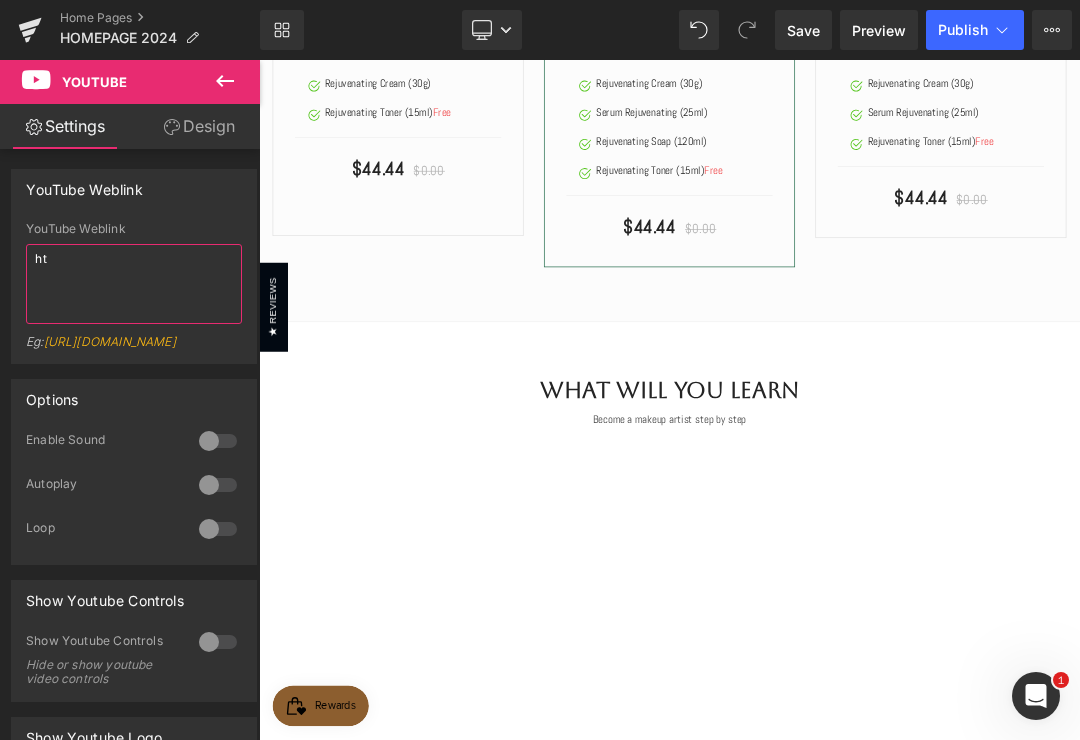 type on "h" 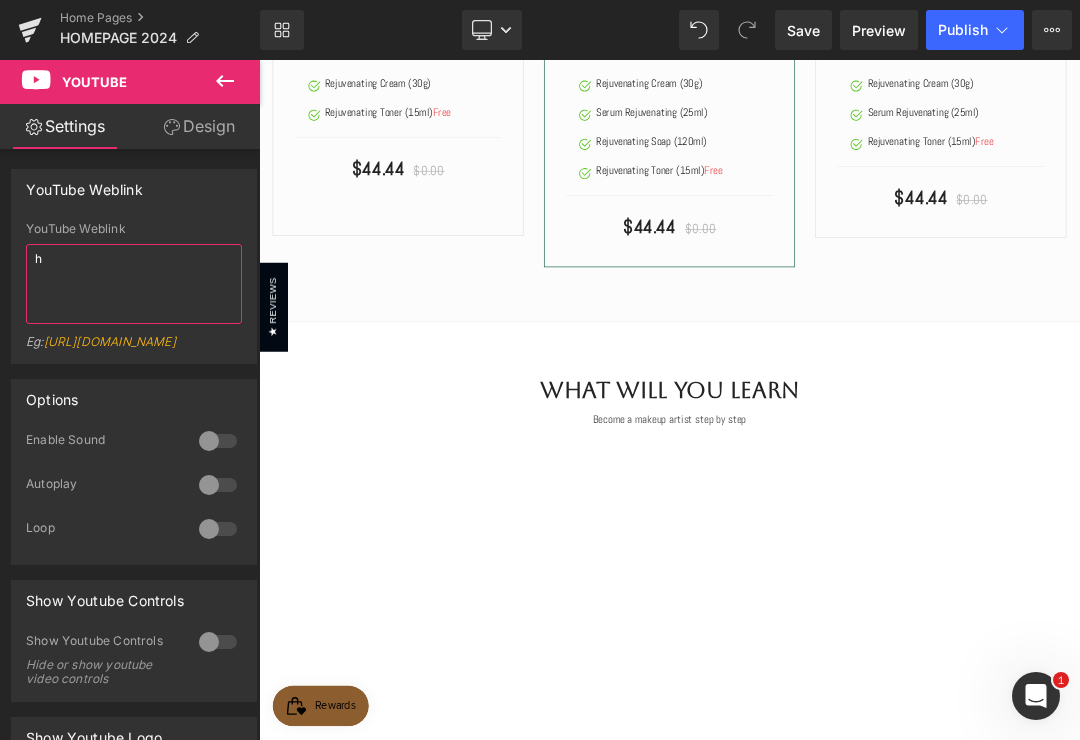 type 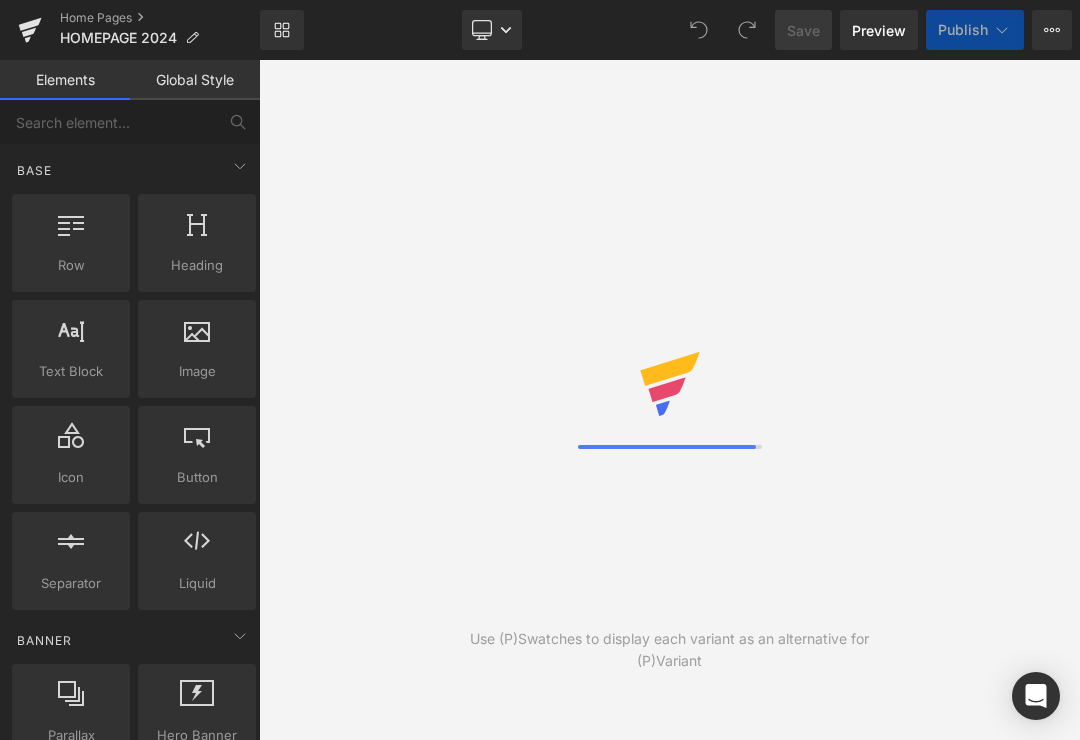 scroll, scrollTop: 0, scrollLeft: 0, axis: both 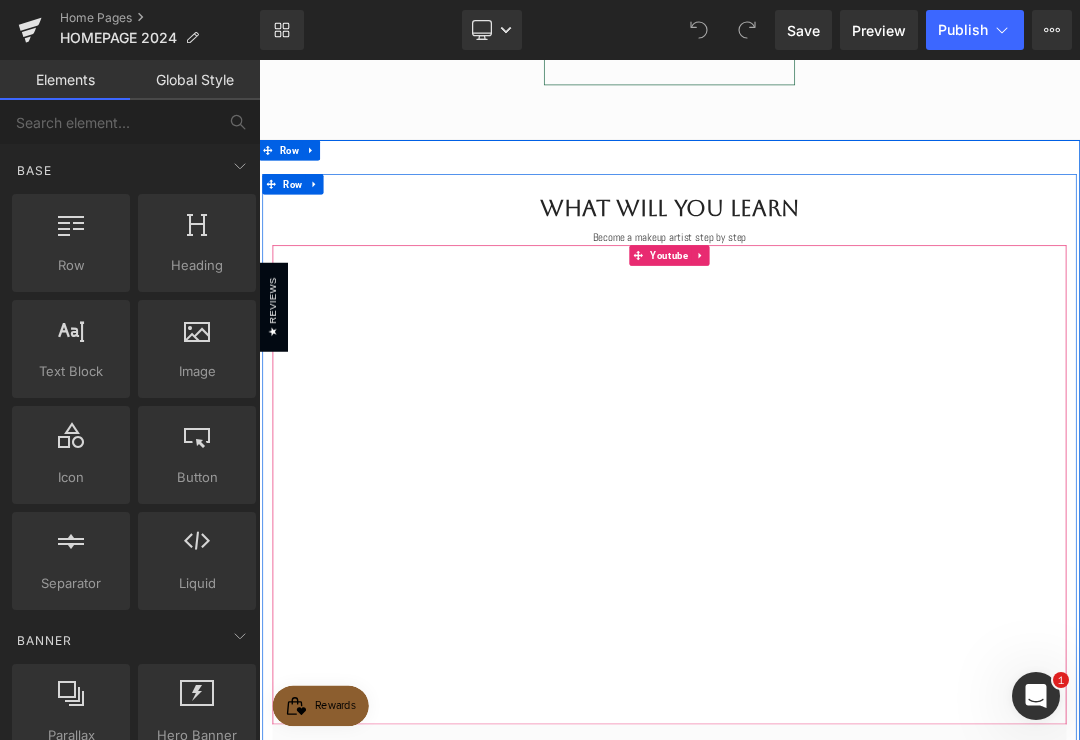 click on "Youtube" at bounding box center [864, 348] 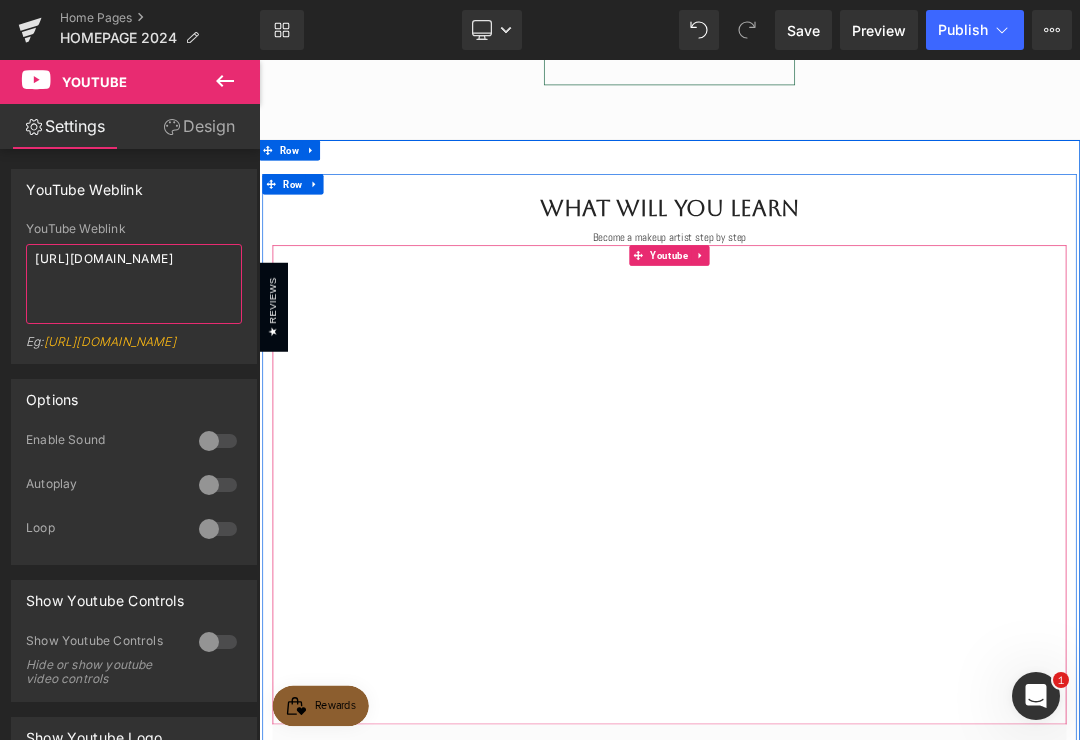 click on "[URL][DOMAIN_NAME]" at bounding box center [134, 284] 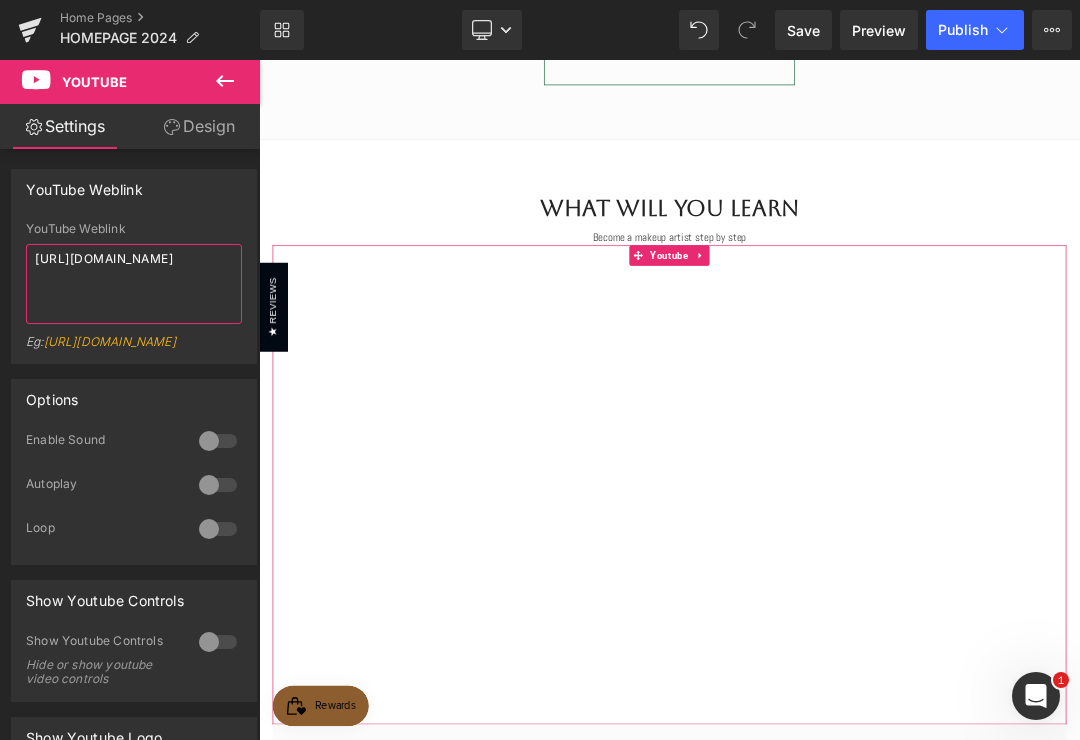 click on "[URL][DOMAIN_NAME]" at bounding box center (134, 284) 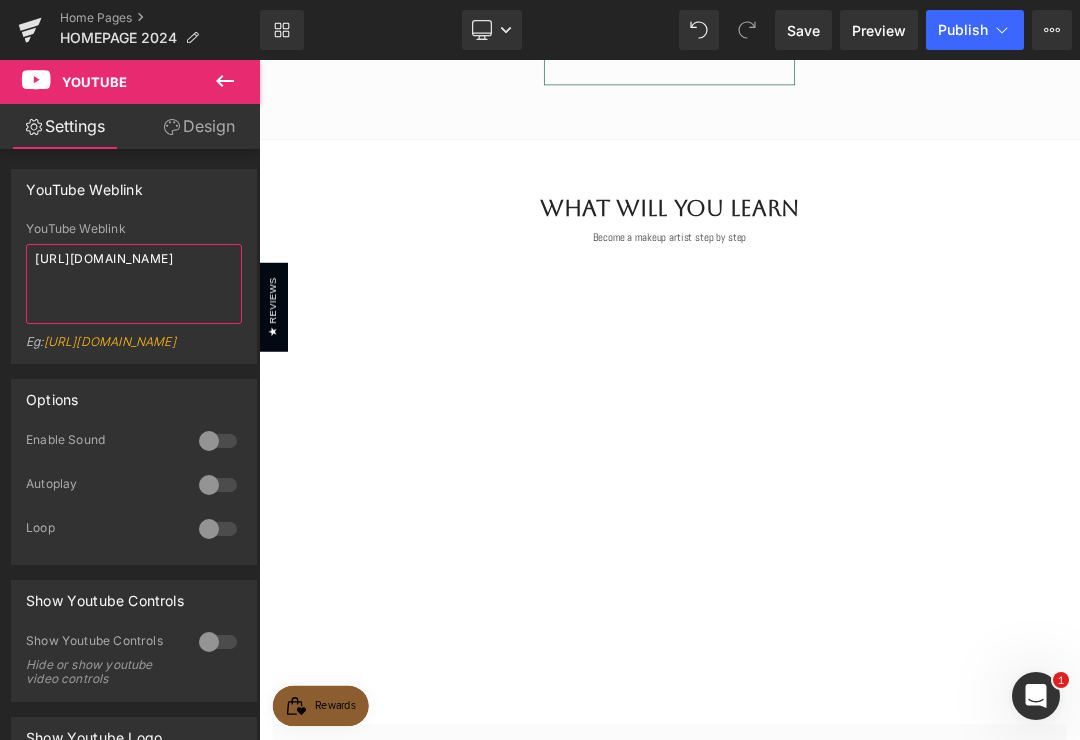 type on "[URL][DOMAIN_NAME]" 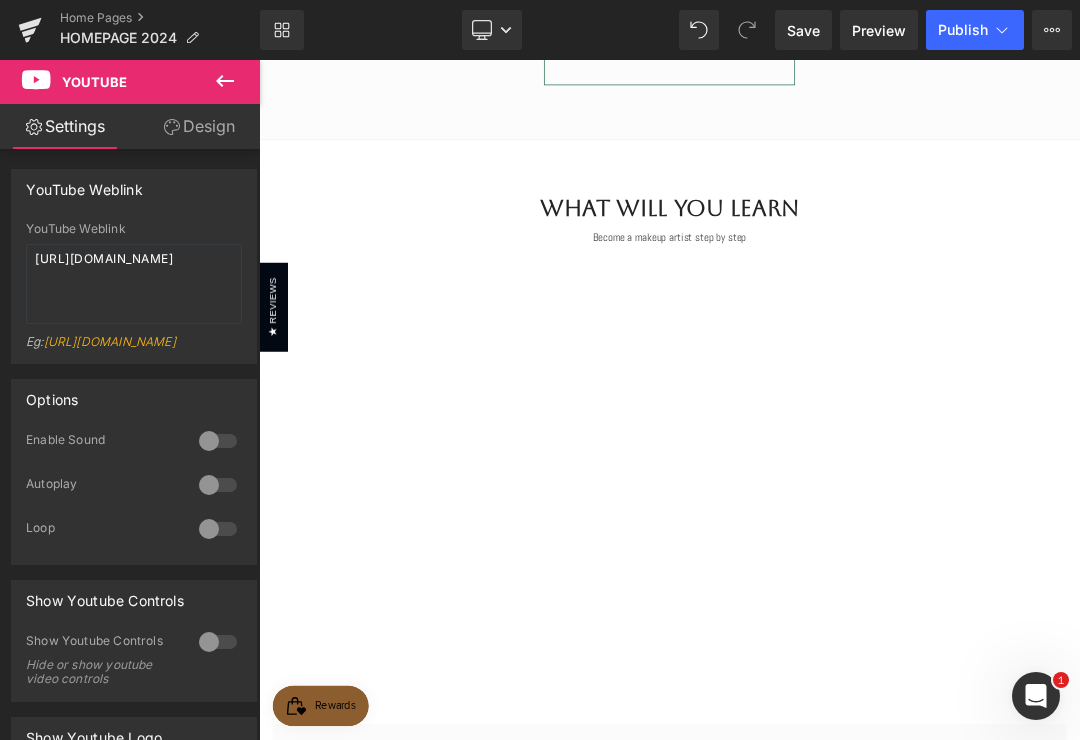 click on "Save" at bounding box center [803, 30] 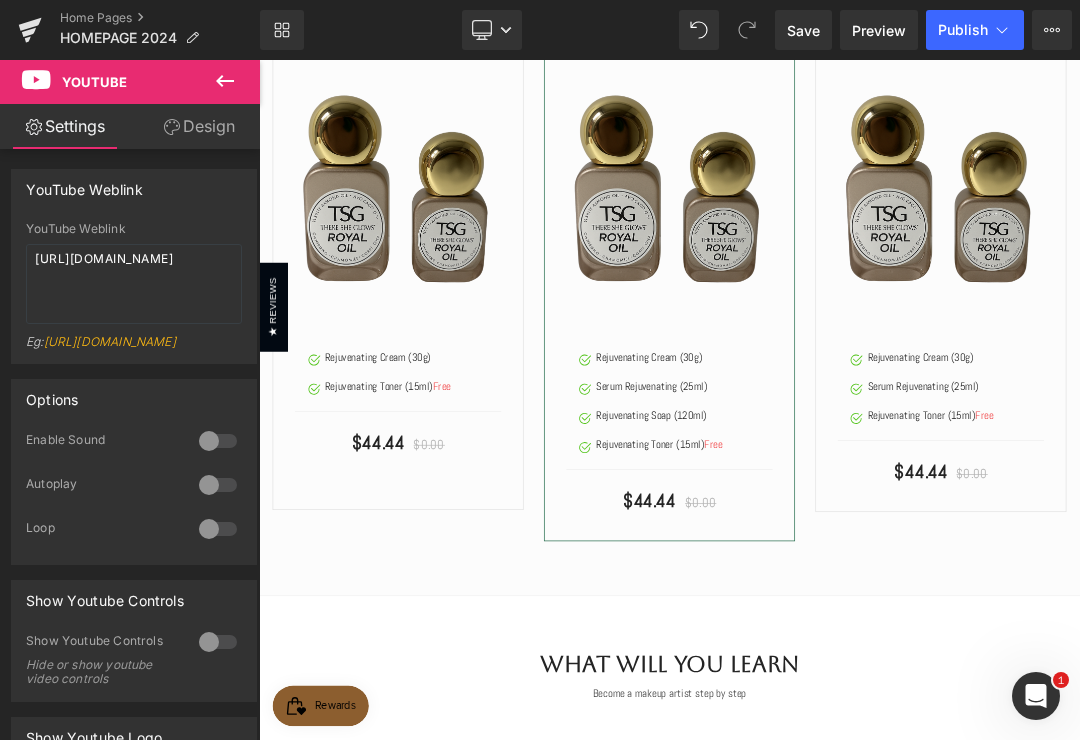 scroll, scrollTop: 693, scrollLeft: 0, axis: vertical 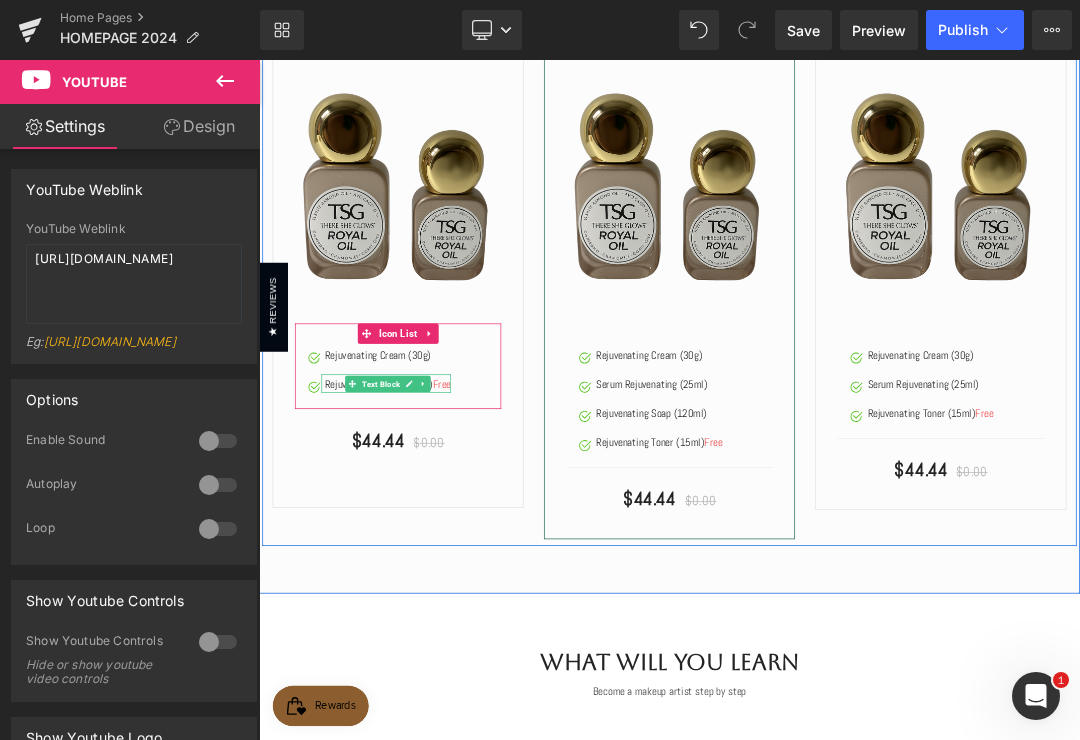 click at bounding box center (446, 525) 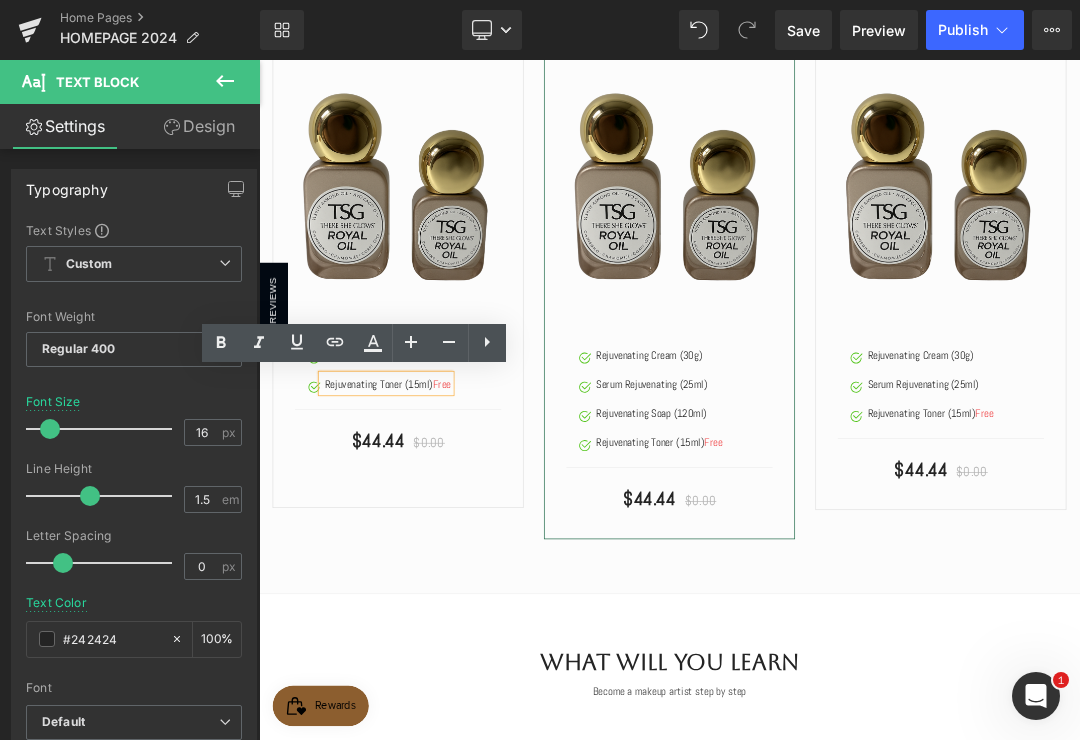 click at bounding box center (464, 258) 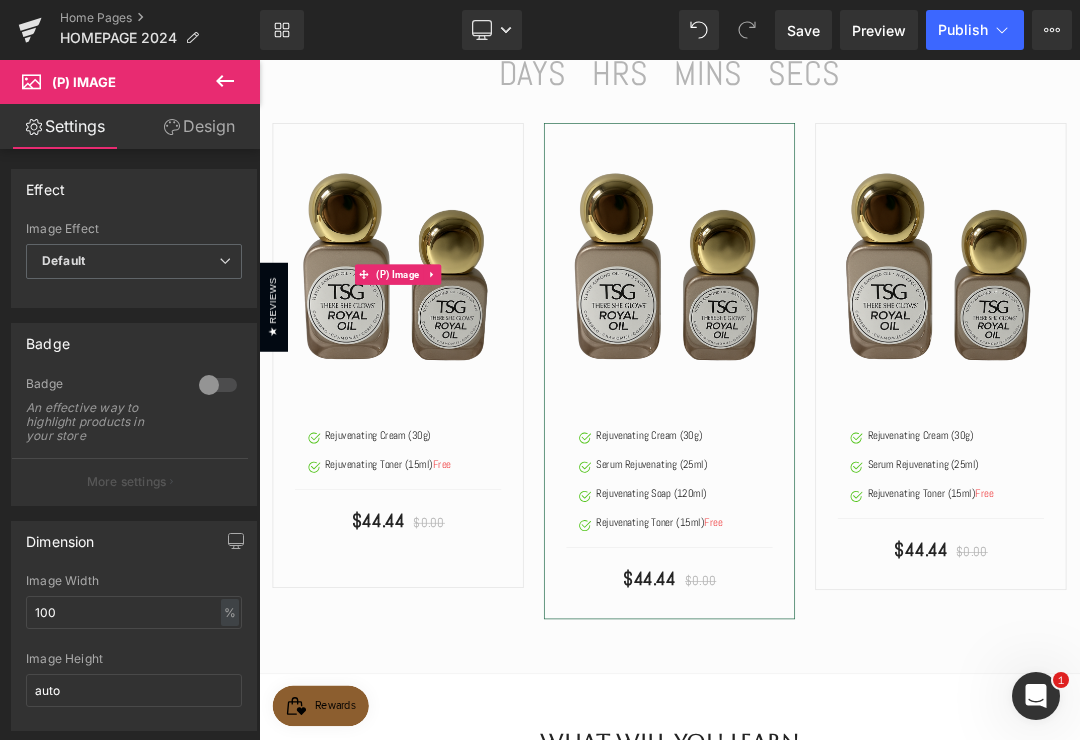 scroll, scrollTop: 598, scrollLeft: 0, axis: vertical 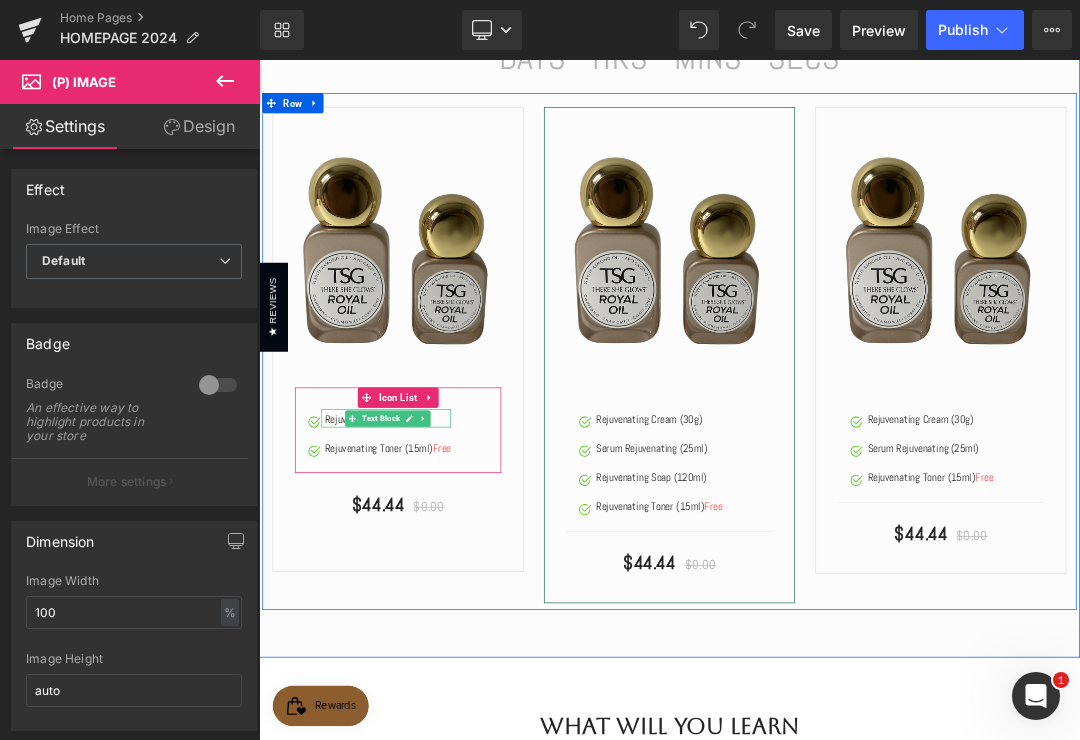 click on "Text Block" at bounding box center (438, 589) 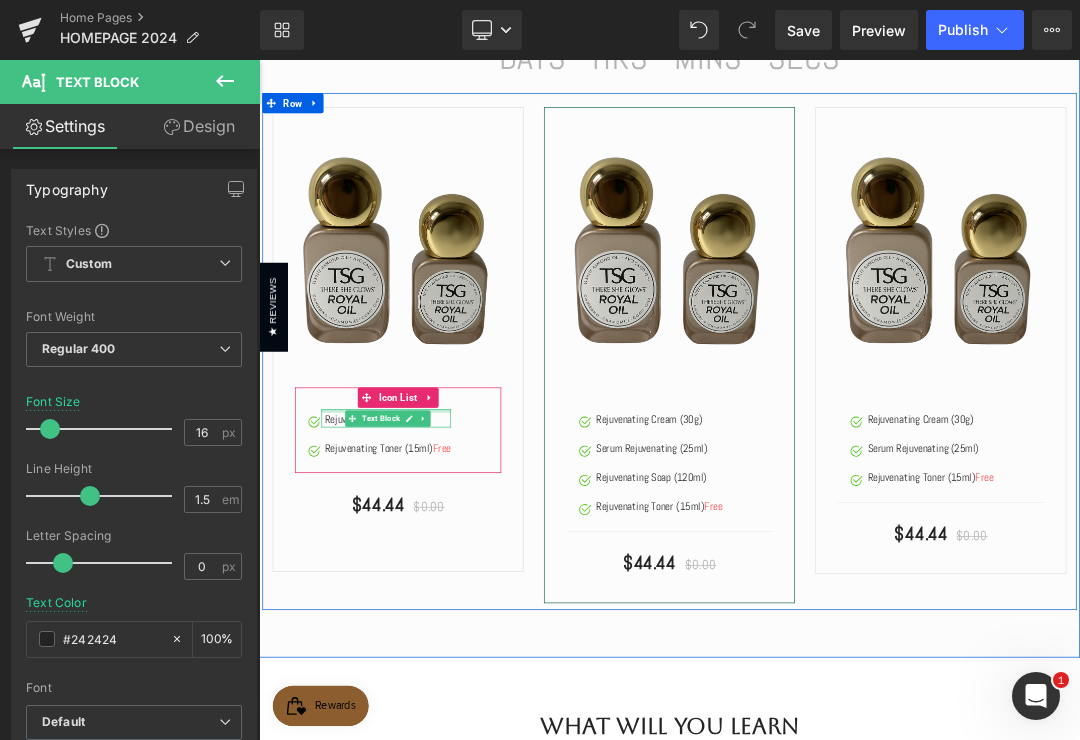 click at bounding box center (446, 577) 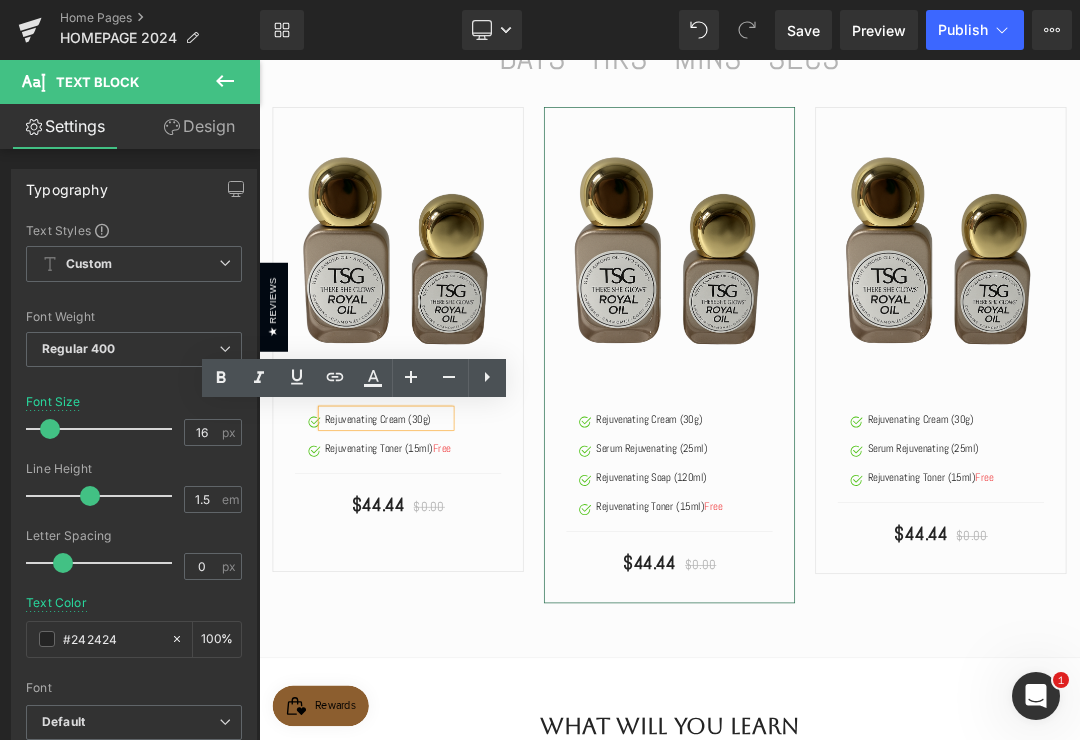 click on "Rejuvenating Cream (30g)" at bounding box center [449, 590] 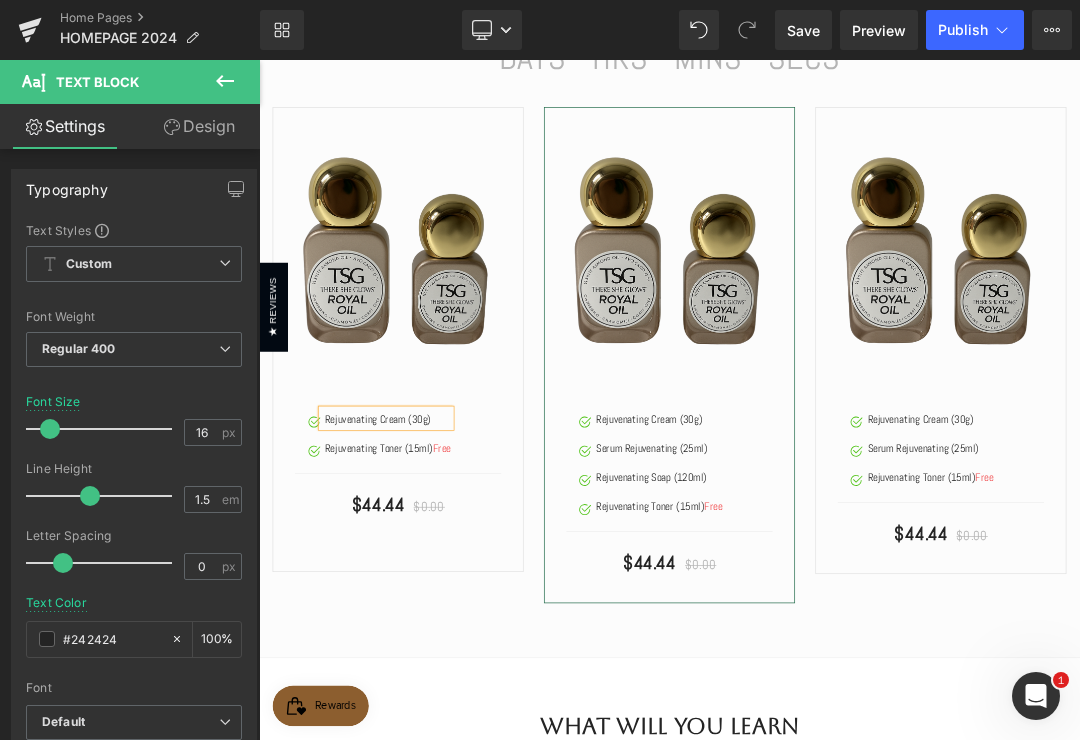 type 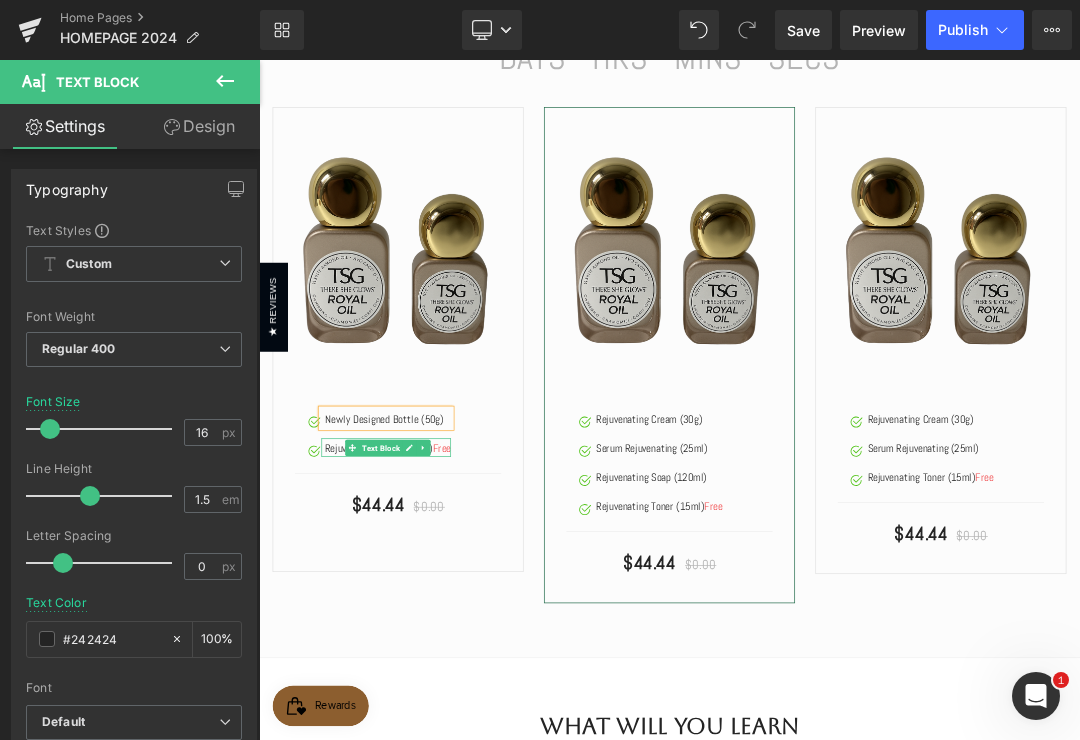 click 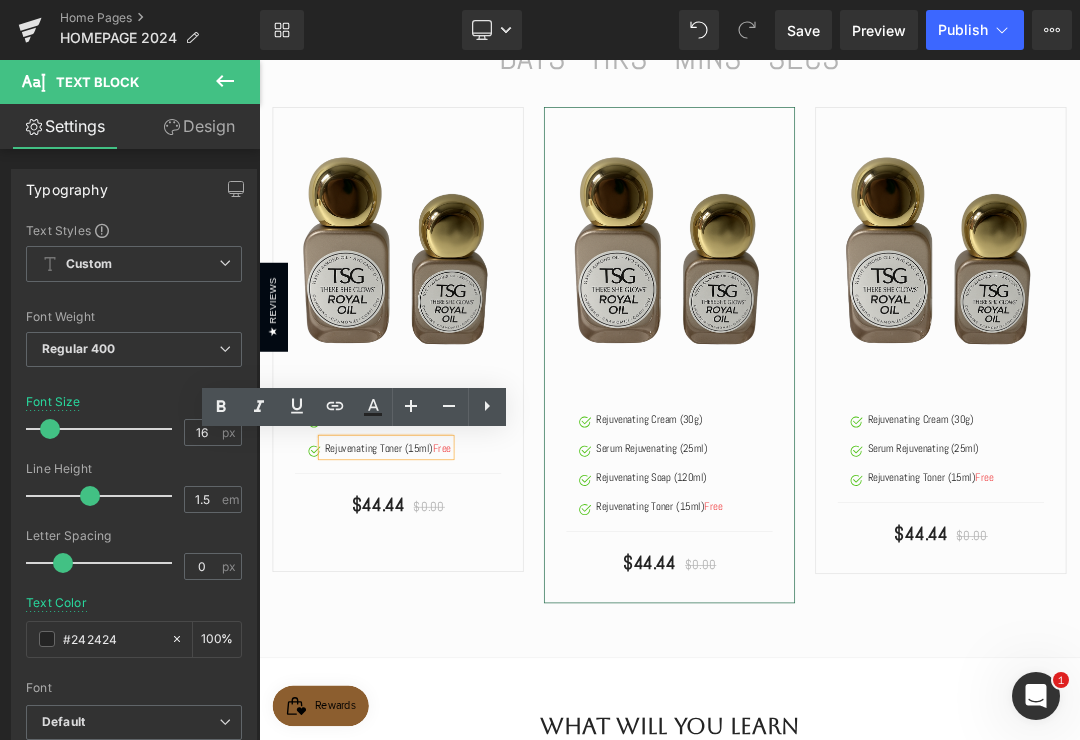 click on "Rejuvenating Toner (15ml)  Free" at bounding box center (449, 633) 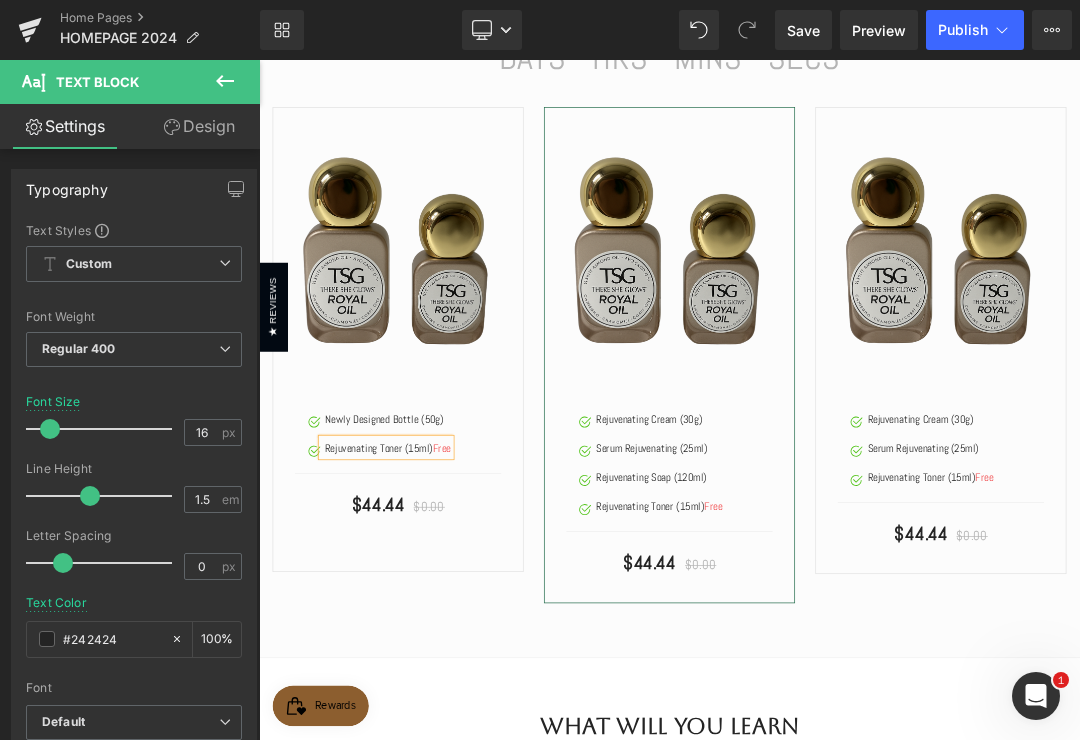 type 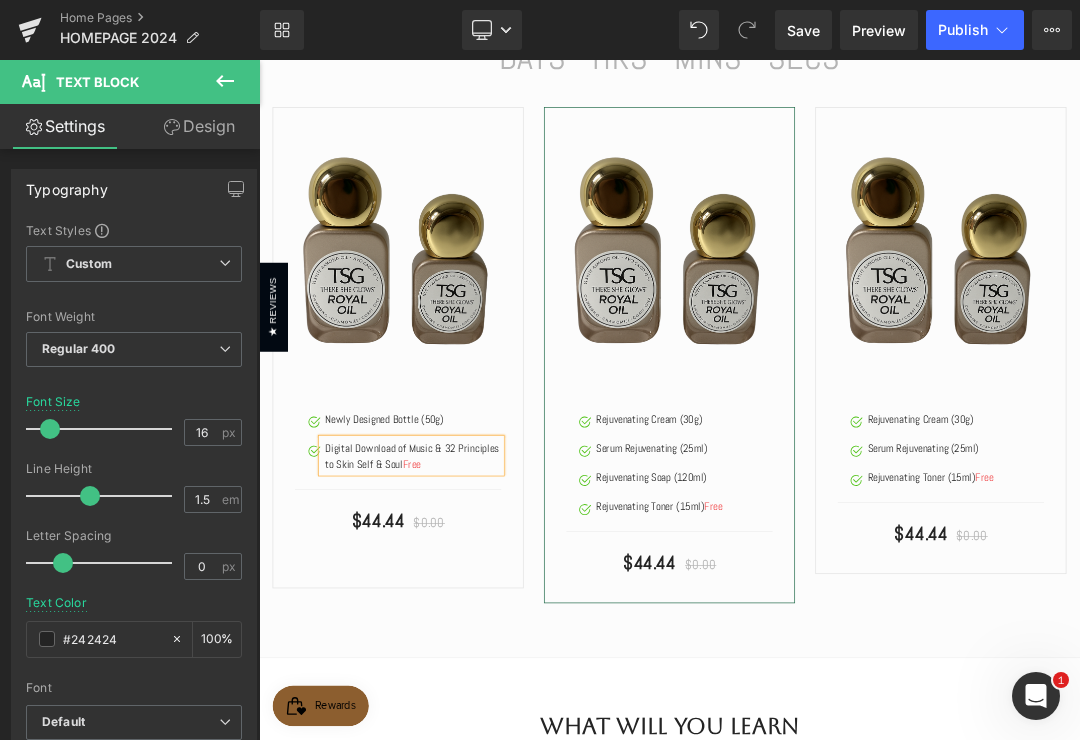 click at bounding box center [259, 60] 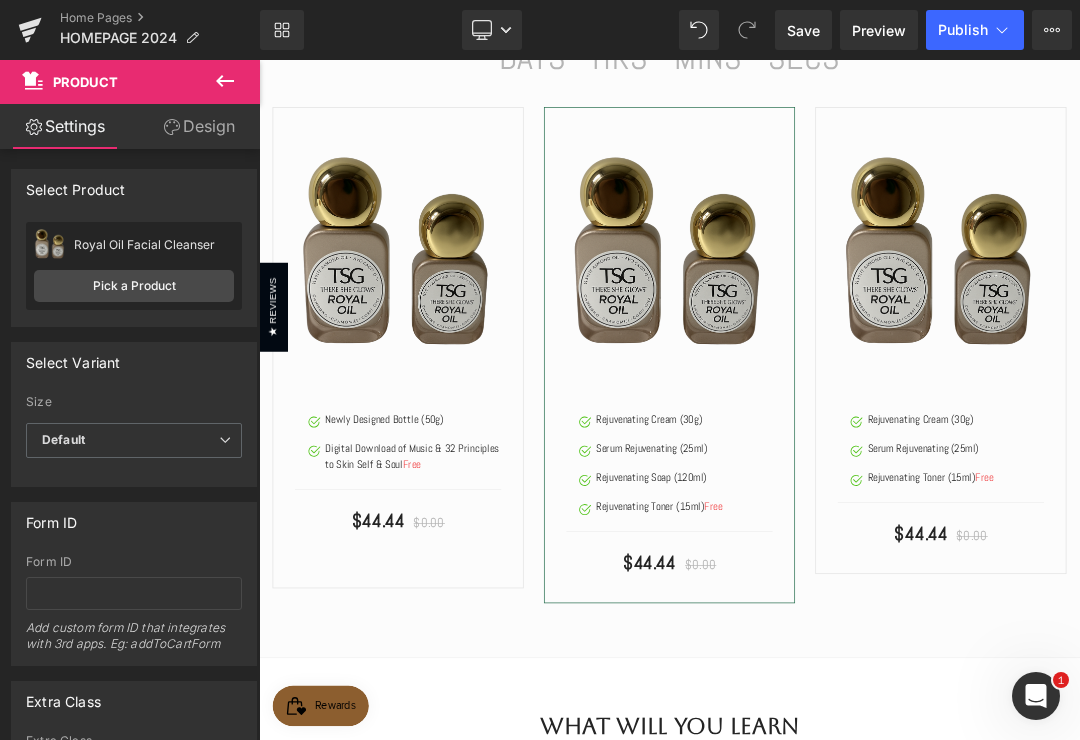 click on "$44.44
$0.00" at bounding box center (864, 802) 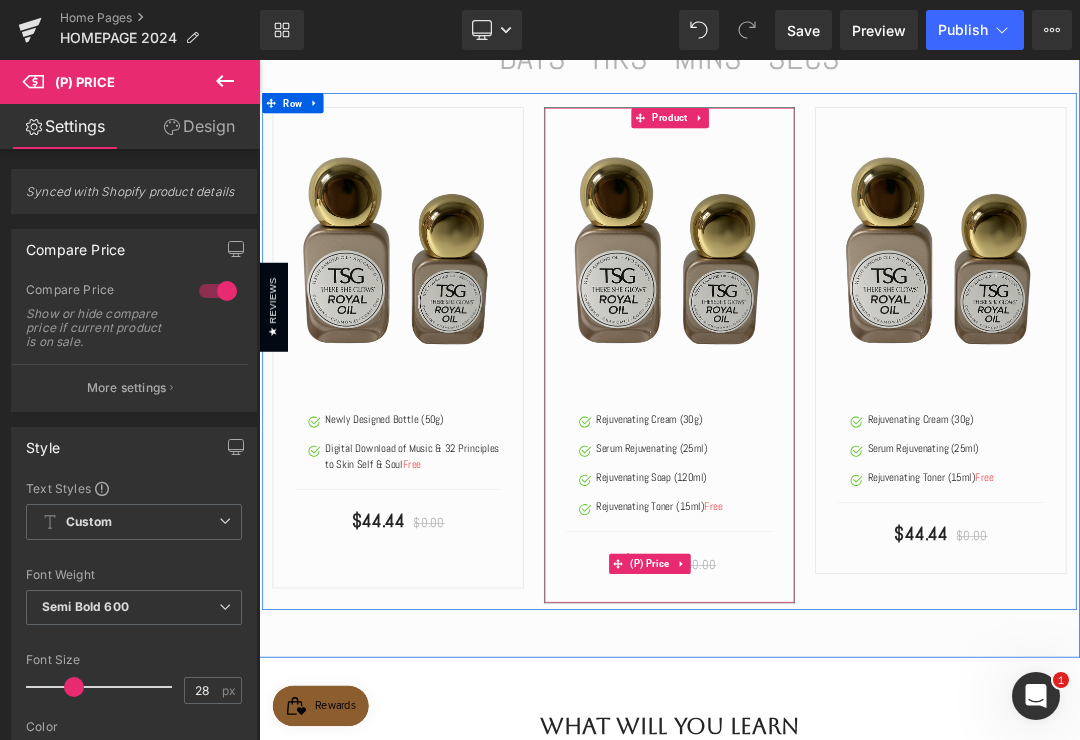 click on "$44.44
$0.00" at bounding box center [464, 740] 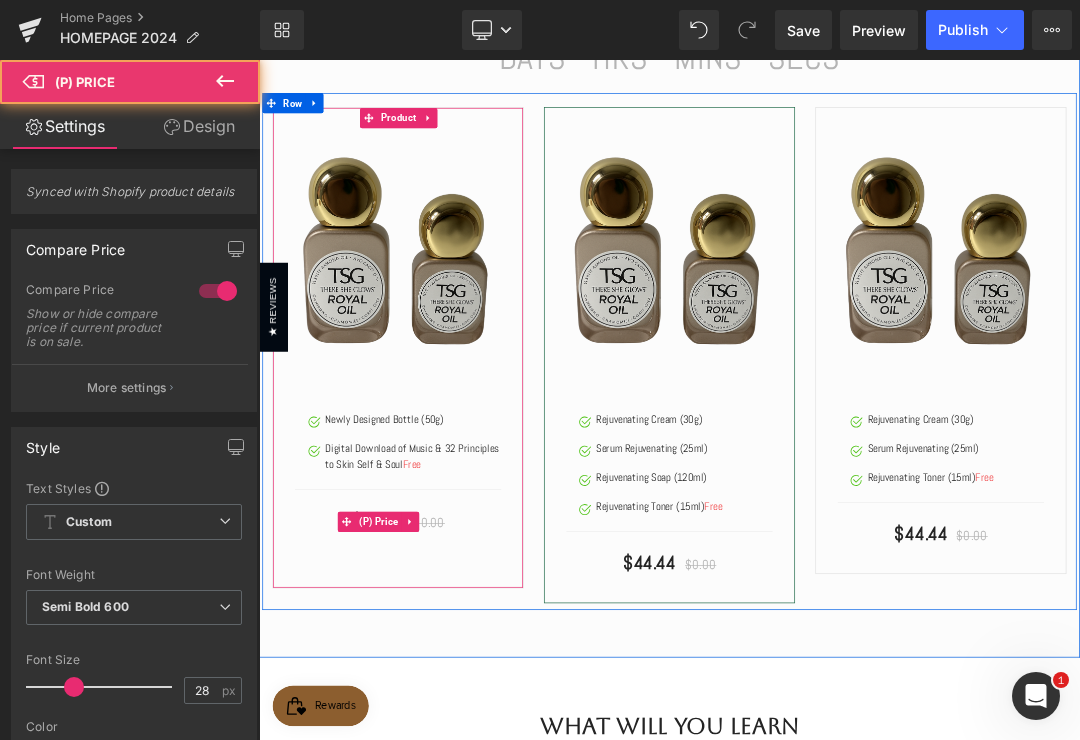 click at bounding box center (482, 741) 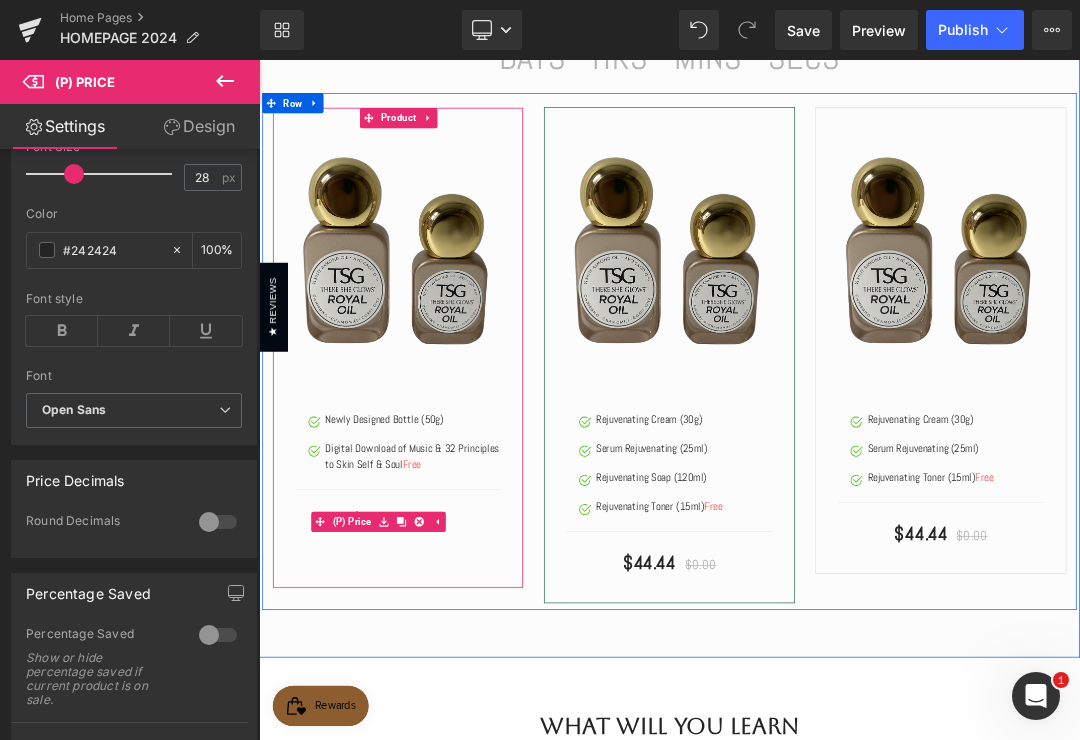 scroll, scrollTop: 473, scrollLeft: 0, axis: vertical 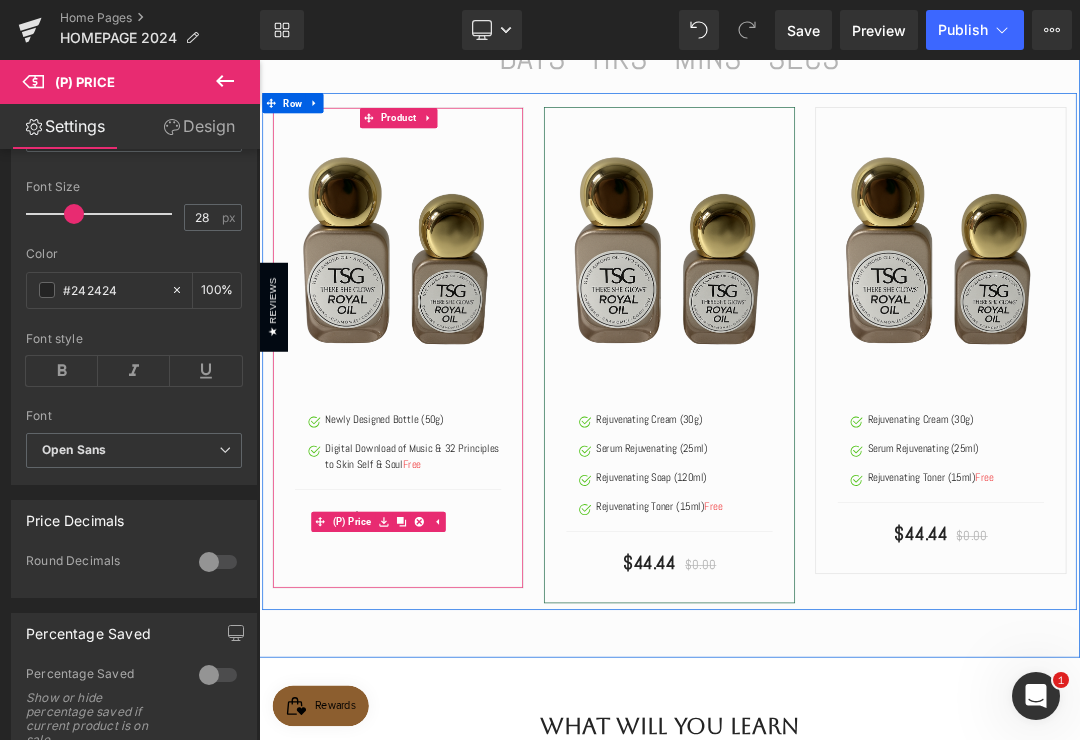 click at bounding box center (495, 741) 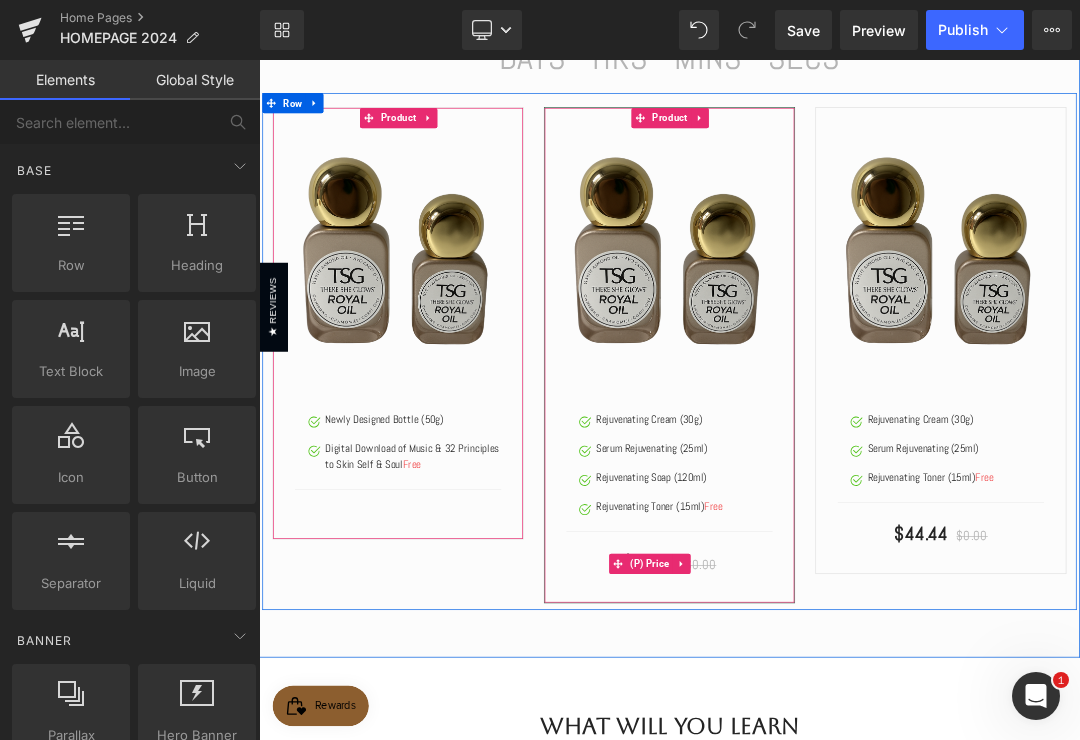click on "$44.44
$0.00" at bounding box center [864, 802] 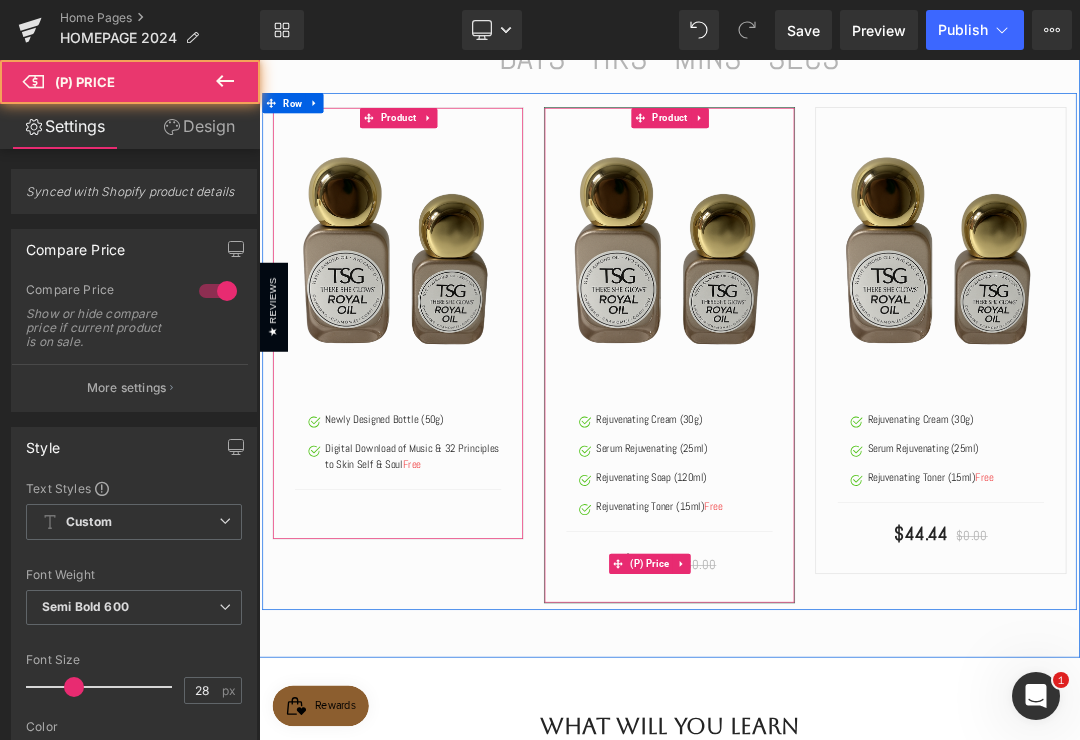 click at bounding box center (882, 803) 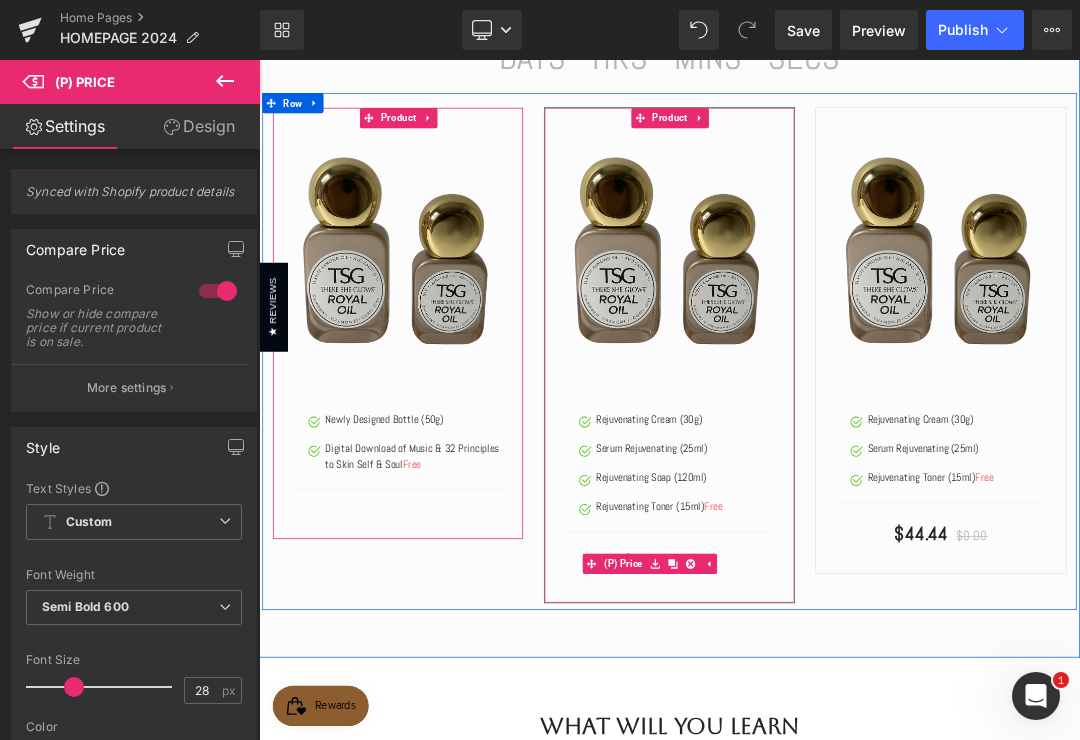 click 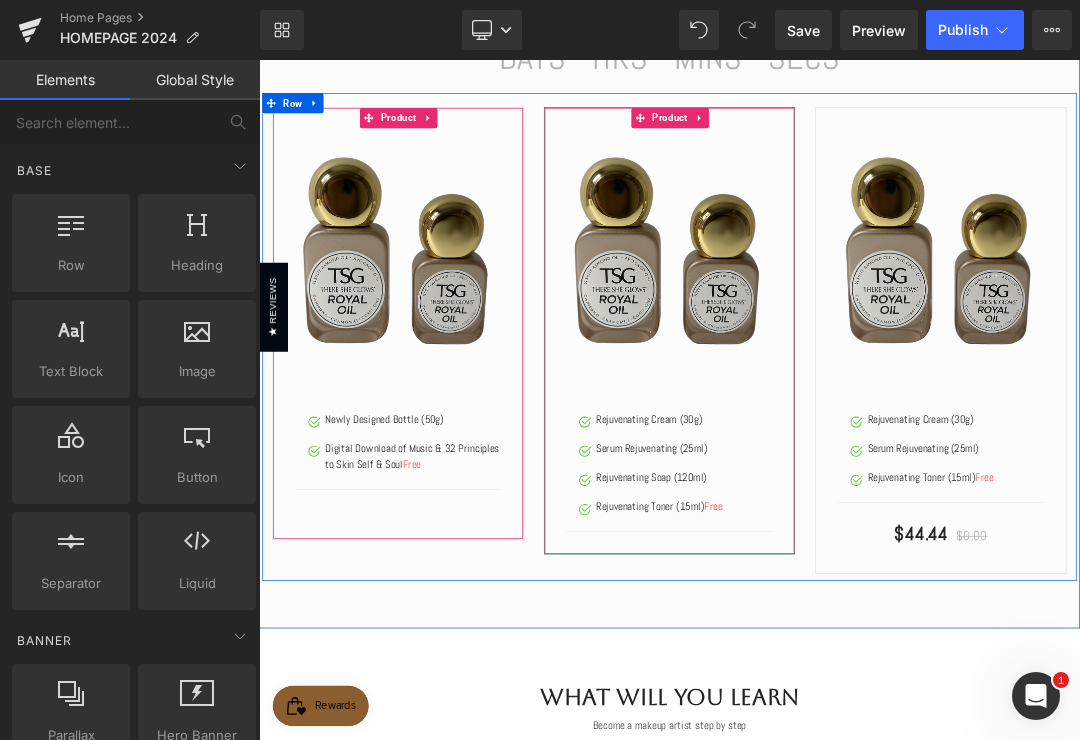 click on "$44.44
$0.00" at bounding box center [1264, 759] 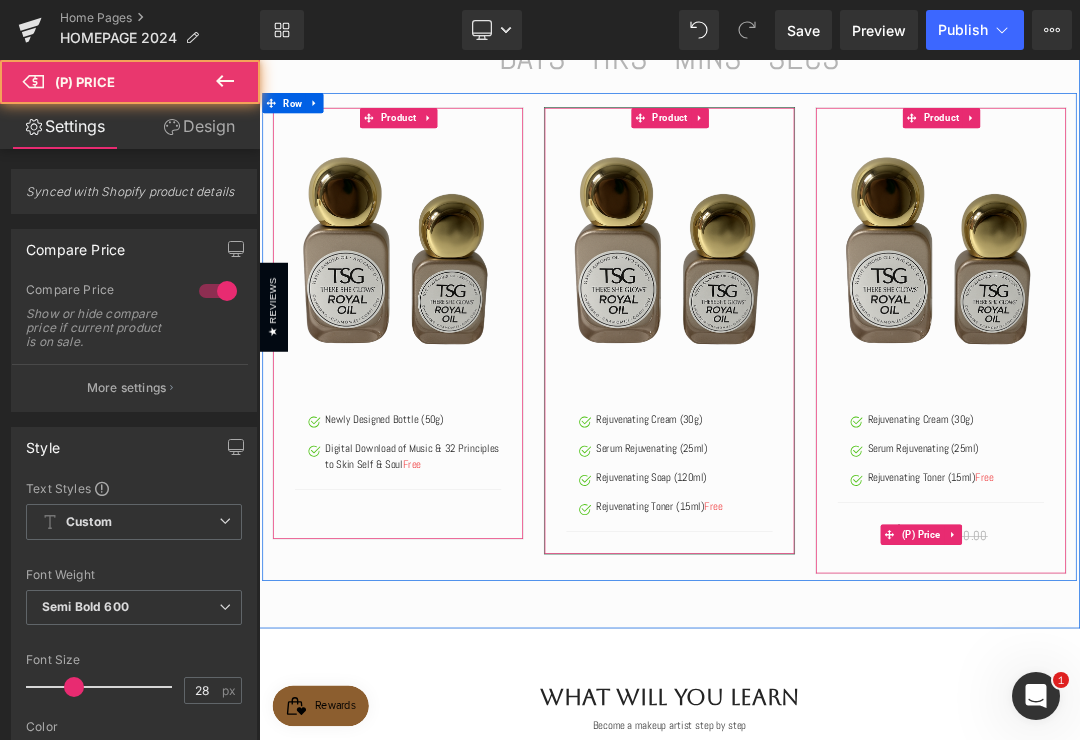click 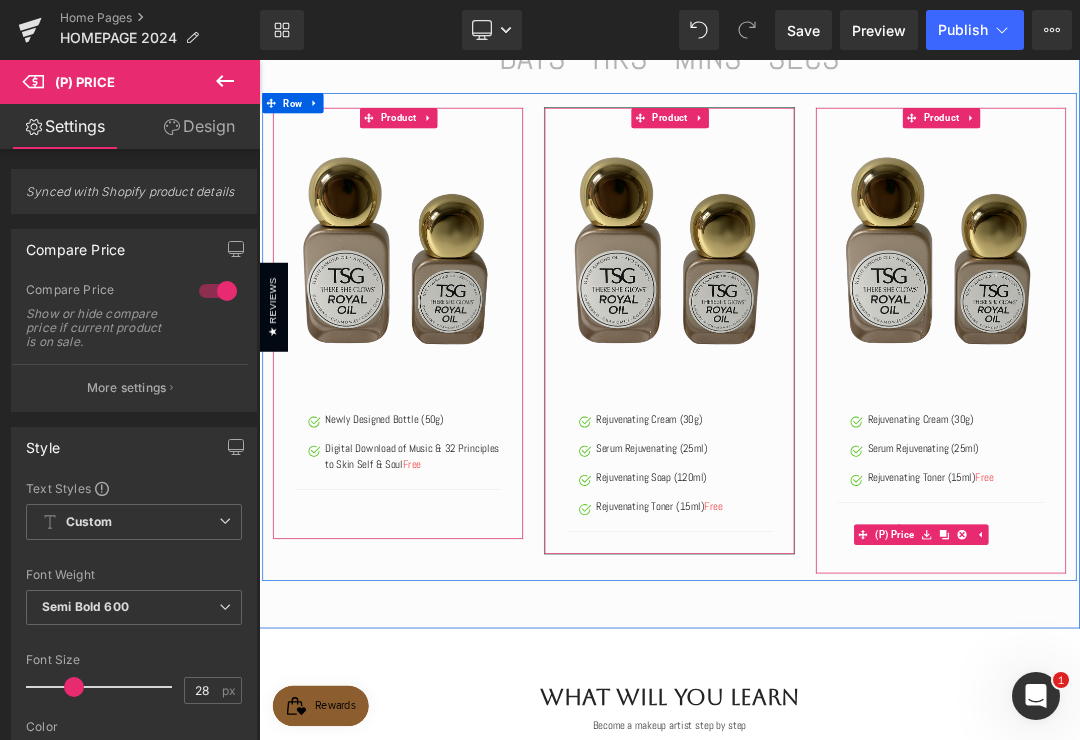 click 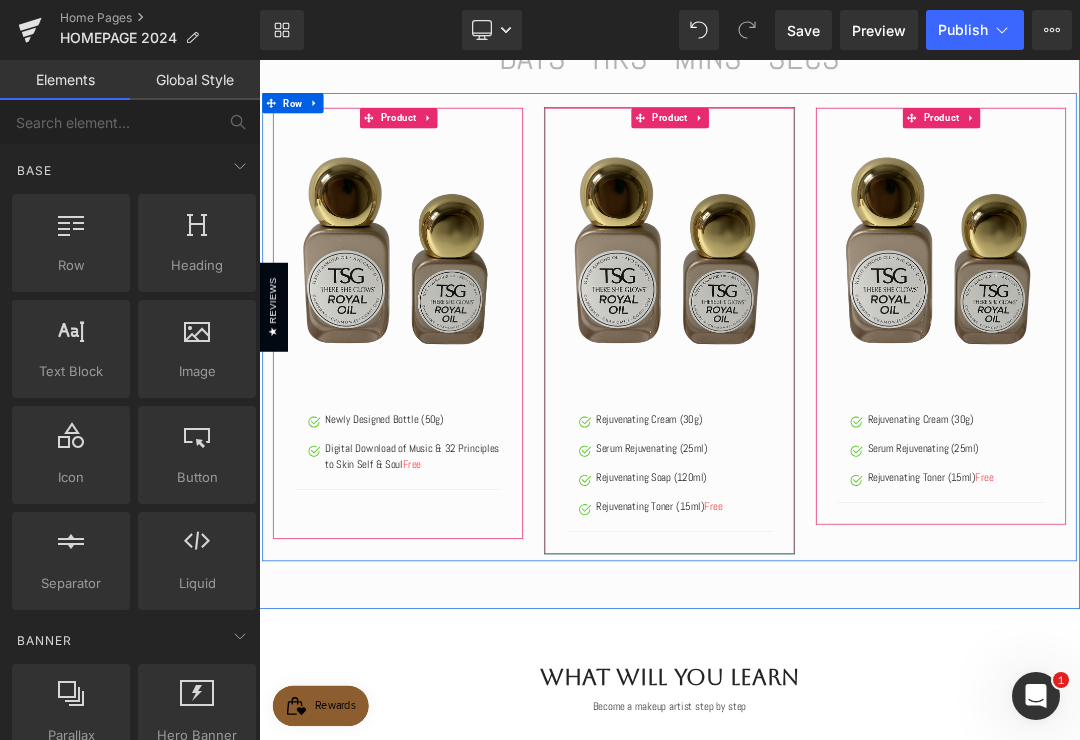 click on "Choose Your Package And Save Big On Your Order ! Heading         A rejuvenating set is comprised of rejuvenating soap, rejuvenating toner, sunblock cream with SPF, and night cream with peeling properties. Rejuvenating sets generally feature four products, which represent the four pillars of a modern basic skincare routine: cleanser, tone, protect/moisturize, moisturize/treat.  Text Block         Hurry up!  The sale ends once the timer hits zero Text Block
06 Days
13 Hrs
49 Mins
50 Secs
Countdown Timer         Row
Sale Off" at bounding box center (864, 253) 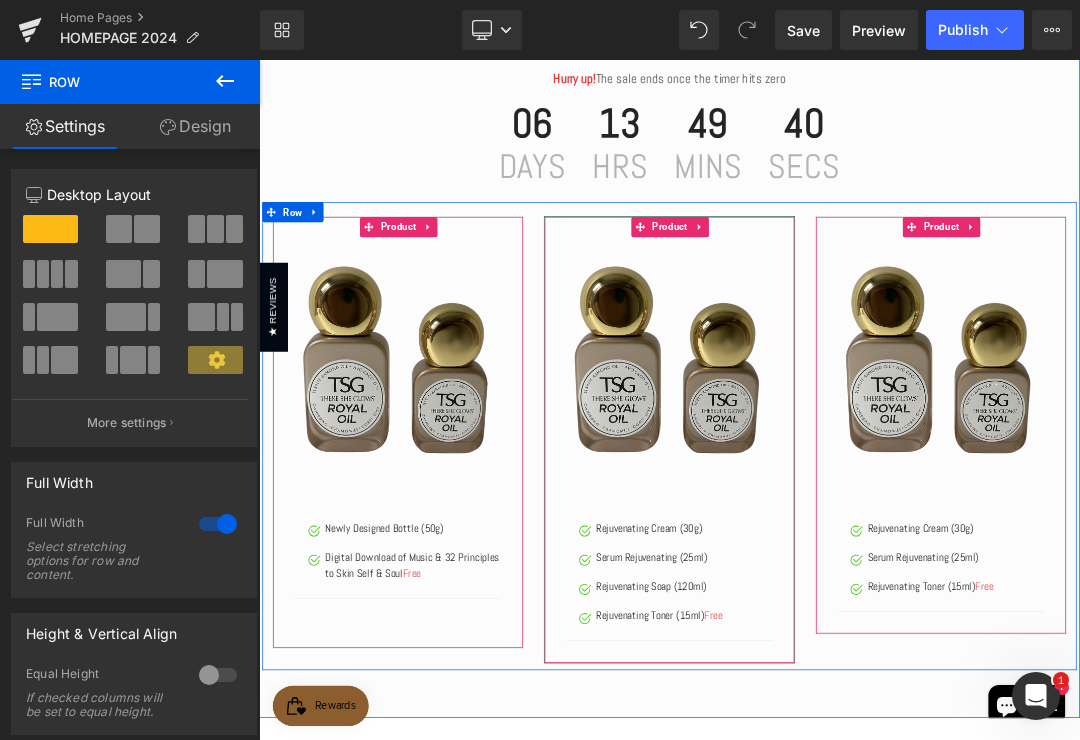 scroll, scrollTop: 473, scrollLeft: 0, axis: vertical 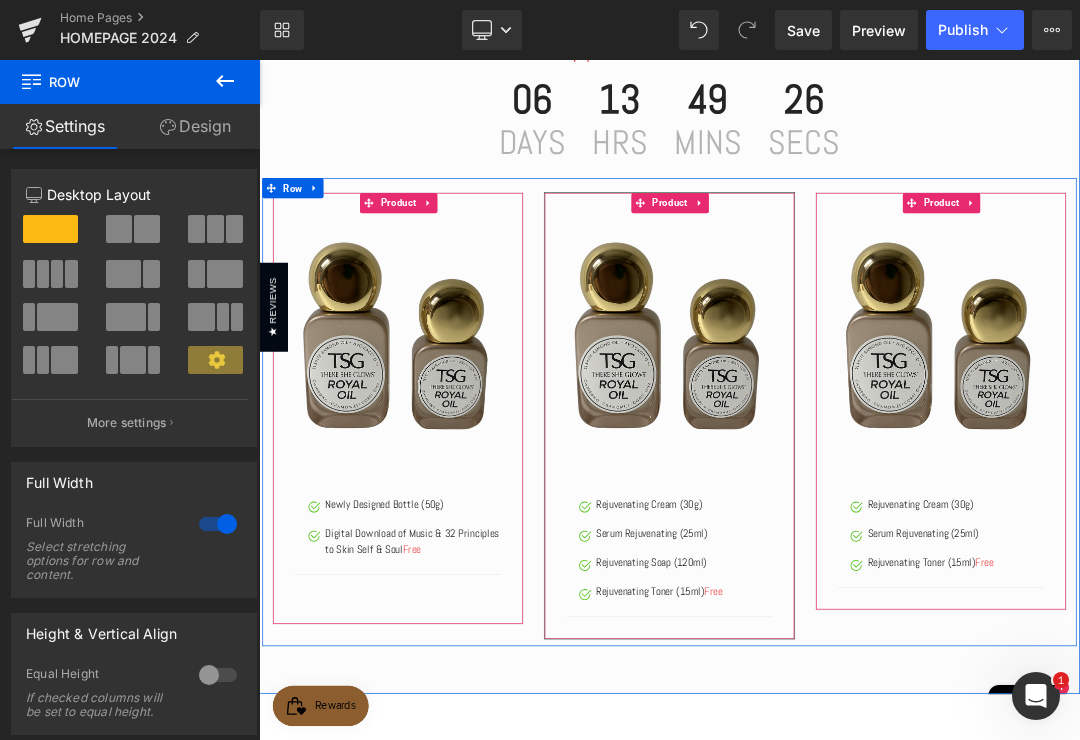 click at bounding box center [501, 714] 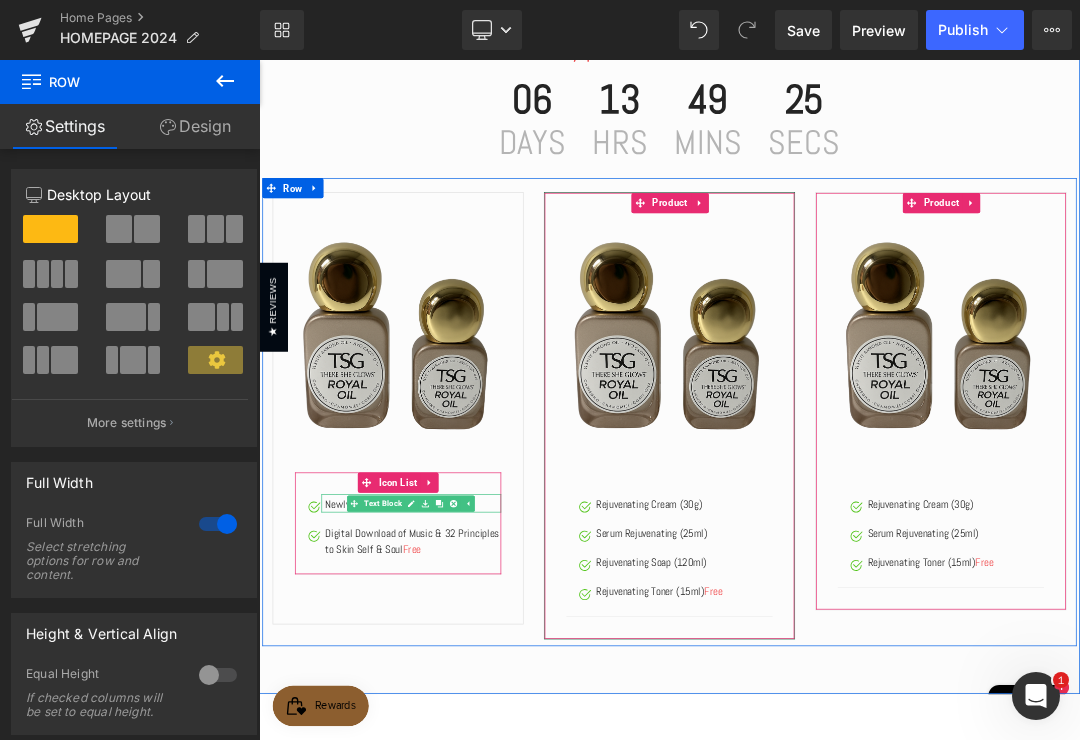click on "Newly Designed Bottle (50g)" at bounding box center (486, 715) 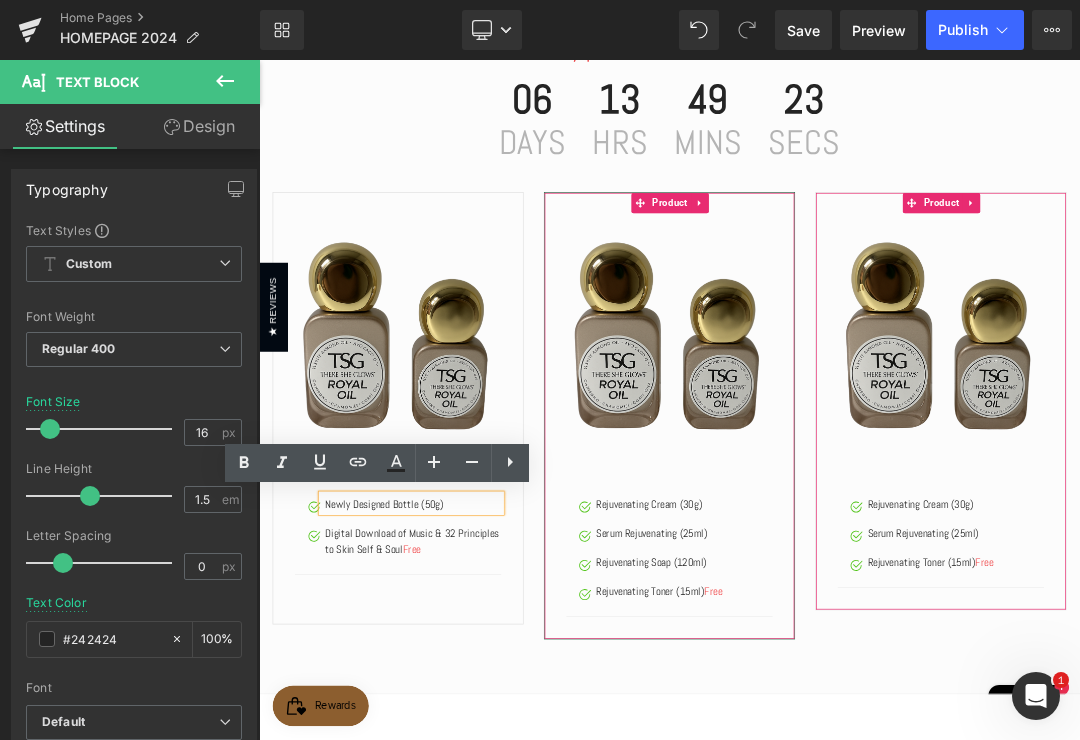click on "Newly Designed Bottle (50g)" at bounding box center [486, 715] 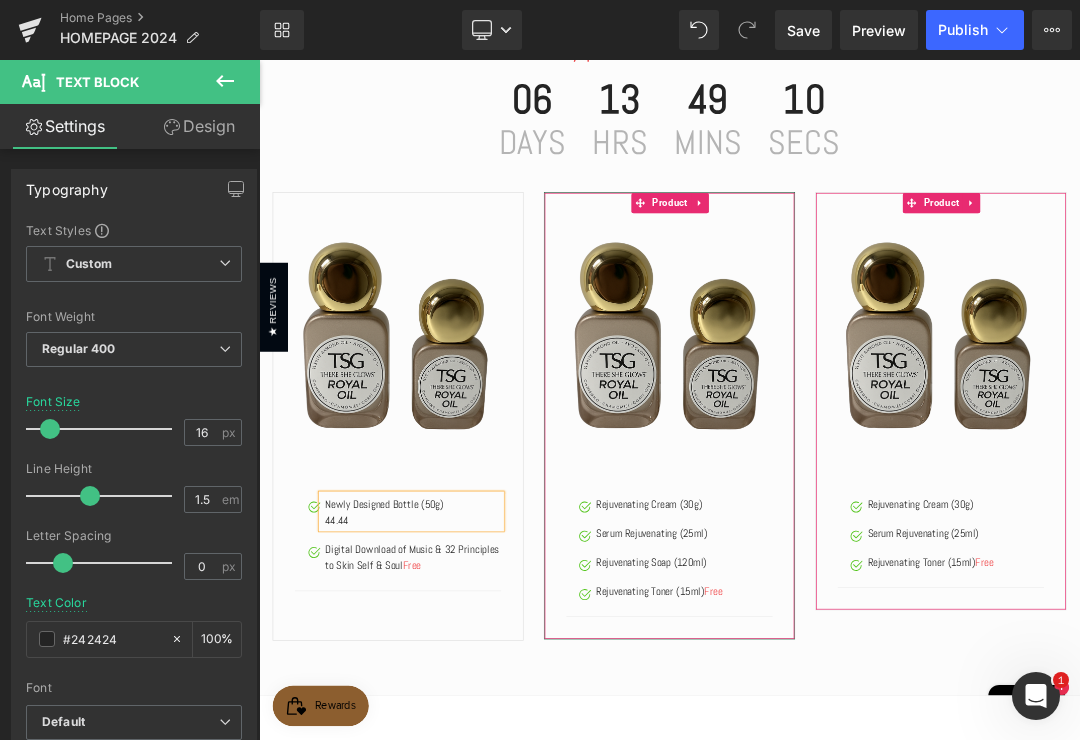 click on "Choose Your Package And Save Big On Your Order ! Heading         A rejuvenating set is comprised of rejuvenating soap, rejuvenating toner, sunblock cream with SPF, and night cream with peeling properties. Rejuvenating sets generally feature four products, which represent the four pillars of a modern basic skincare routine: cleanser, tone, protect/moisturize, moisturize/treat.  Text Block         Hurry up!  The sale ends once the timer hits zero Text Block
06 Days
13 Hrs
49 Mins
10 Secs
Countdown Timer         Row
Sale Off" at bounding box center [864, 379] 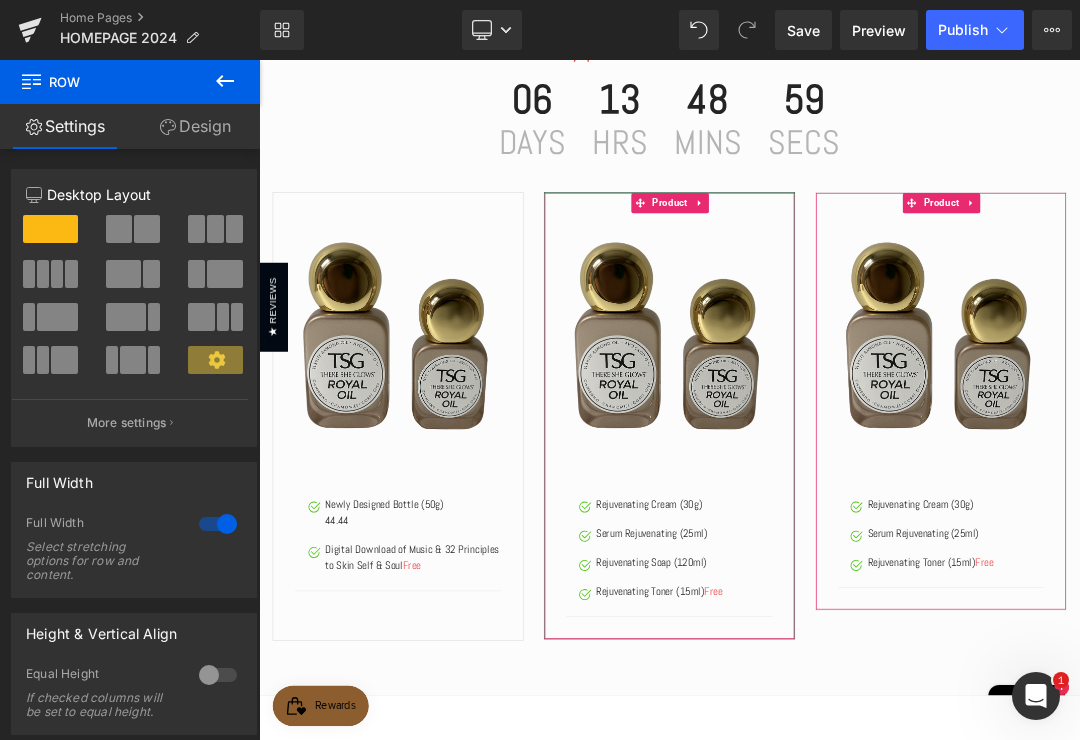 click 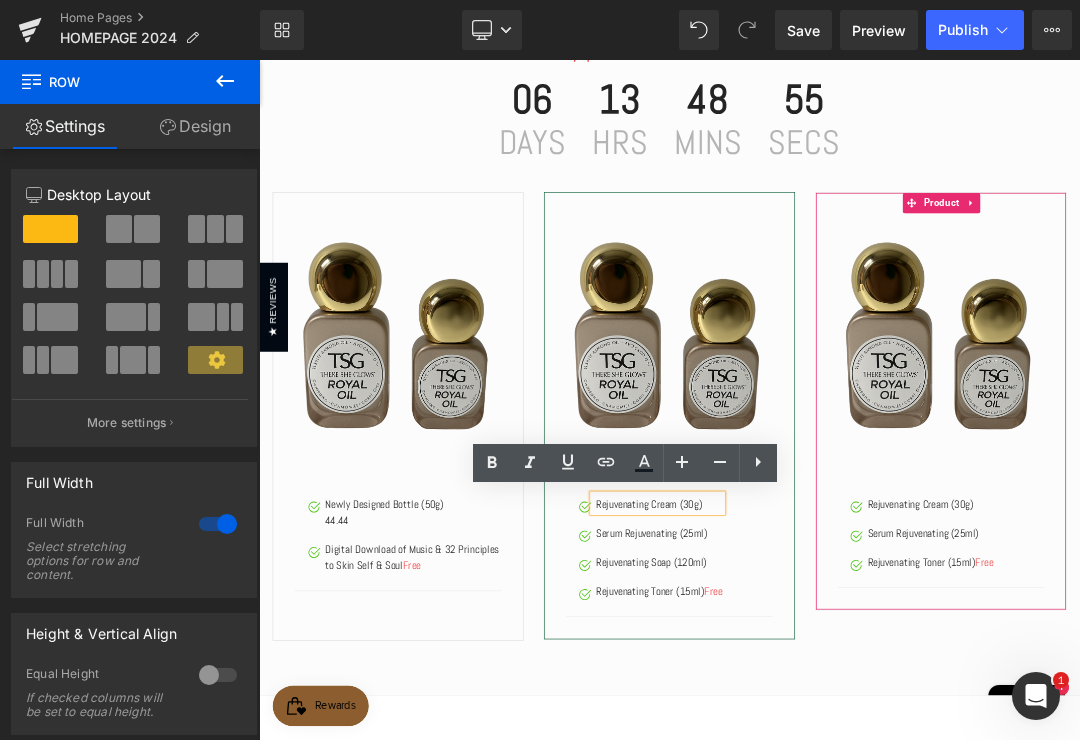 click on "Rejuvenating Cream (30g)" at bounding box center (849, 715) 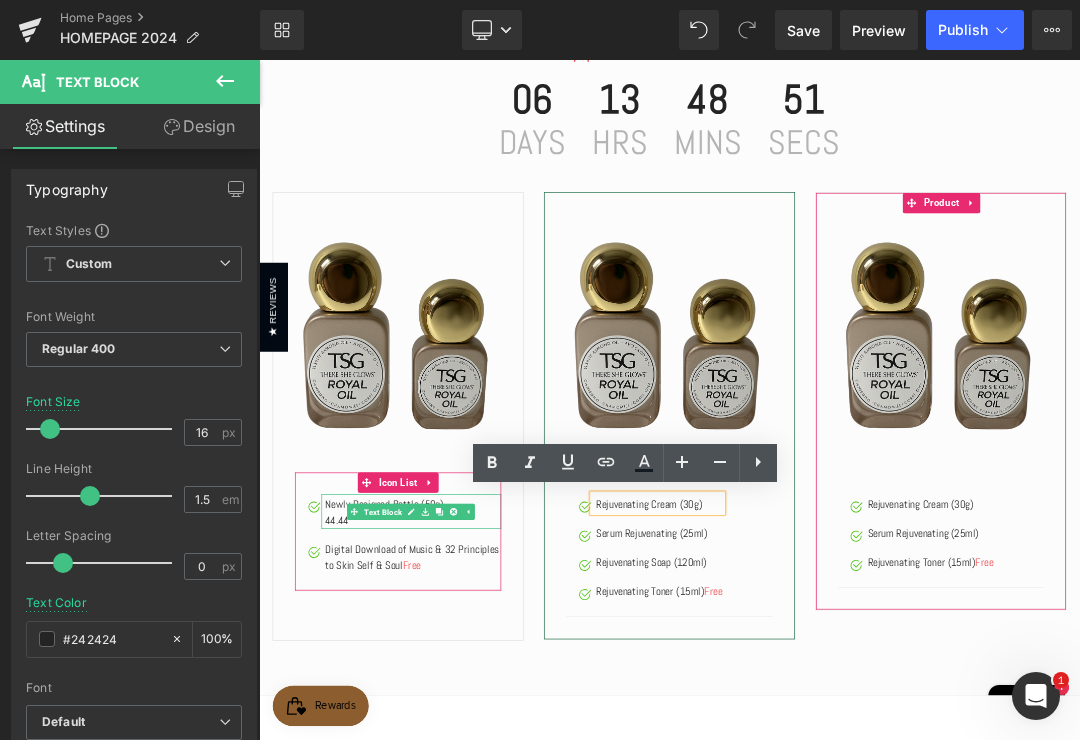 click on "Newly Designed Bottle (50g)" at bounding box center (486, 715) 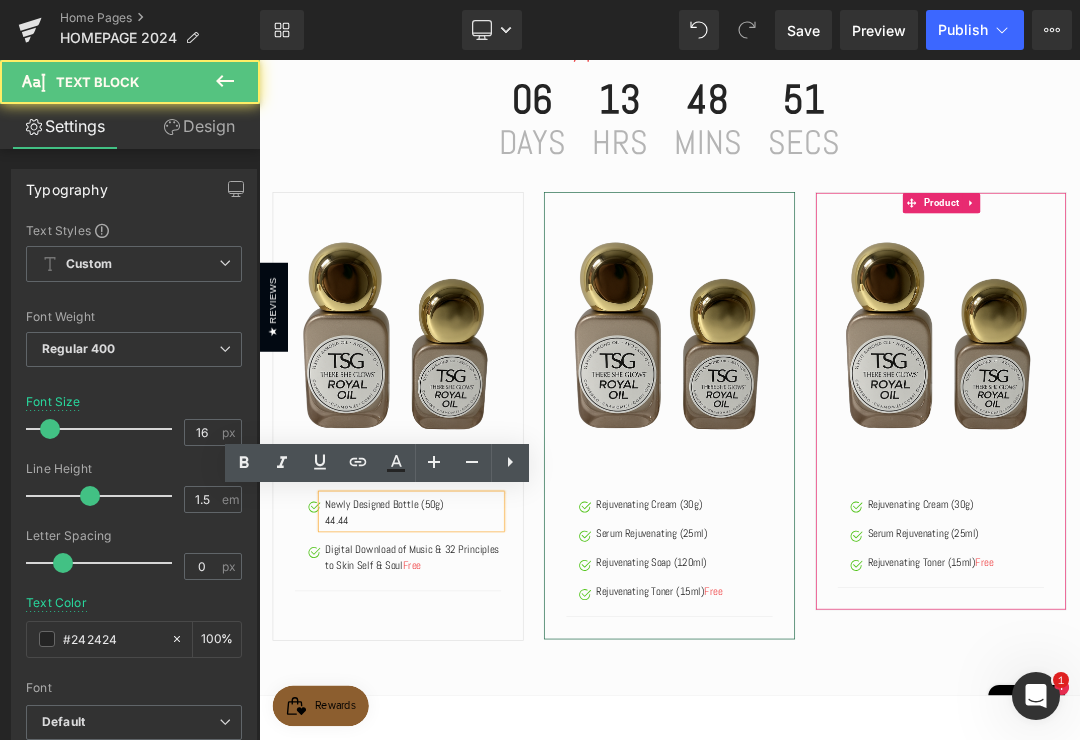click on "Newly Designed Bottle (50g)" at bounding box center [486, 715] 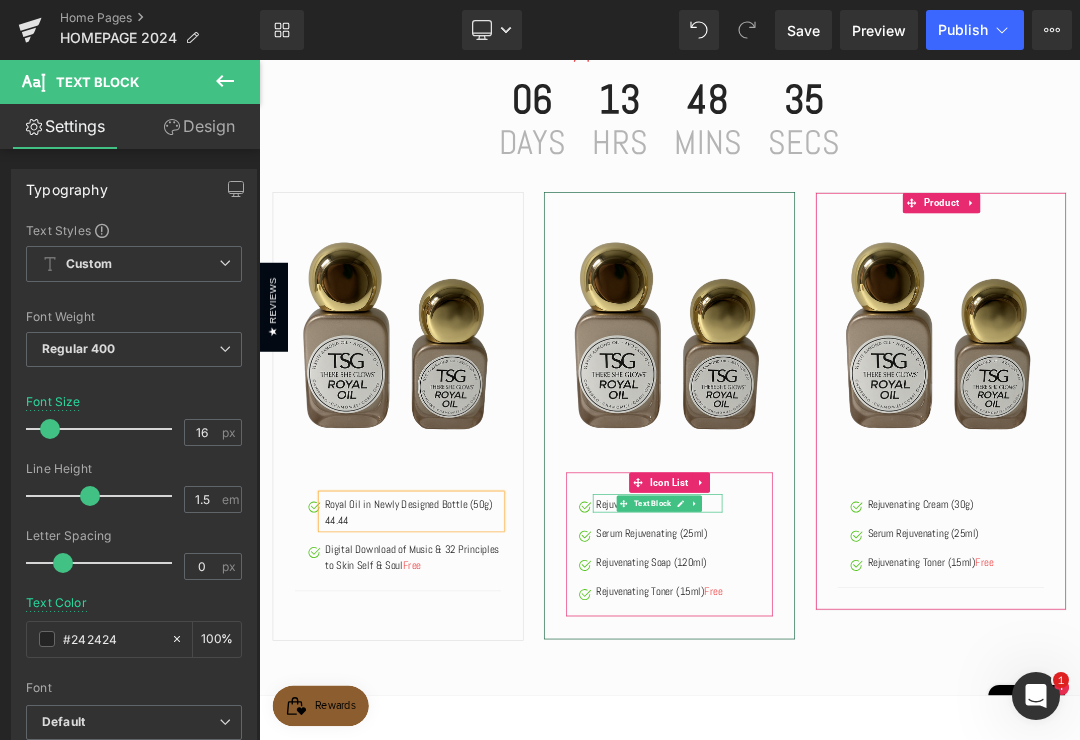 click on "Rejuvenating Cream (30g)" at bounding box center [849, 715] 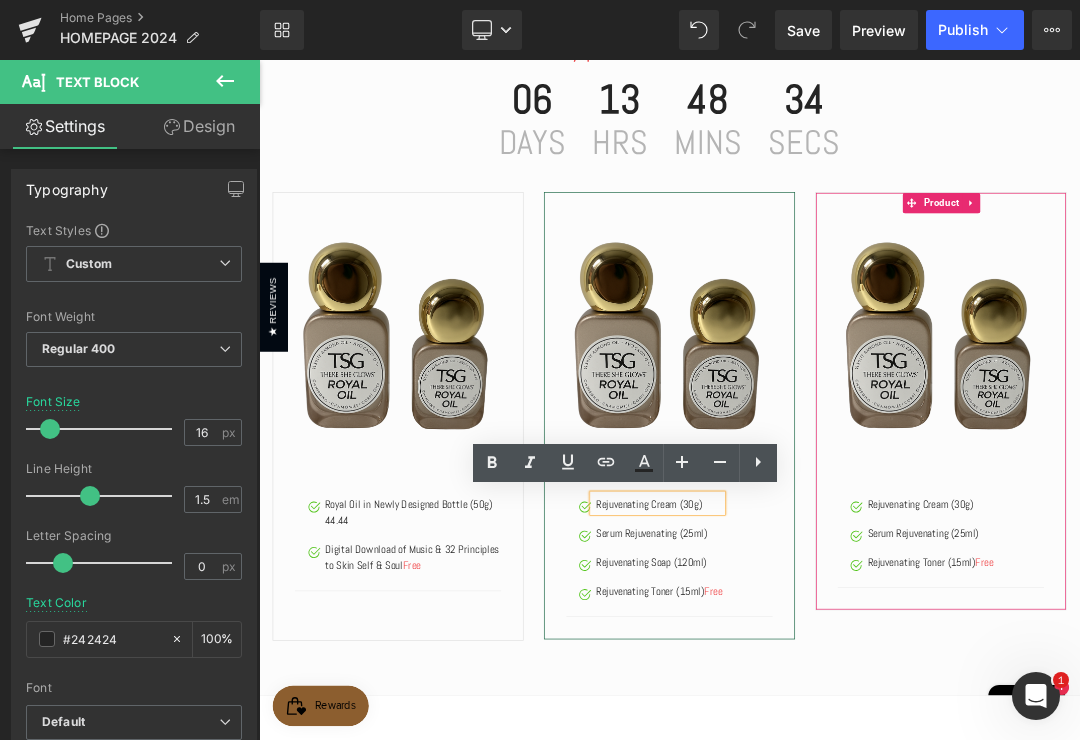 click on "Rejuvenating Cream (30g)" at bounding box center (849, 715) 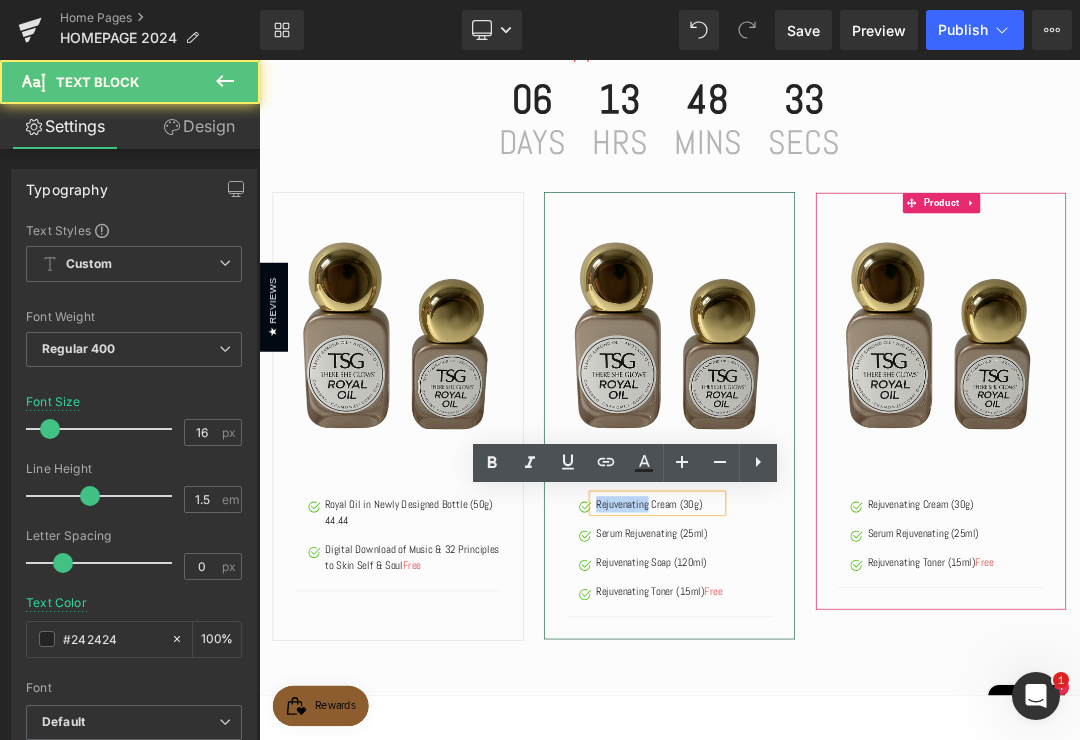 click on "Rejuvenating Cream (30g)" at bounding box center [849, 715] 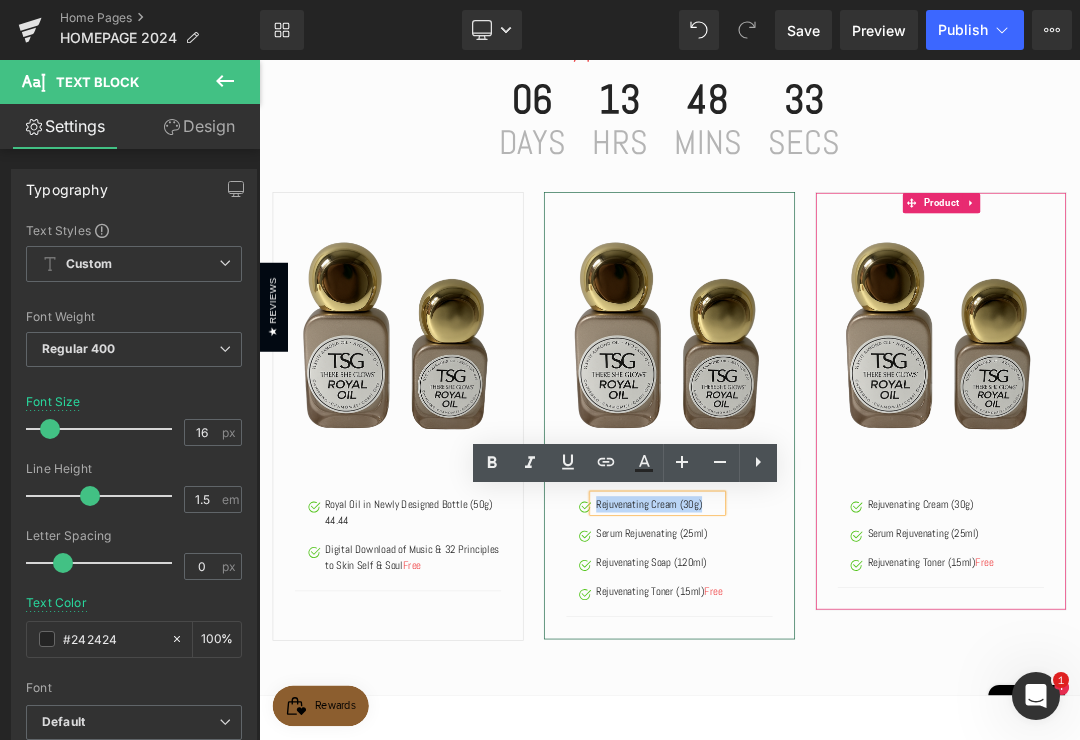 click on "Rejuvenating Cream (30g)" at bounding box center [849, 715] 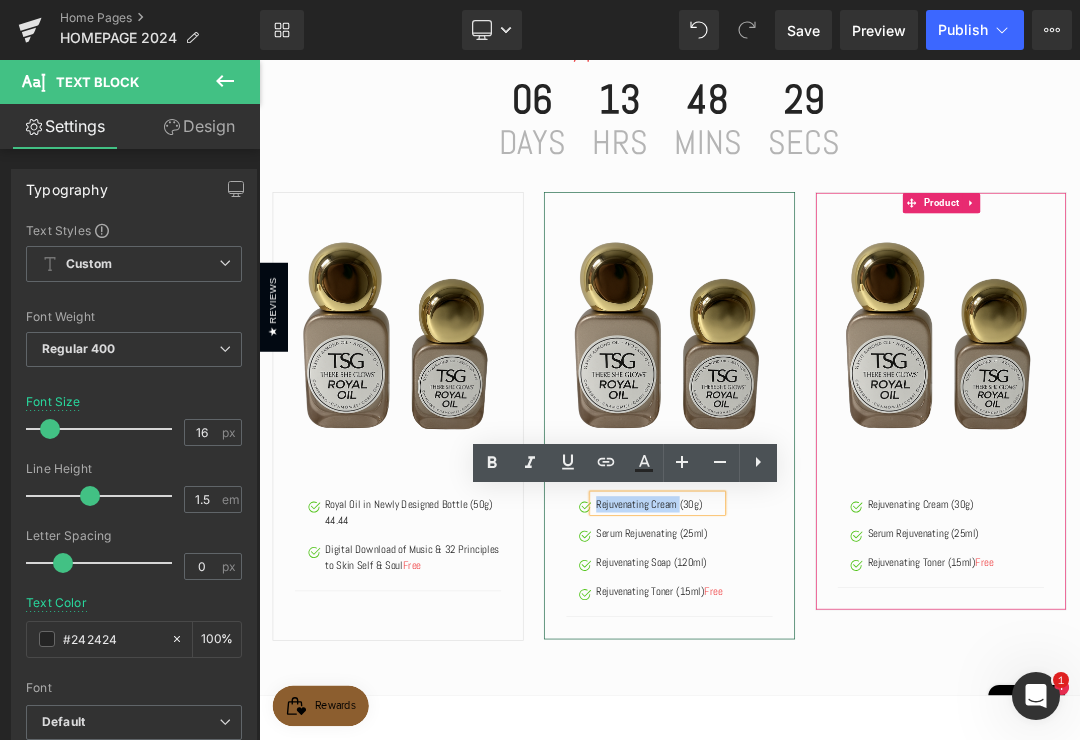 type 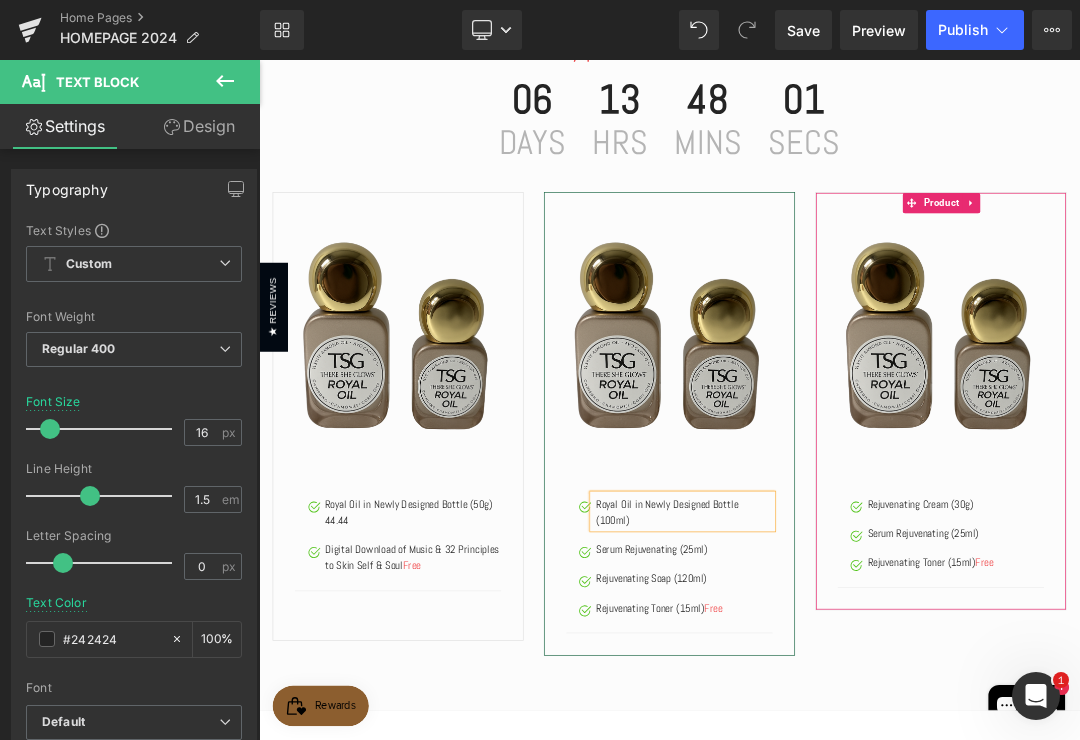click on "Royal Oil in Newly Designed Bottle (50g)" at bounding box center (486, 715) 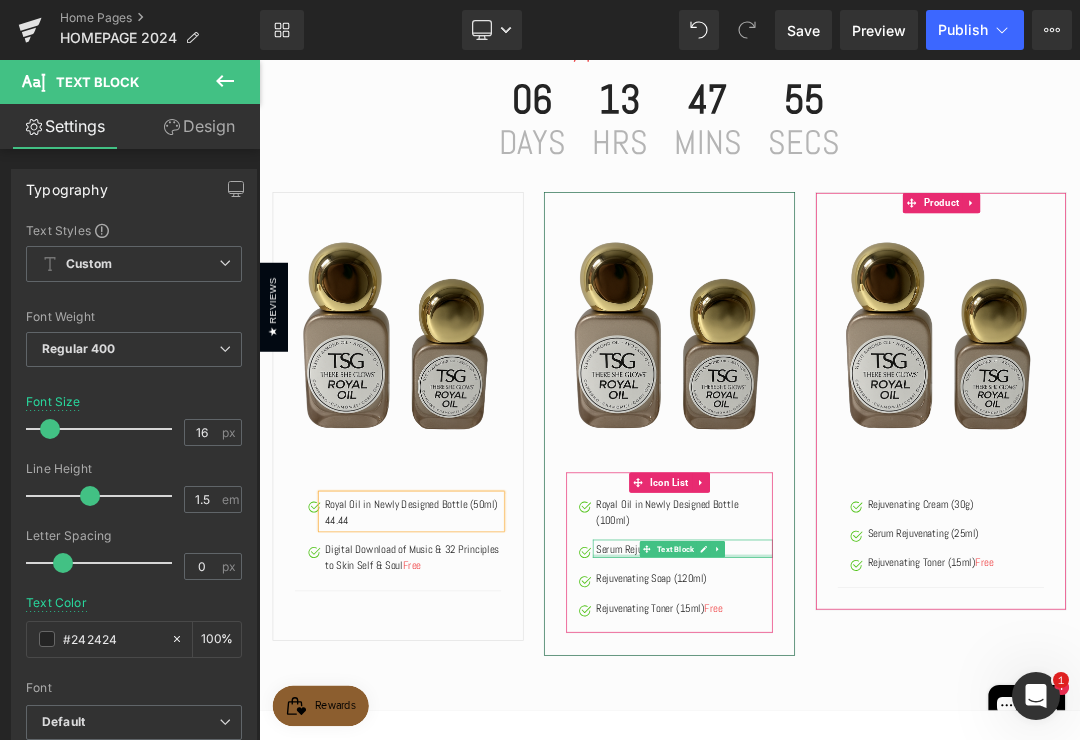 click at bounding box center [883, 791] 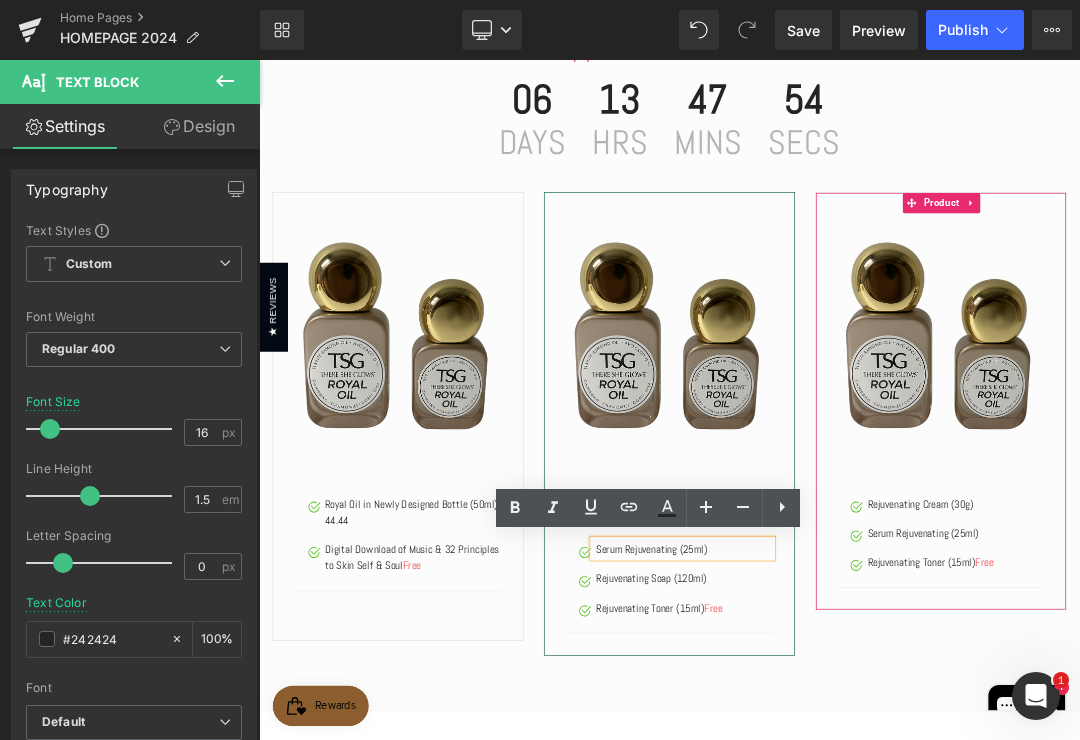 click on "Serum Rejuvenating (25ml)" at bounding box center (886, 782) 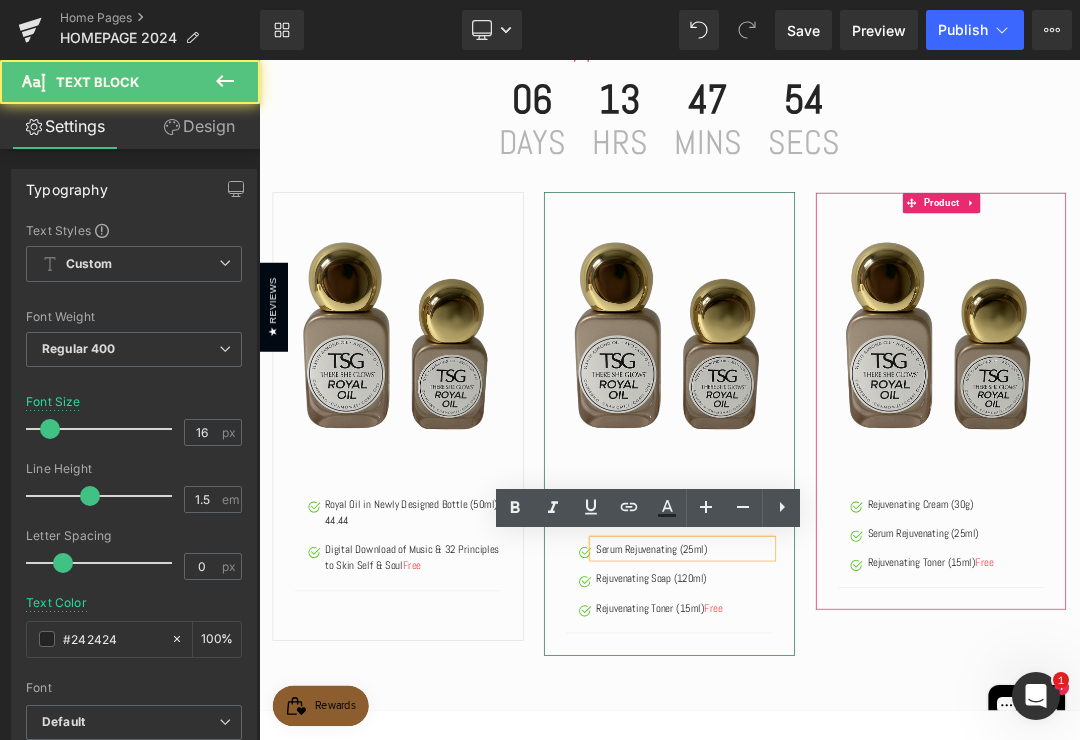 click on "Serum Rejuvenating (25ml)" at bounding box center [886, 782] 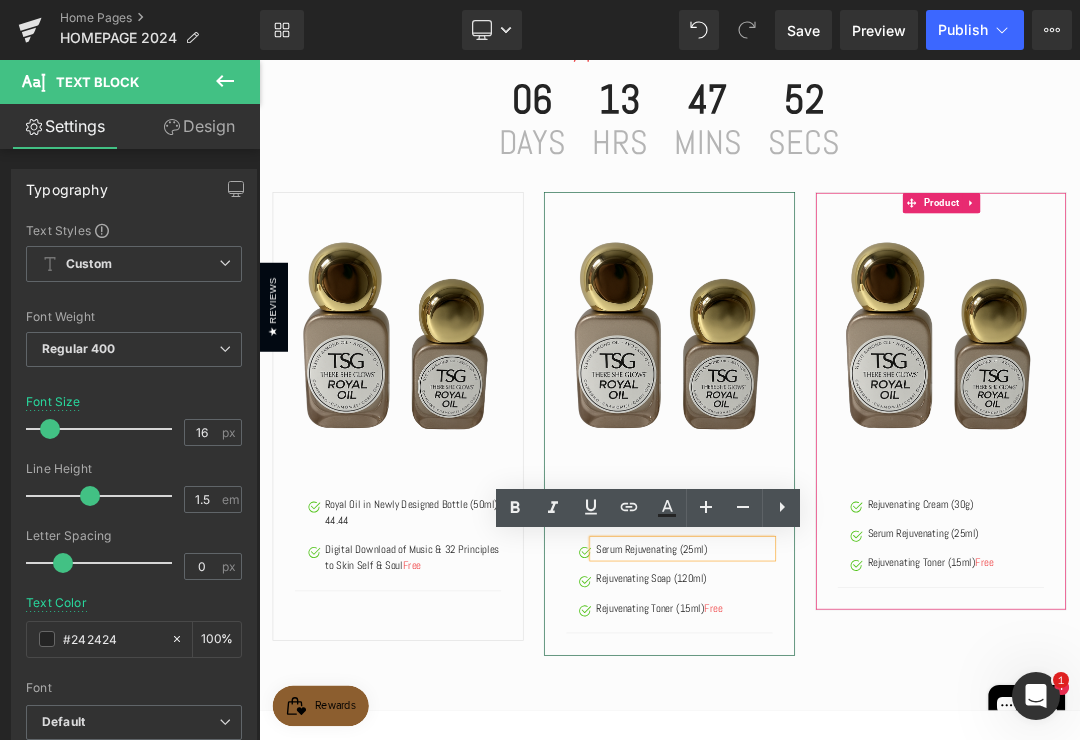 type 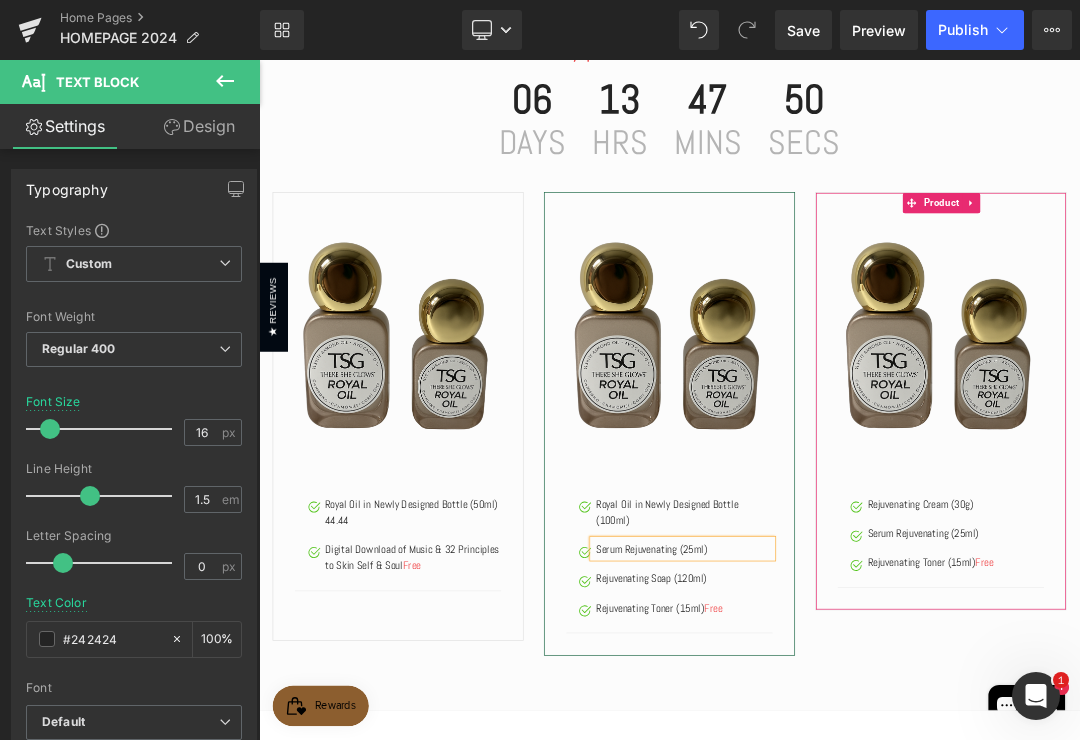 click on "Serum Rejuvenating (25ml)" at bounding box center [886, 782] 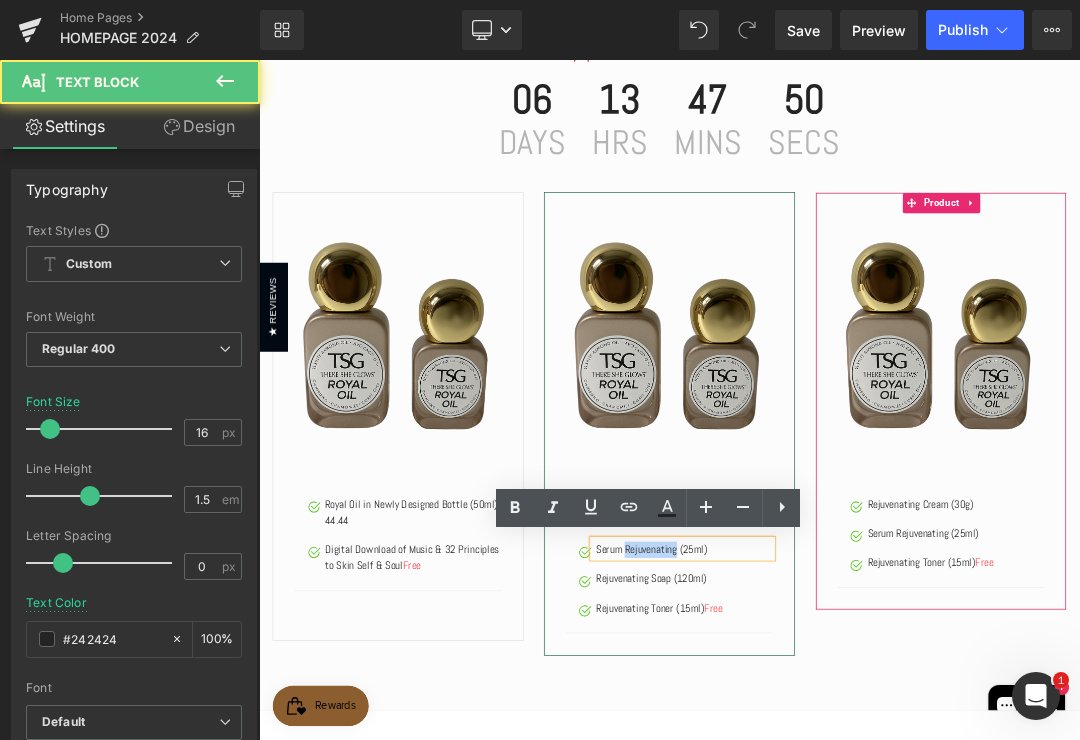 click on "Serum Rejuvenating (25ml)" at bounding box center (886, 782) 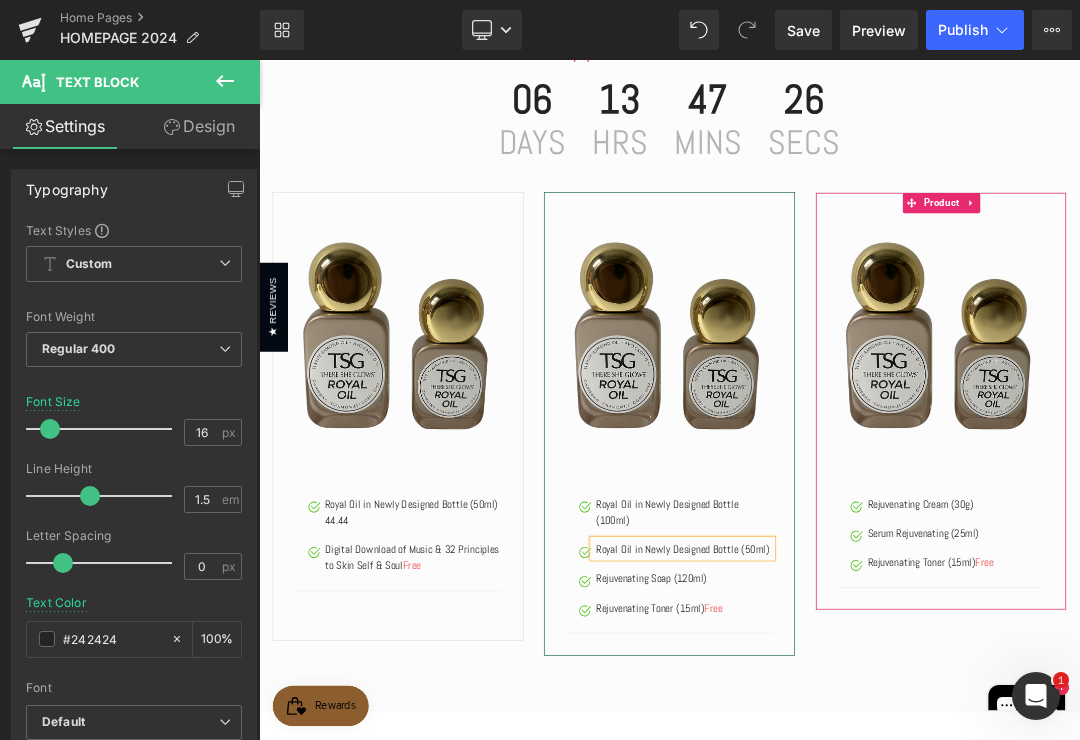 click on "Text Block" at bounding box center [838, 714] 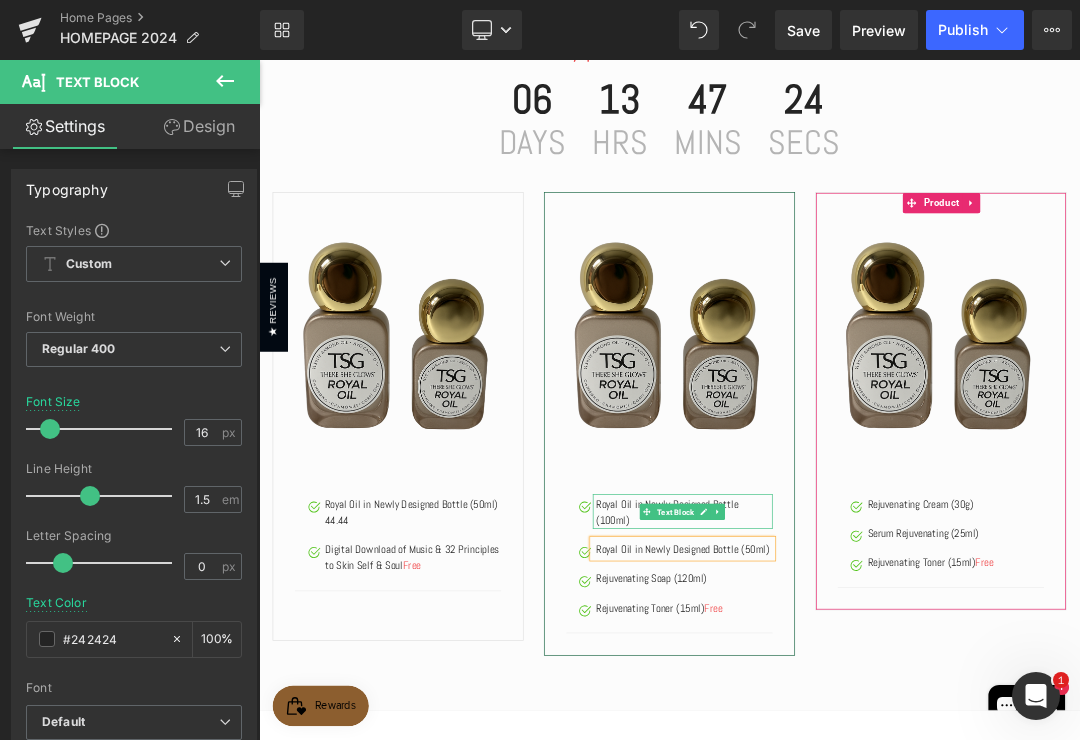 click on "Royal Oil in Newly Designed Bottle (100ml)" at bounding box center (886, 727) 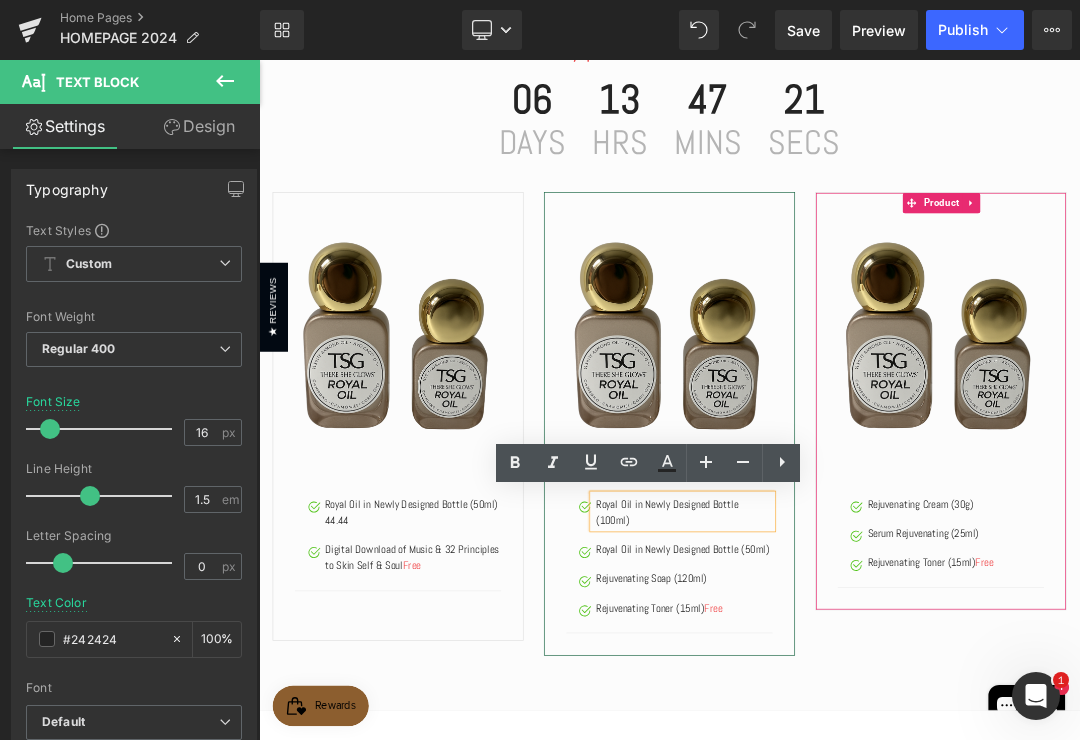click on "Royal Oil in Newly Designed Bottle (100ml)" at bounding box center [886, 727] 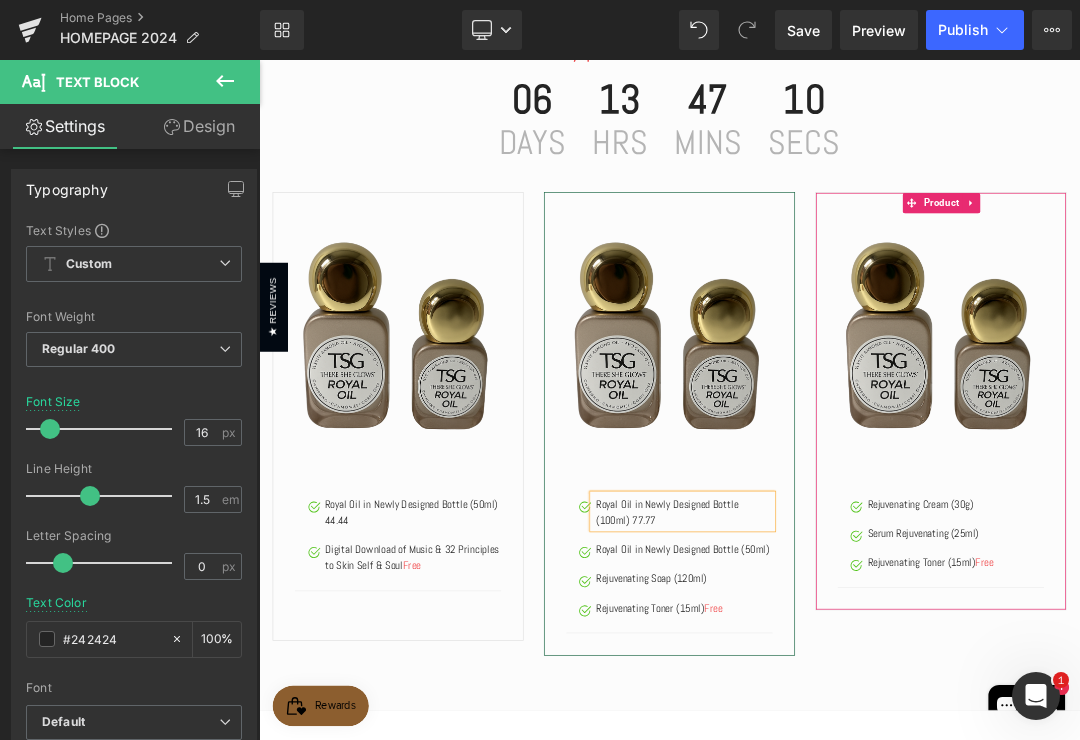 click on "Royal Oil in Newly Designed Bottle (100ml) 77.77" at bounding box center [886, 727] 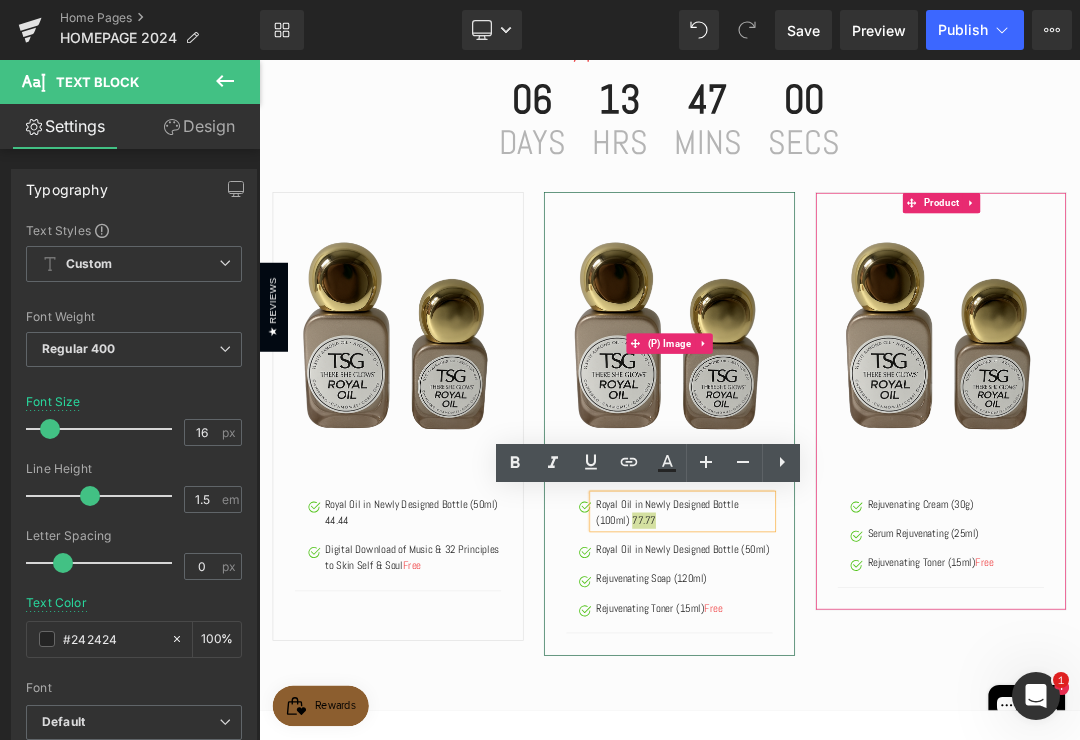 click 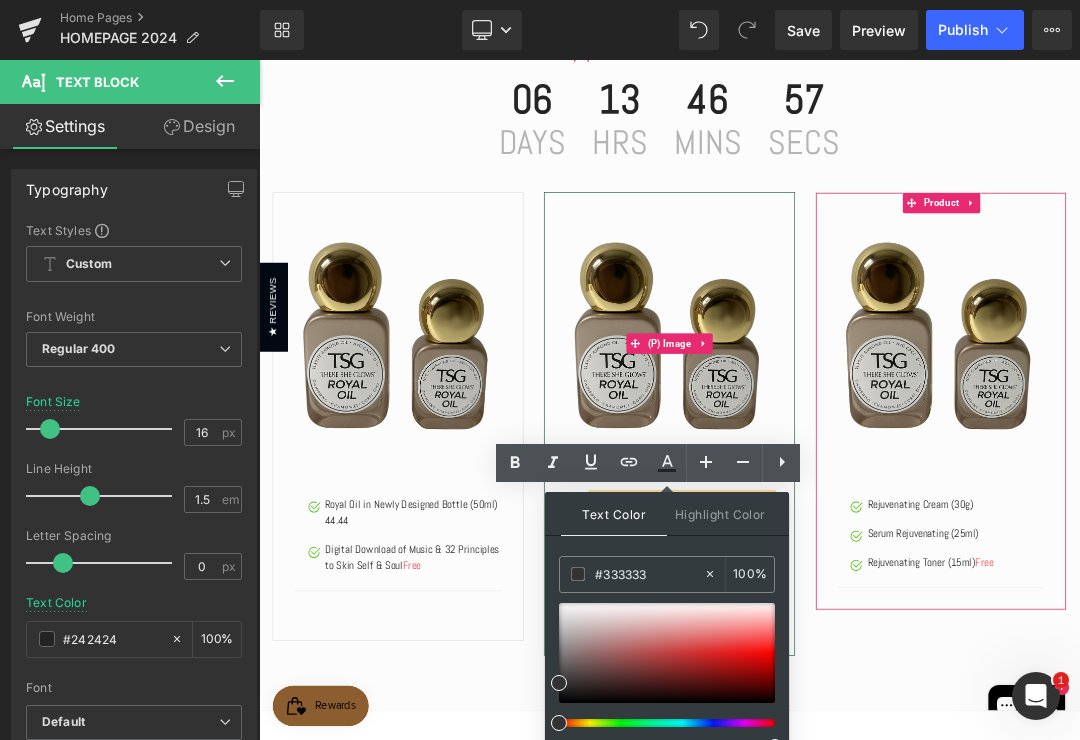 click at bounding box center (559, 723) 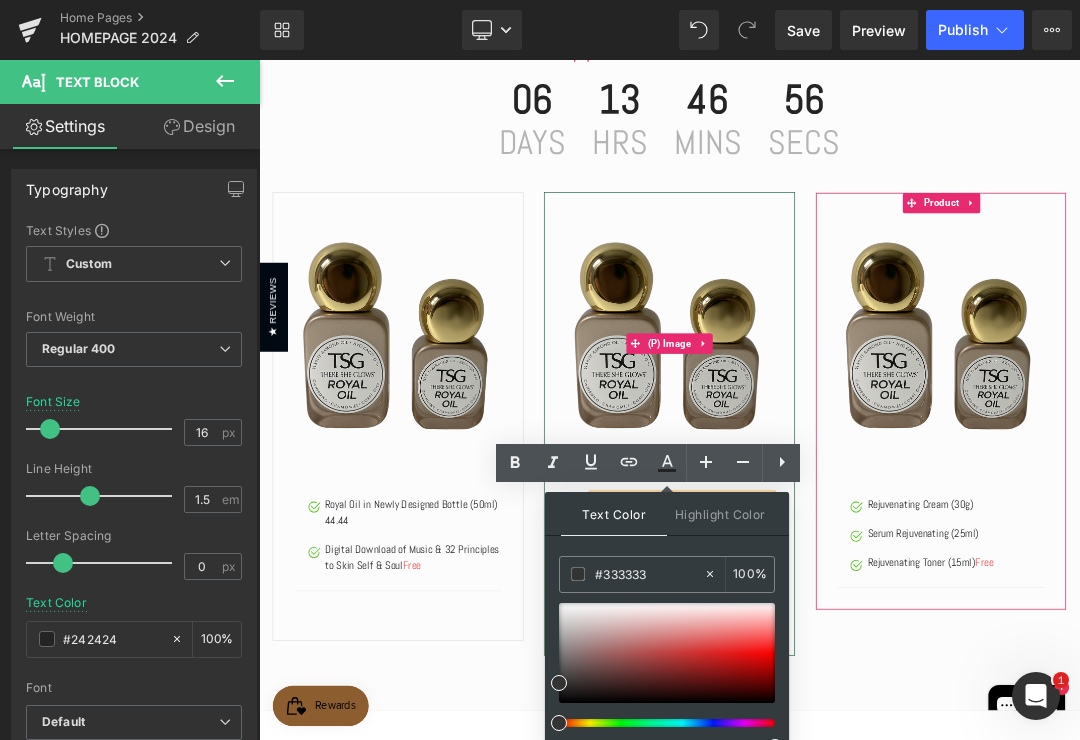 click at bounding box center [659, 723] 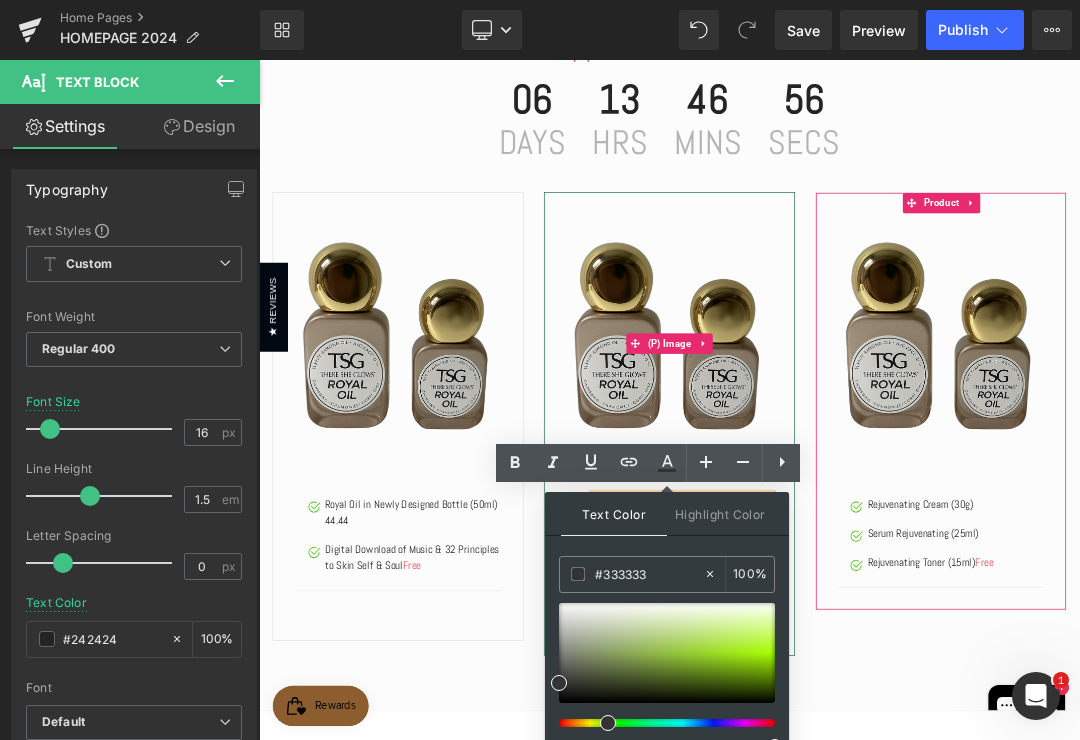 click at bounding box center [667, 677] 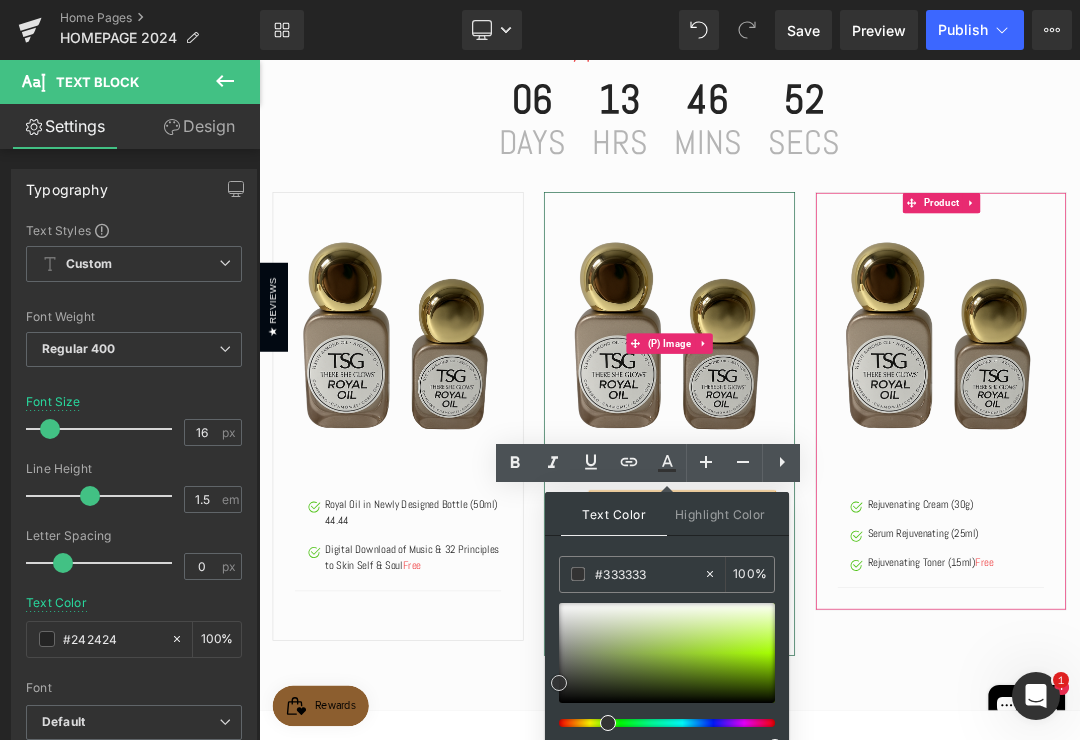 click at bounding box center (667, 653) 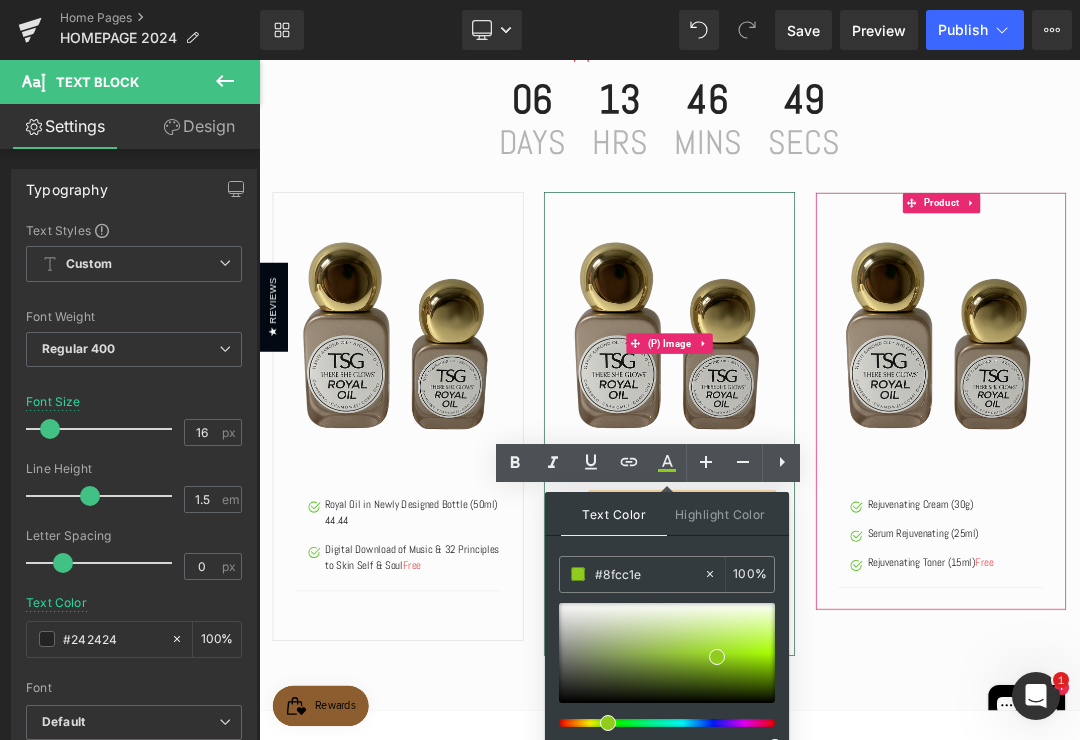 click at bounding box center (659, 723) 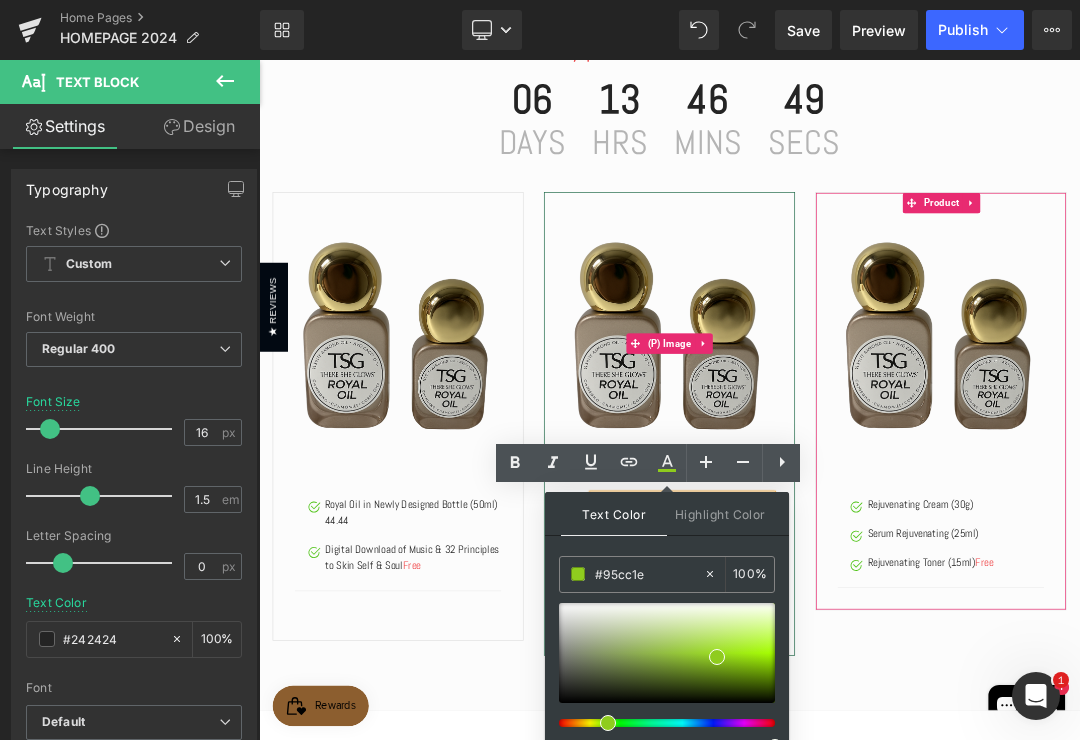 click at bounding box center (667, 677) 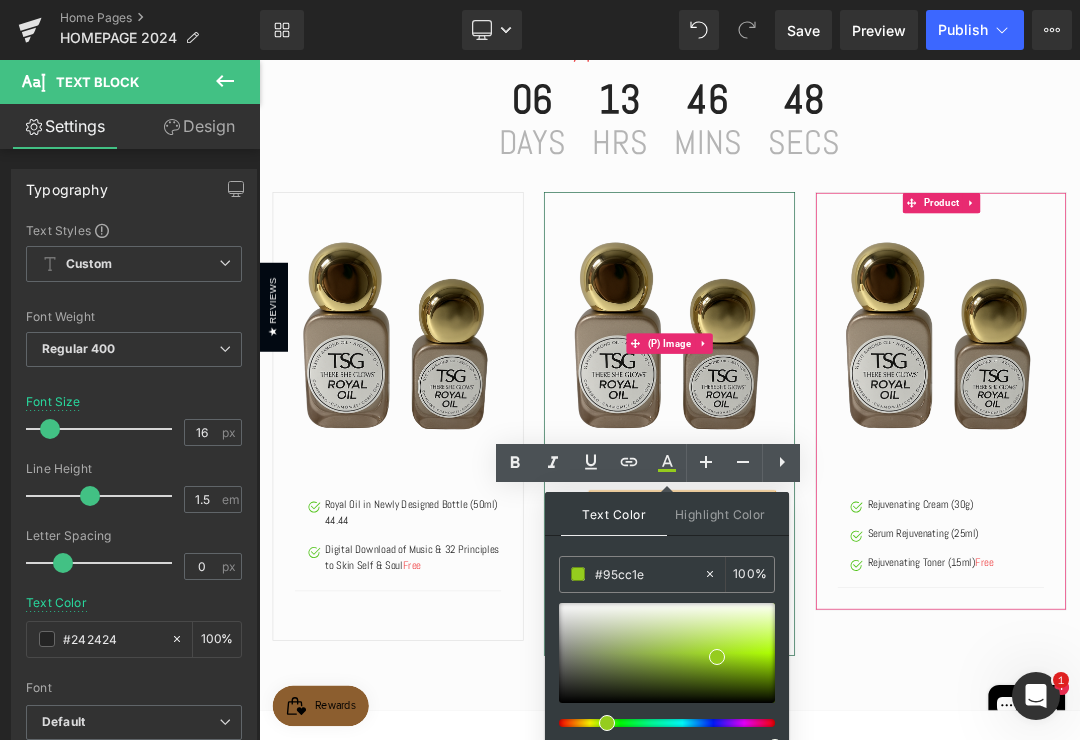 click at bounding box center [659, 723] 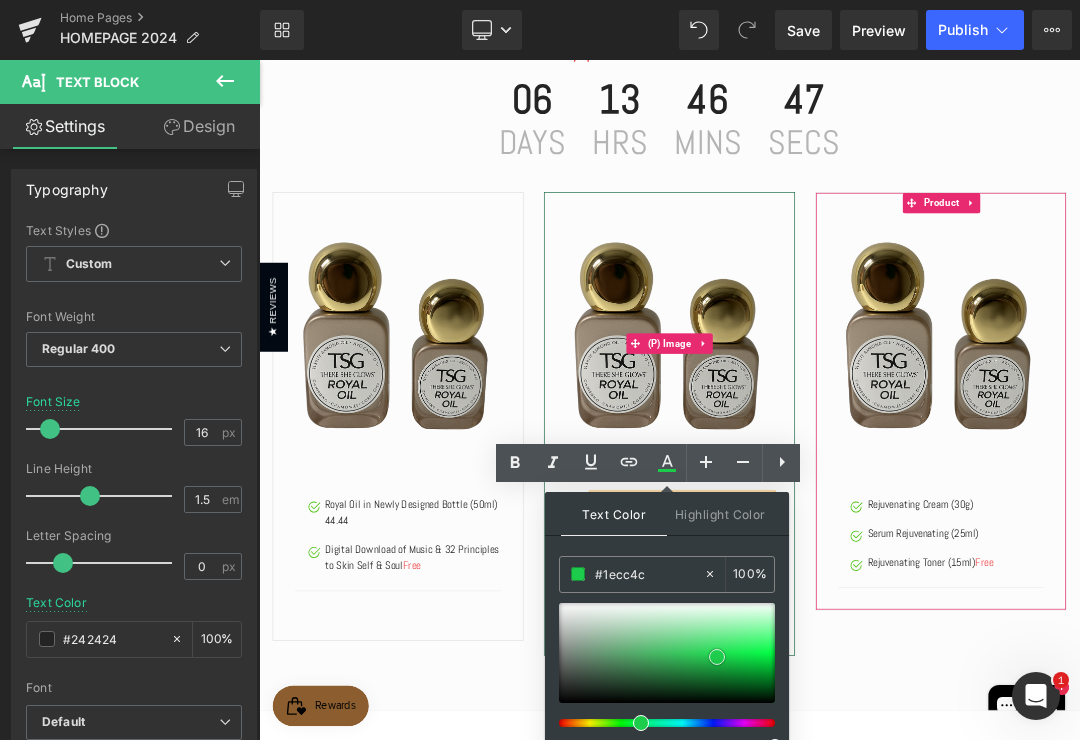click at bounding box center [717, 657] 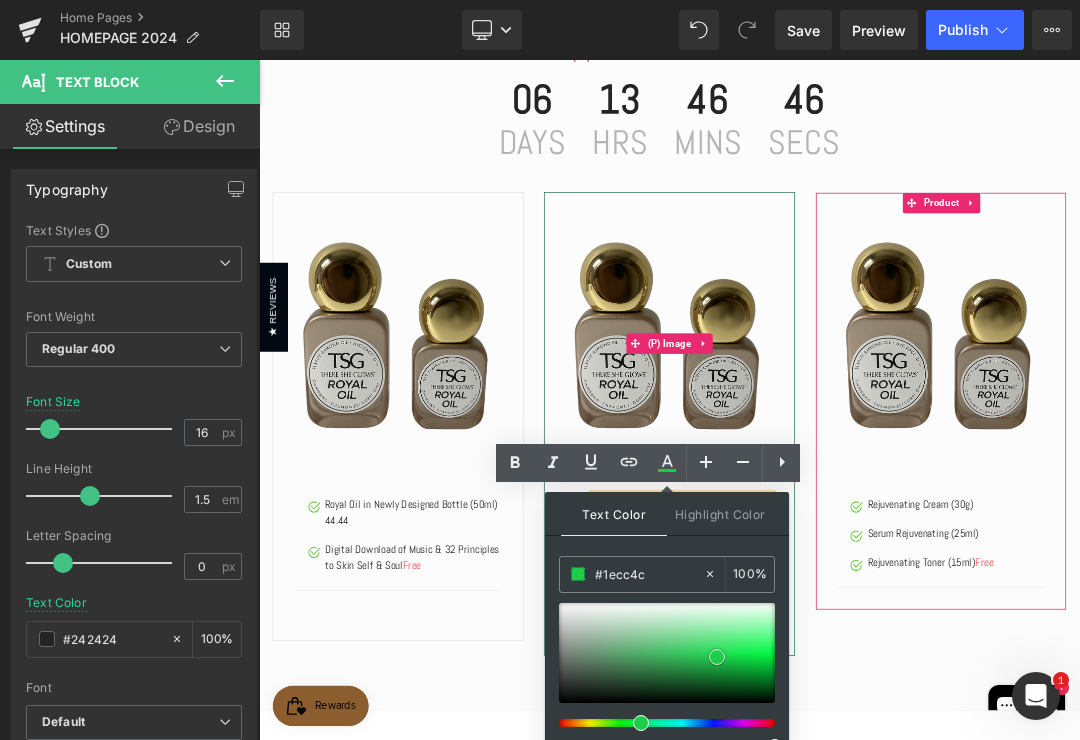 click at bounding box center [667, 653] 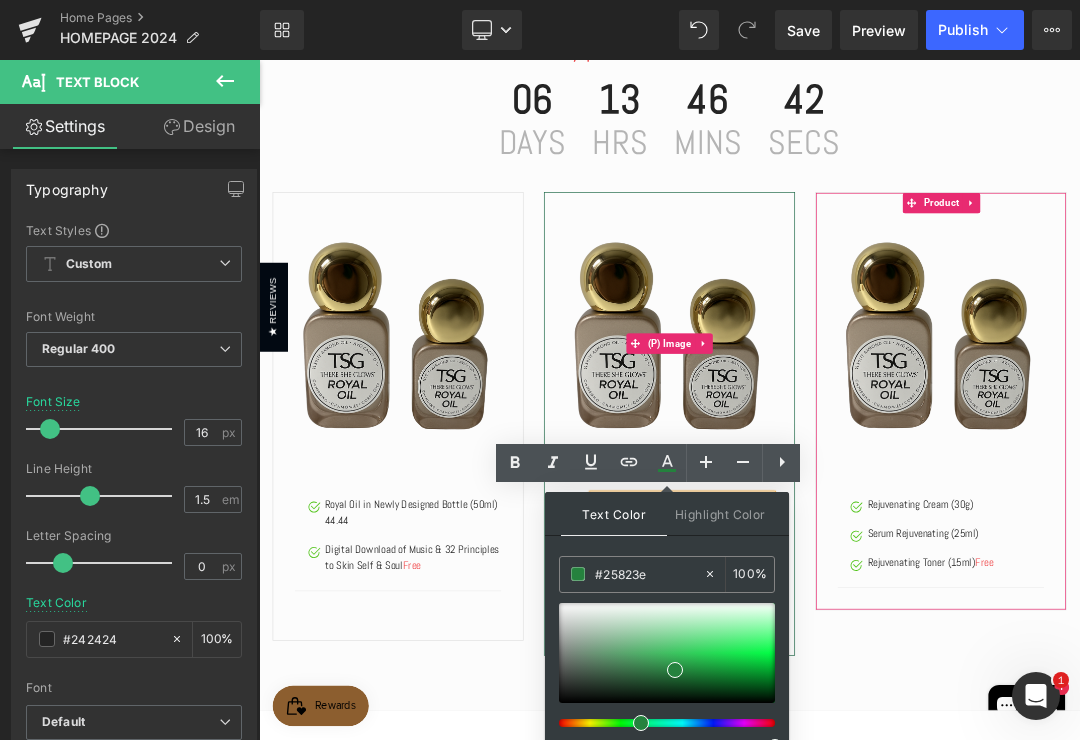 click at bounding box center [864, 478] 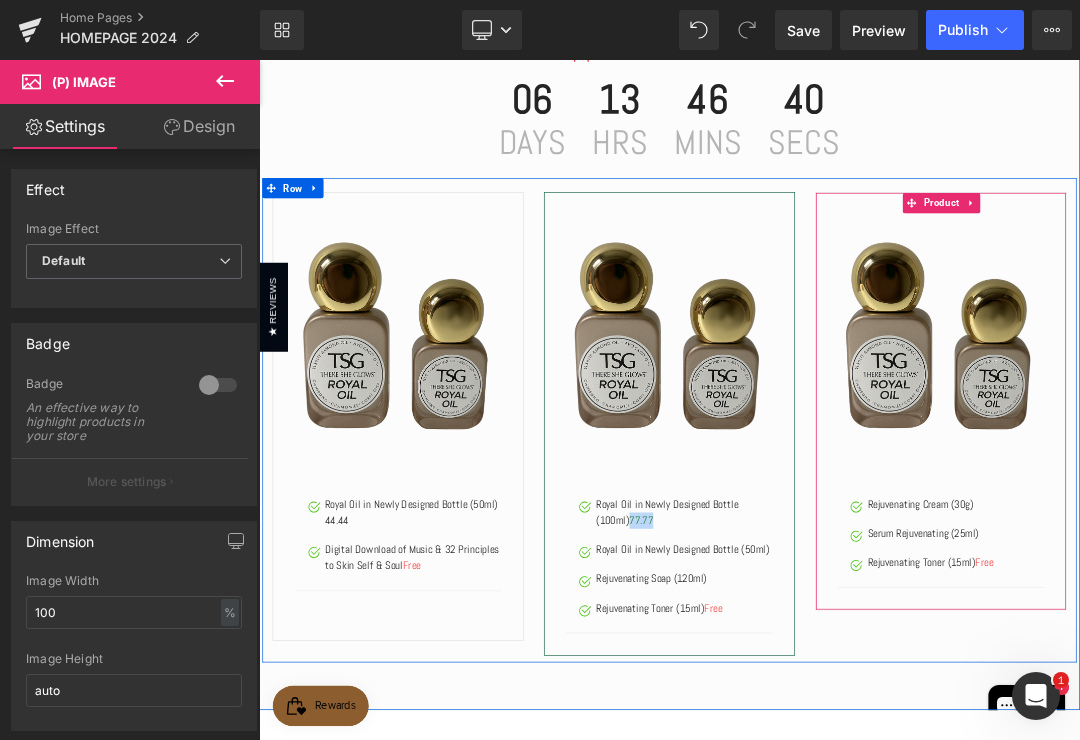 click on "Royal Oil in Newly Designed Bottle (100ml)  77.77" at bounding box center (886, 727) 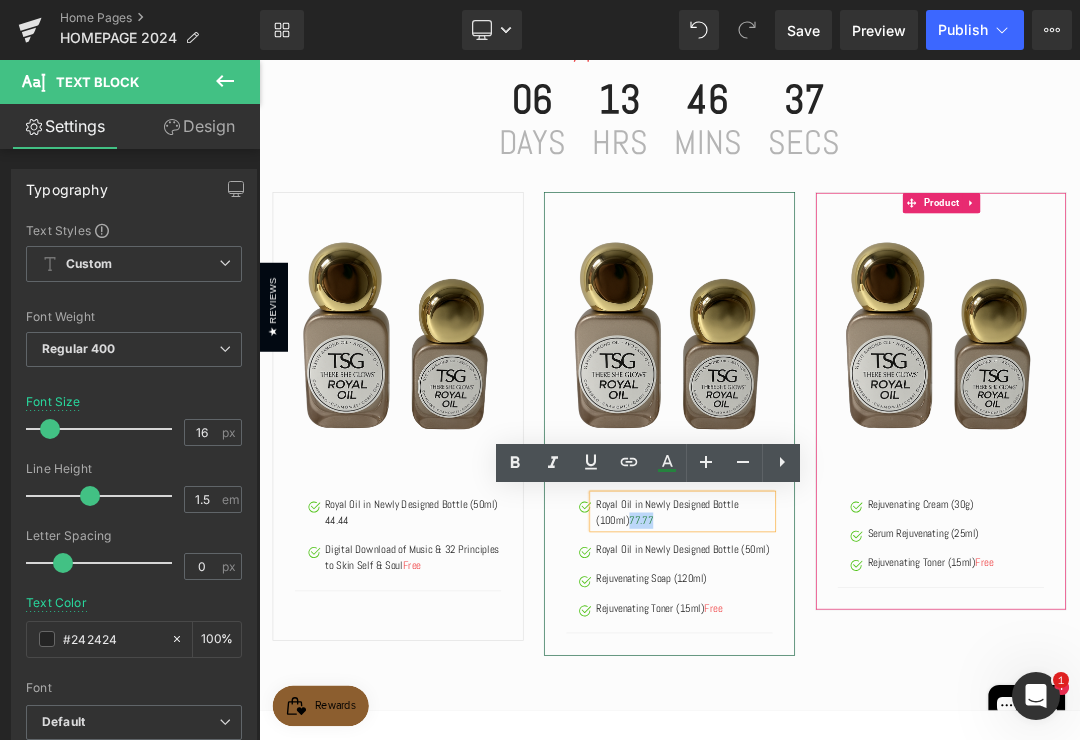 click on "Sale Off
(P) Image
Image
Royal Oil in Newly Designed Bottle (100ml)  77.77
Text Block
Image
Royal Oil in Newly Designed Bottle (50ml) Text Block
Image
Text Block" at bounding box center (864, 596) 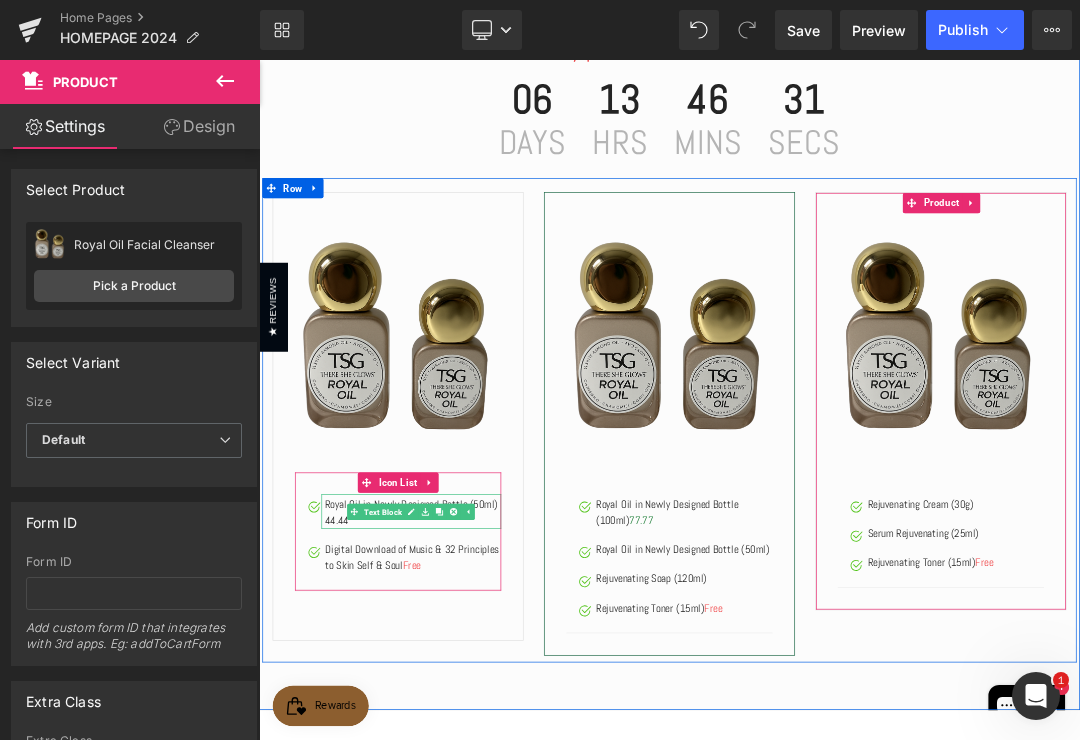 click on "44.44" at bounding box center (486, 739) 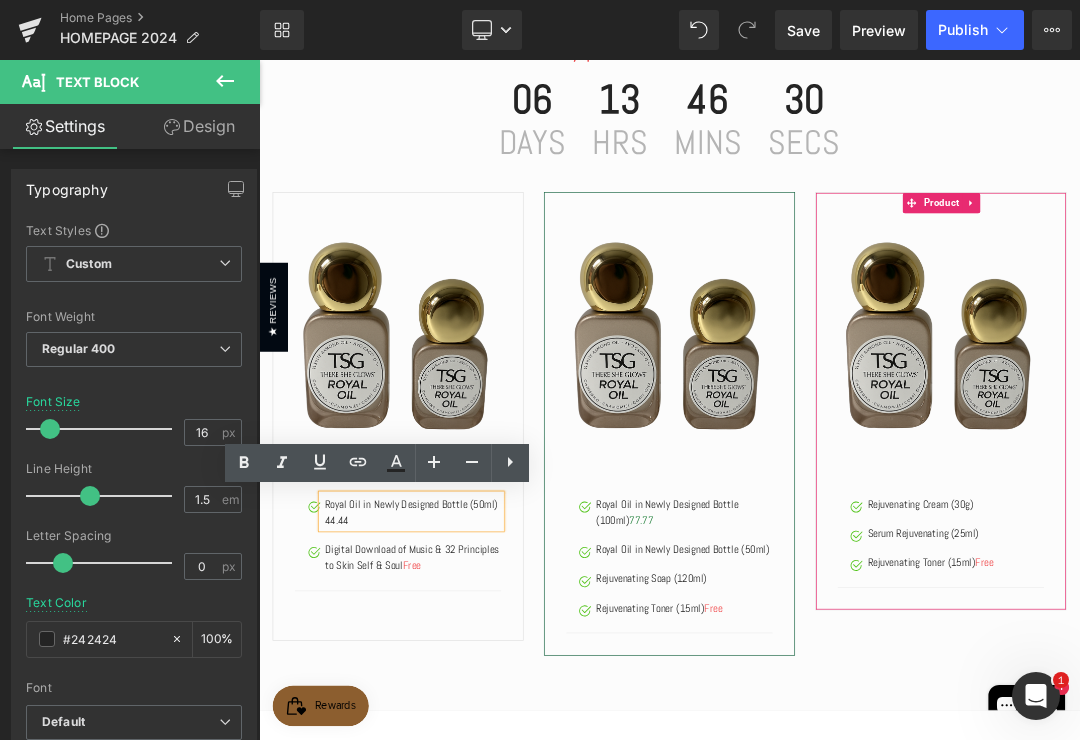 click on "44.44" at bounding box center [486, 739] 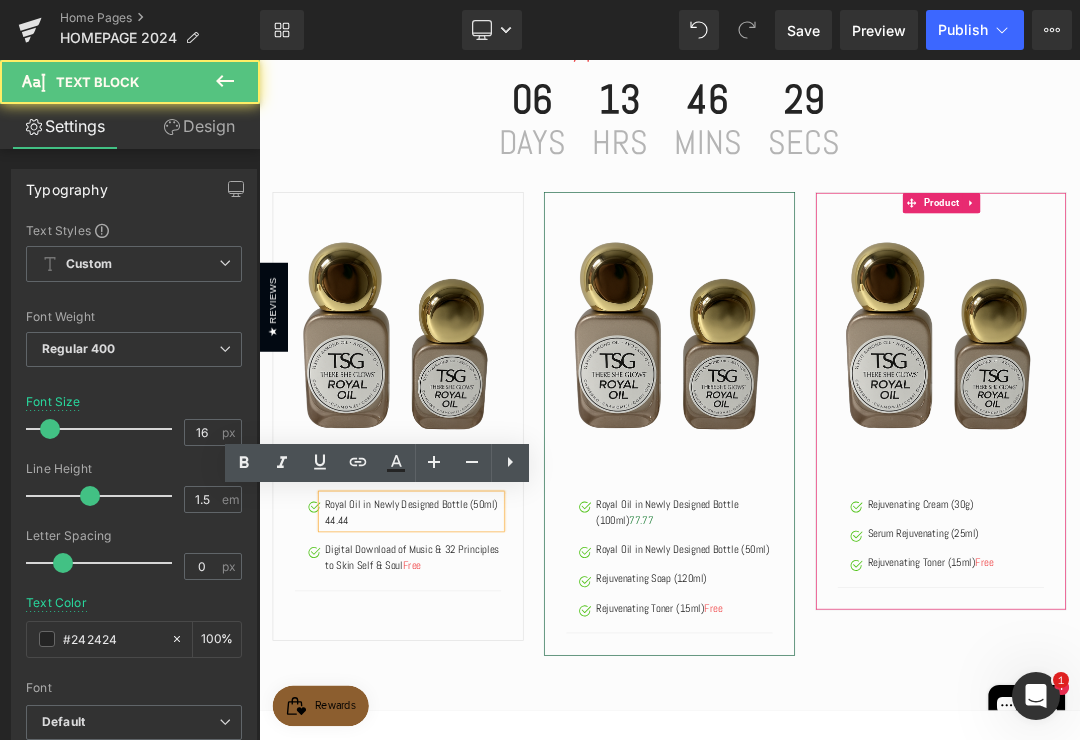 click on "44.44" at bounding box center (486, 739) 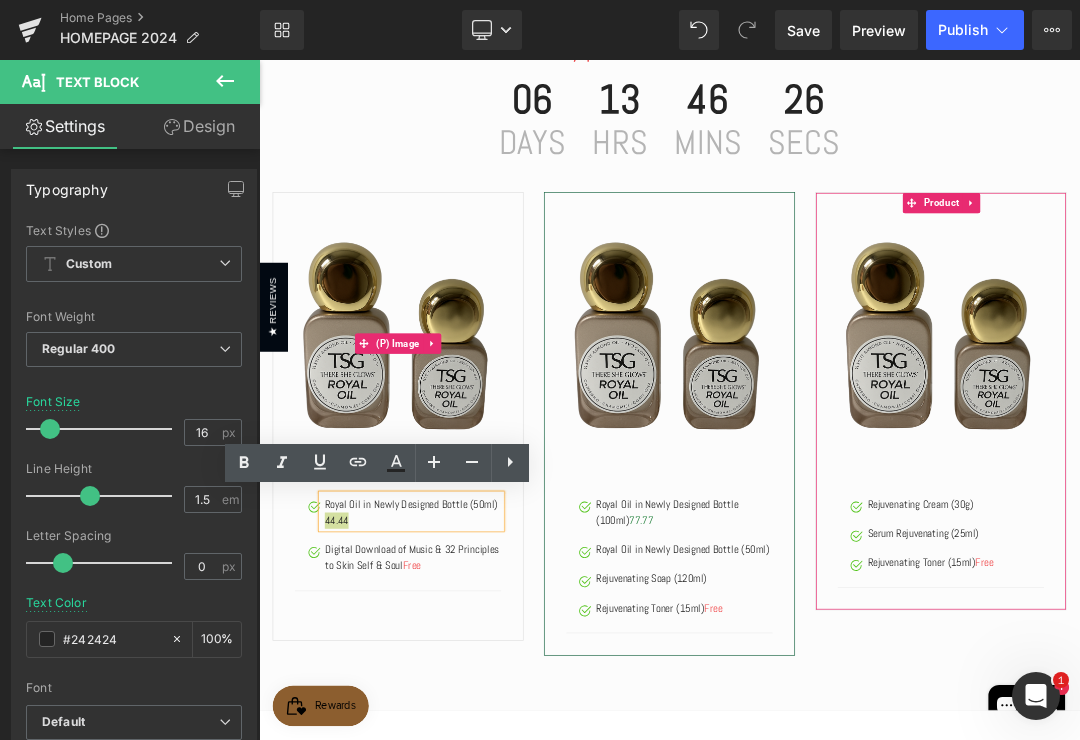 click 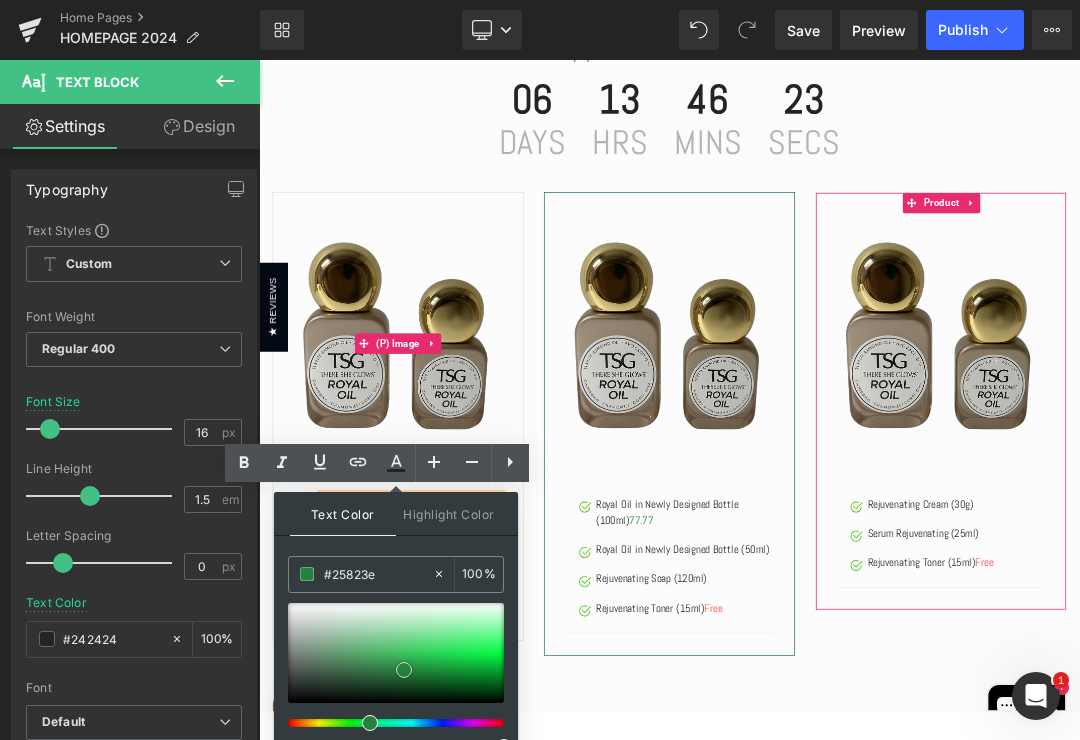 click at bounding box center (404, 670) 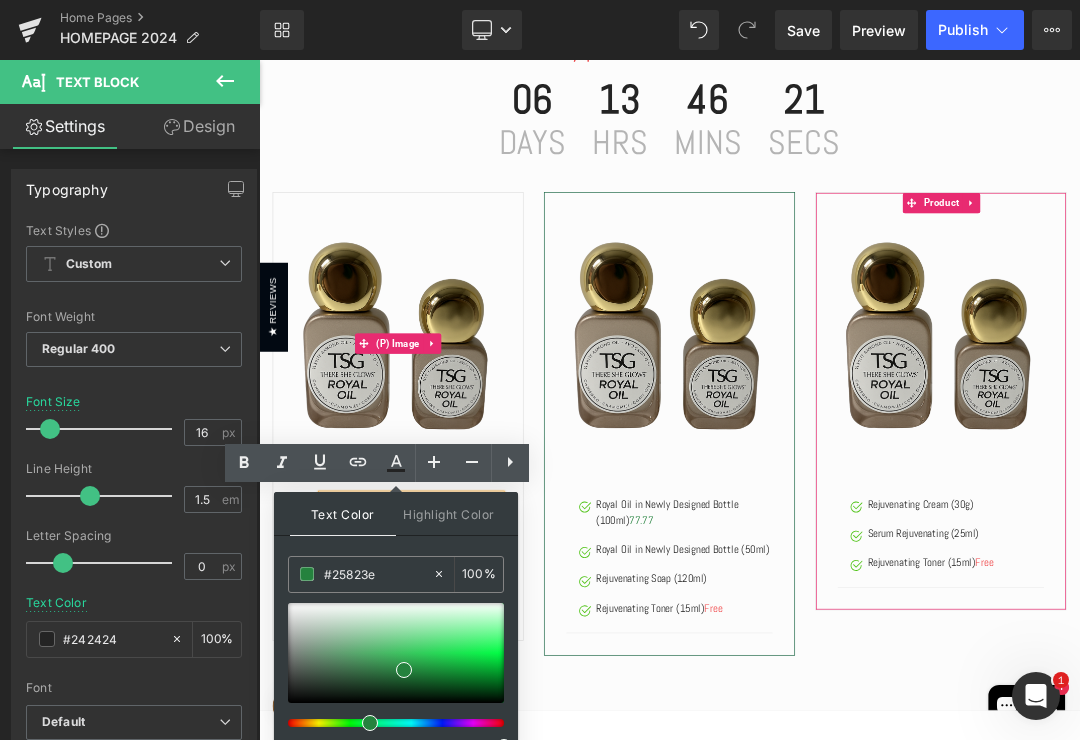 click on "Sale Off
(P) Image
Image
Royal Oil in Newly Designed Bottle (100ml)  77.77
Text Block
Image
Royal Oil in Newly Designed Bottle (50ml) Text Block
Image
Text Block" at bounding box center [864, 596] 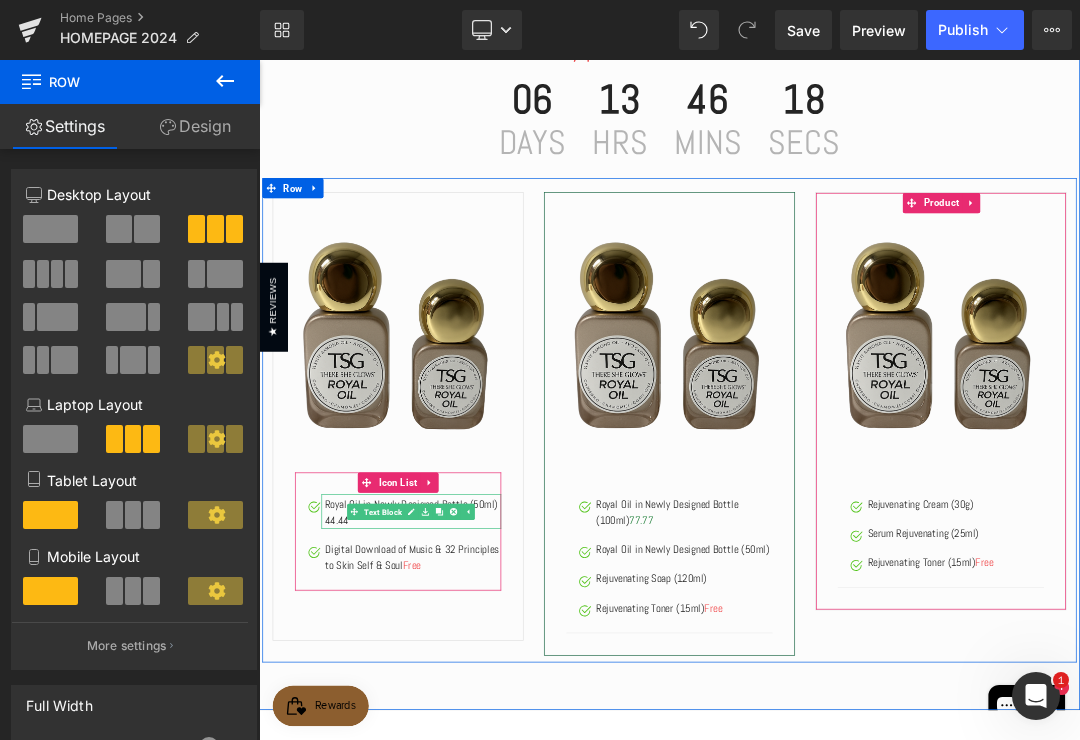 click on "44.44" at bounding box center (486, 739) 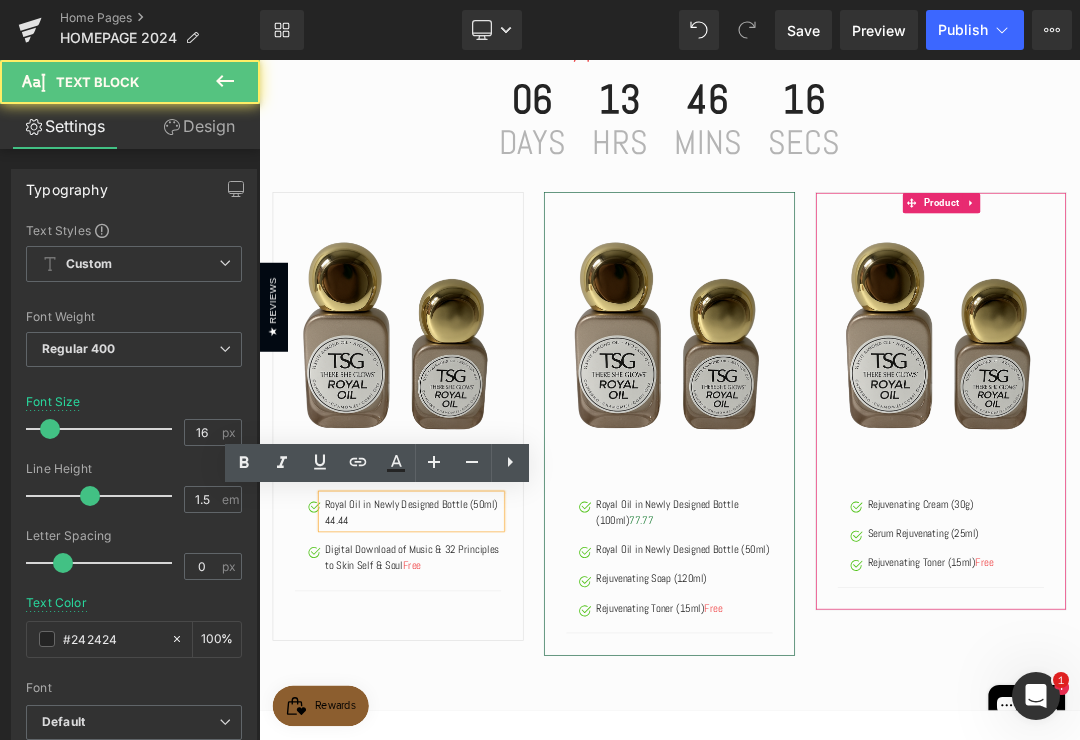 click on "Royal Oil in Newly Designed Bottle (50ml)  44.44" at bounding box center (483, 725) 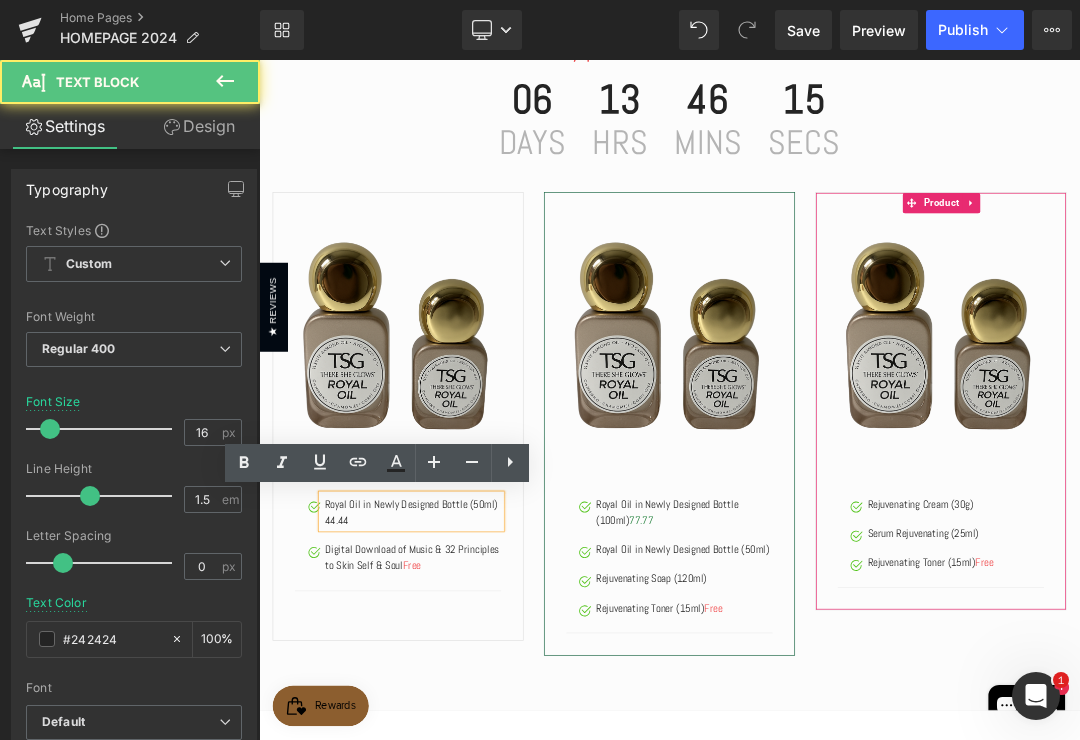 click on "44.44" at bounding box center [486, 739] 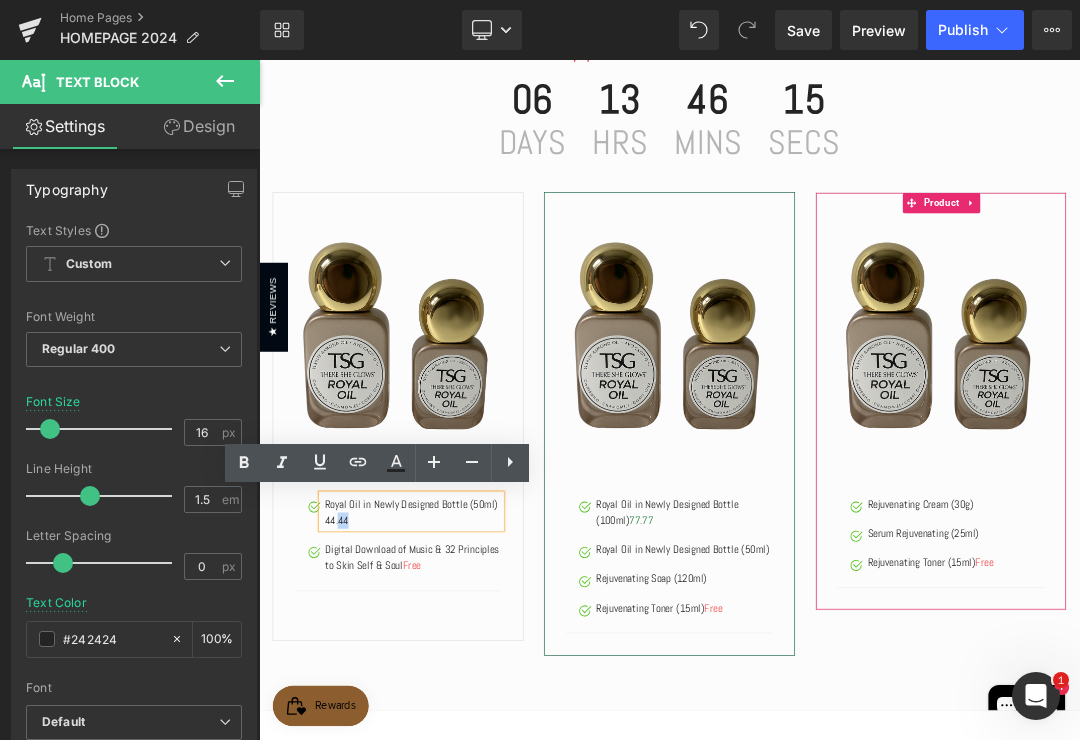 click on "44.44" at bounding box center [486, 739] 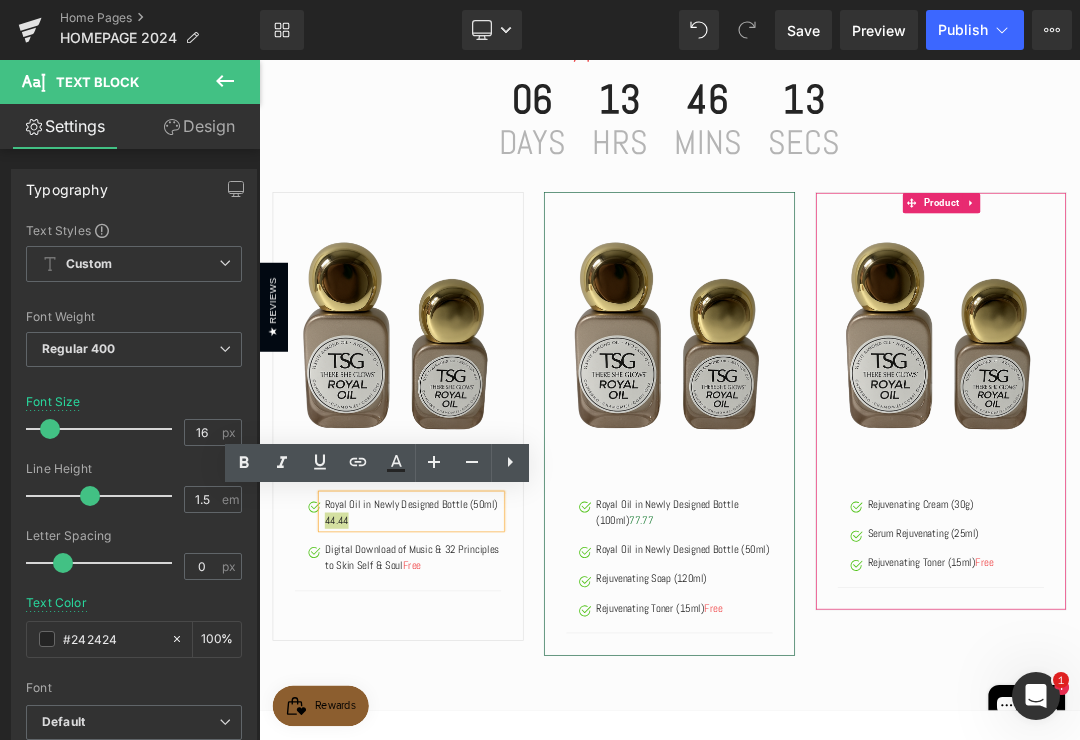click 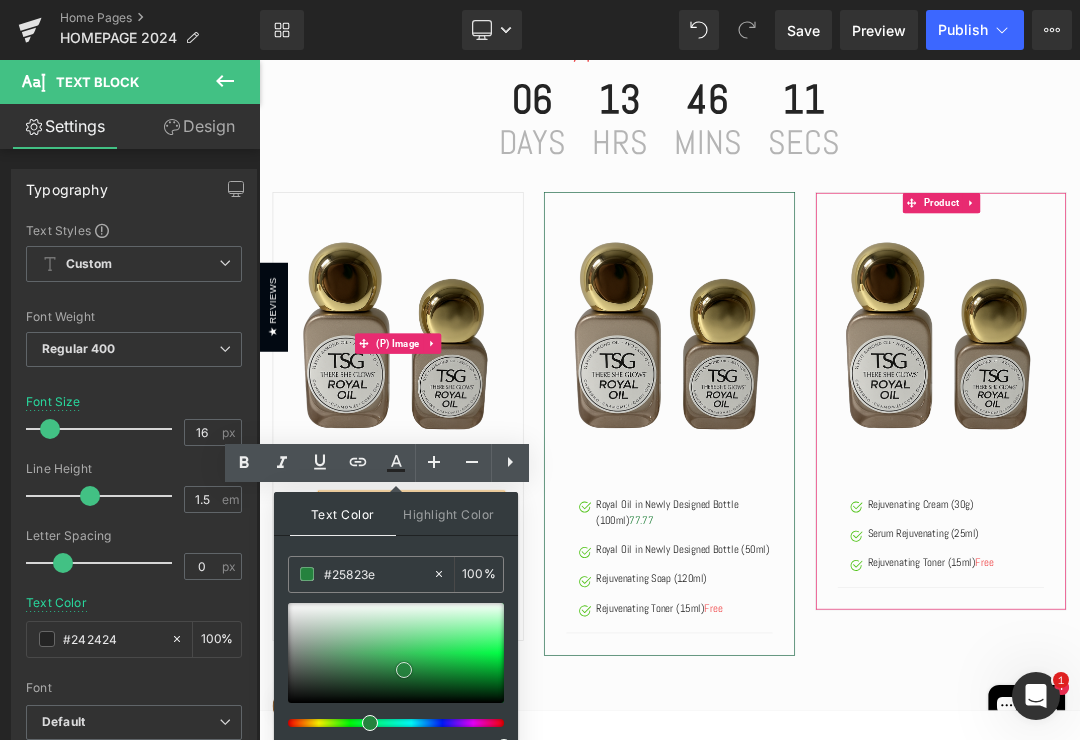 click at bounding box center (404, 670) 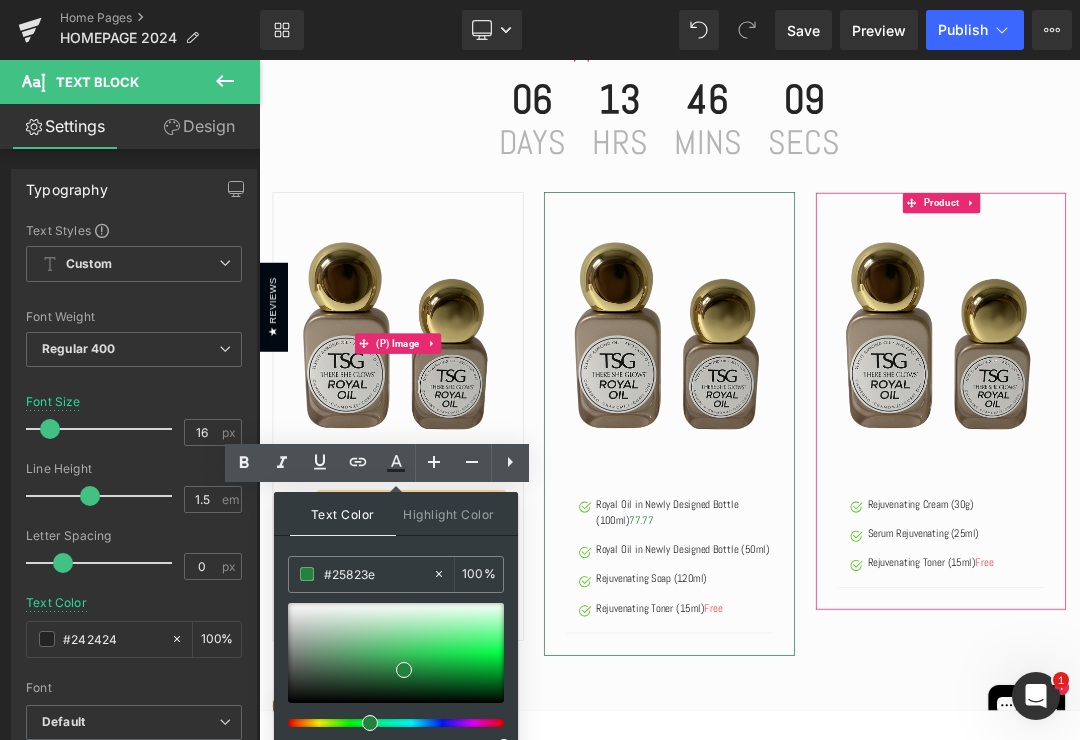 click on "#25823e" at bounding box center (378, 574) 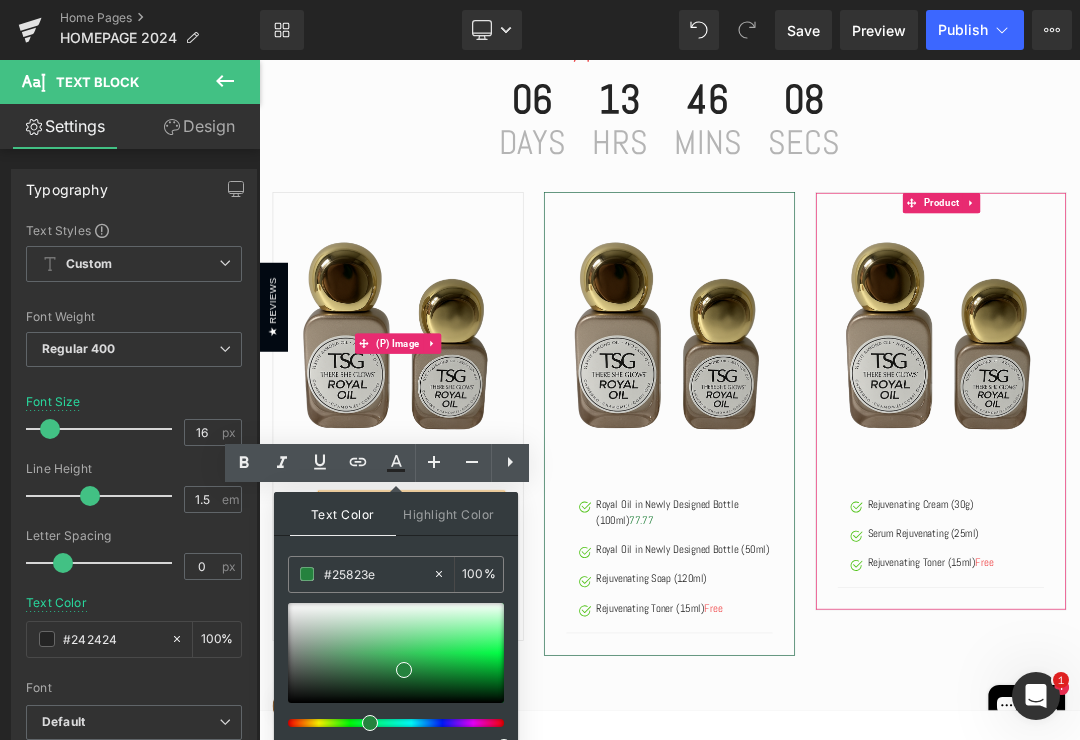click on "#25823e" at bounding box center [378, 574] 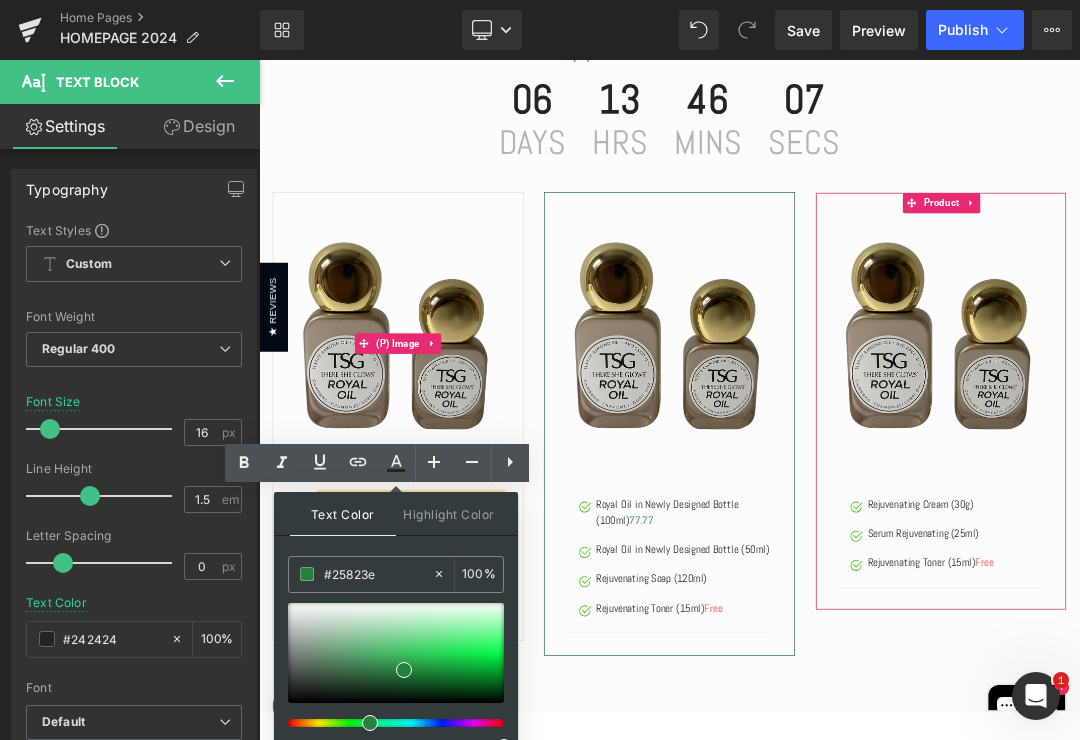 click on "#25823e" at bounding box center (378, 574) 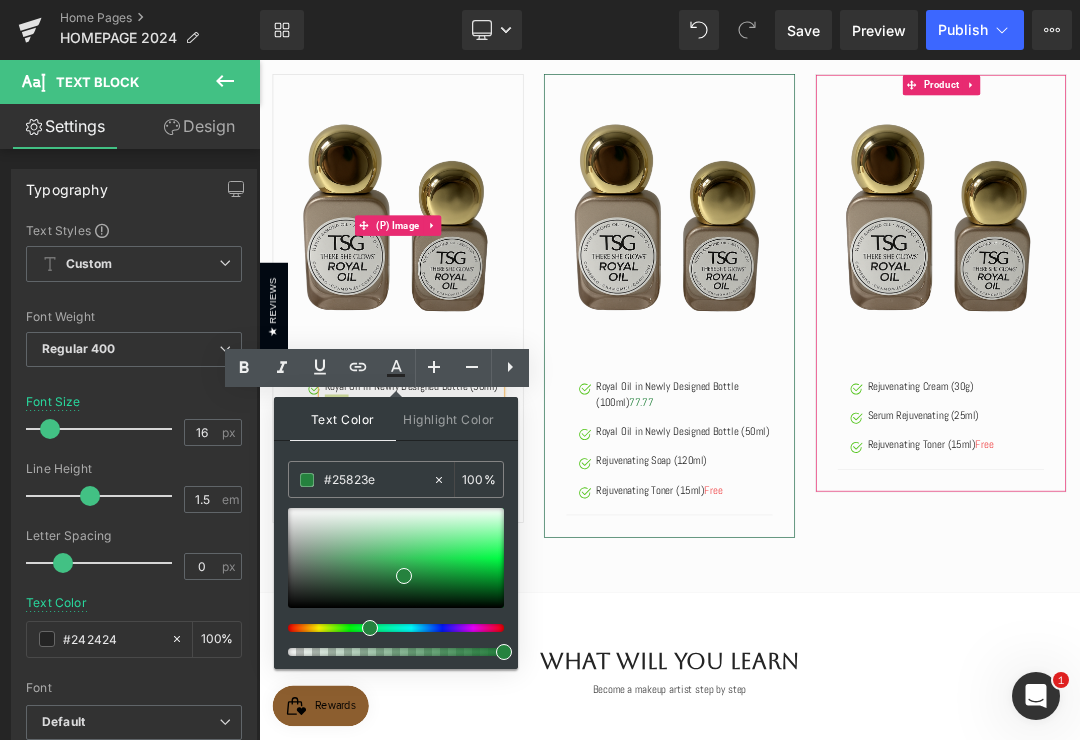 scroll, scrollTop: 667, scrollLeft: 0, axis: vertical 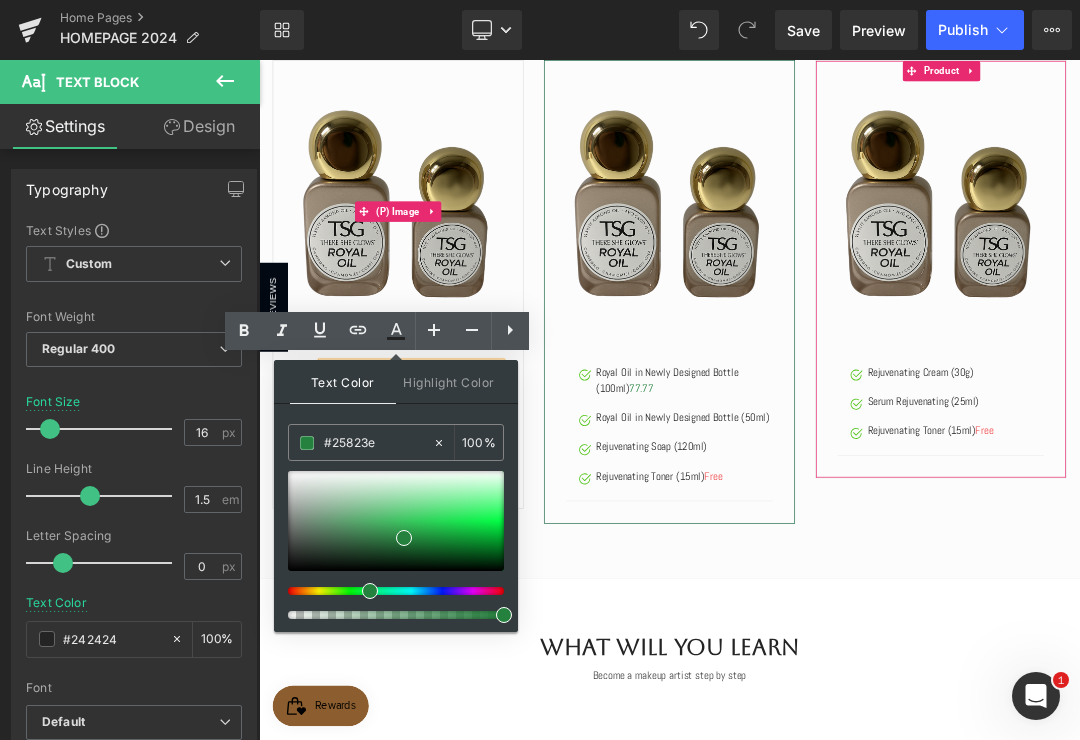 click on "Rendering Content" at bounding box center (540, 661) 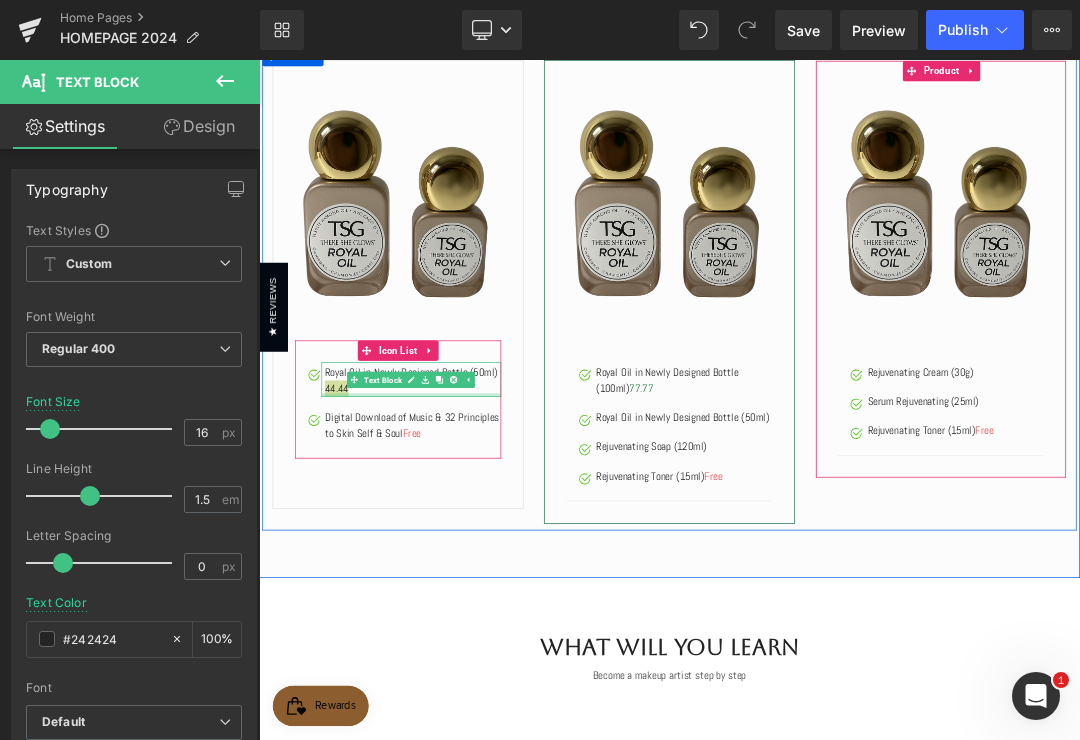 click at bounding box center [483, 554] 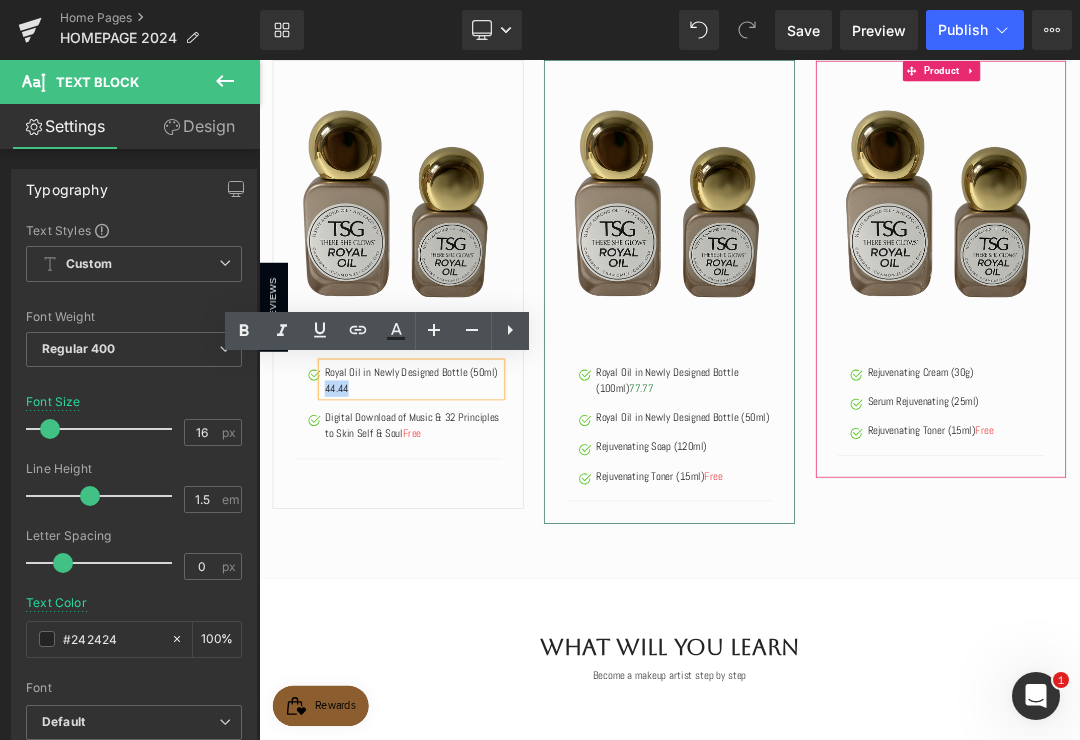 click on "44.44" at bounding box center (486, 545) 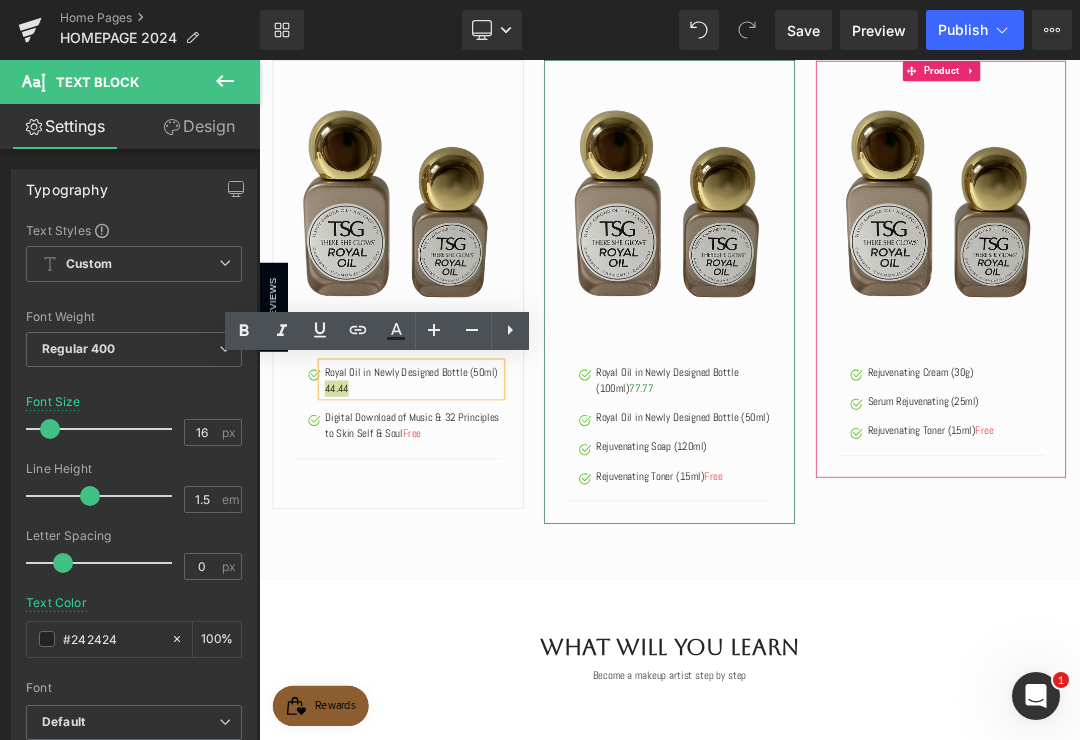 click at bounding box center [396, 331] 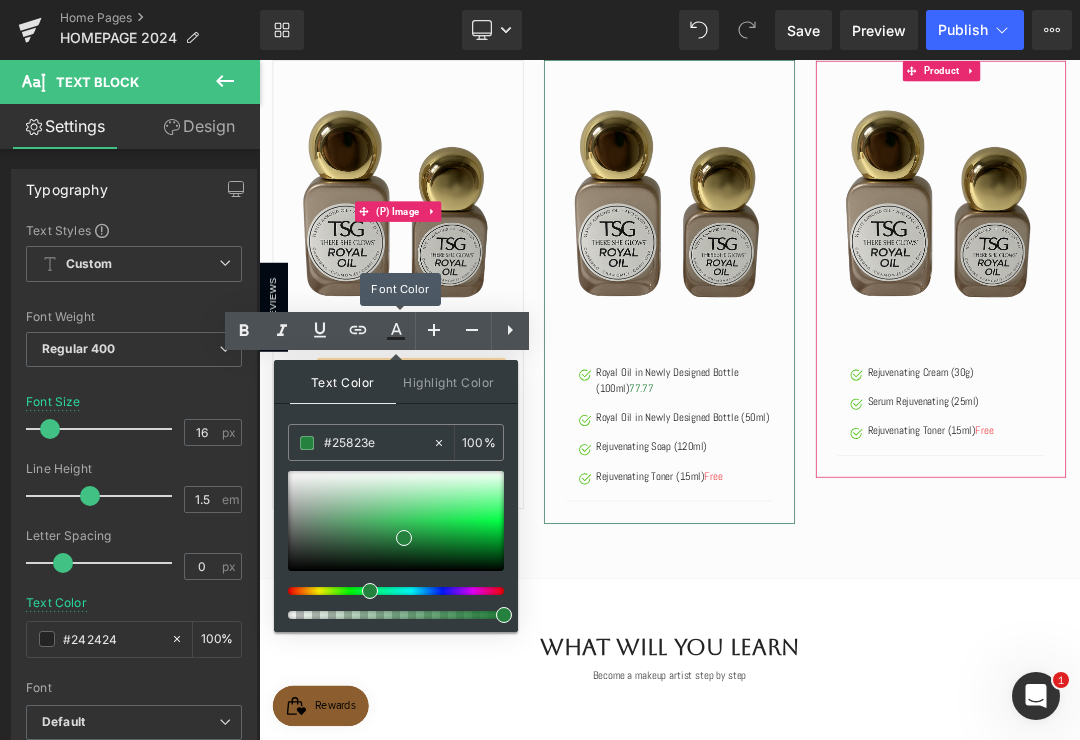 click 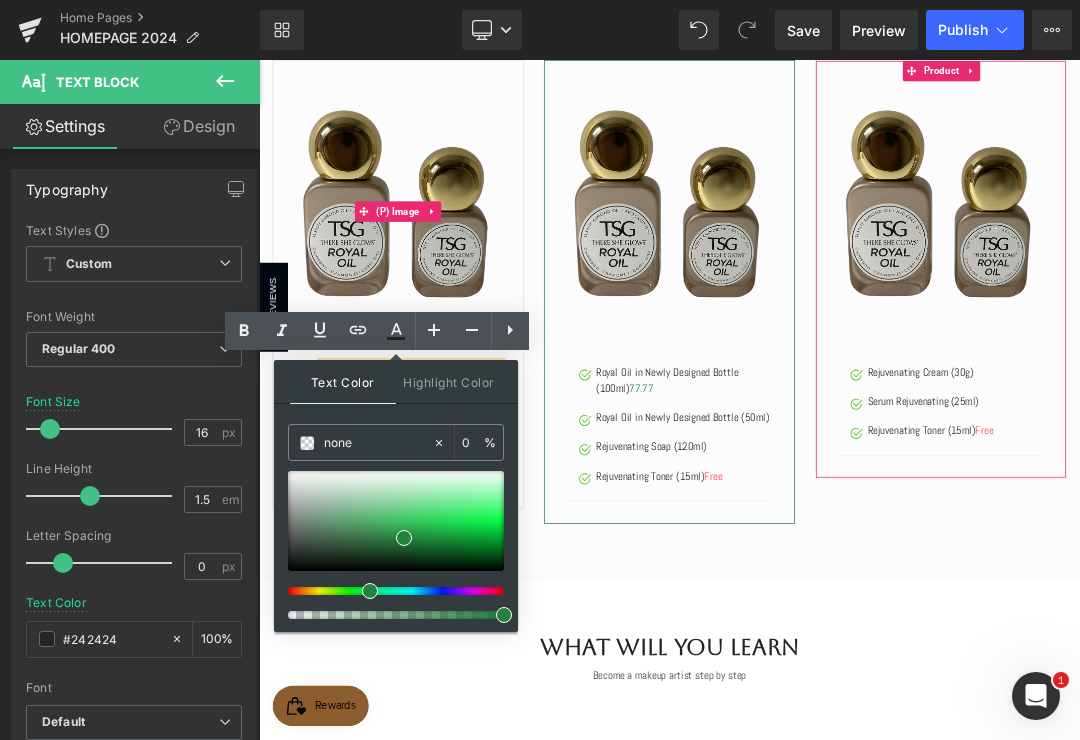 click on "none" at bounding box center (378, 443) 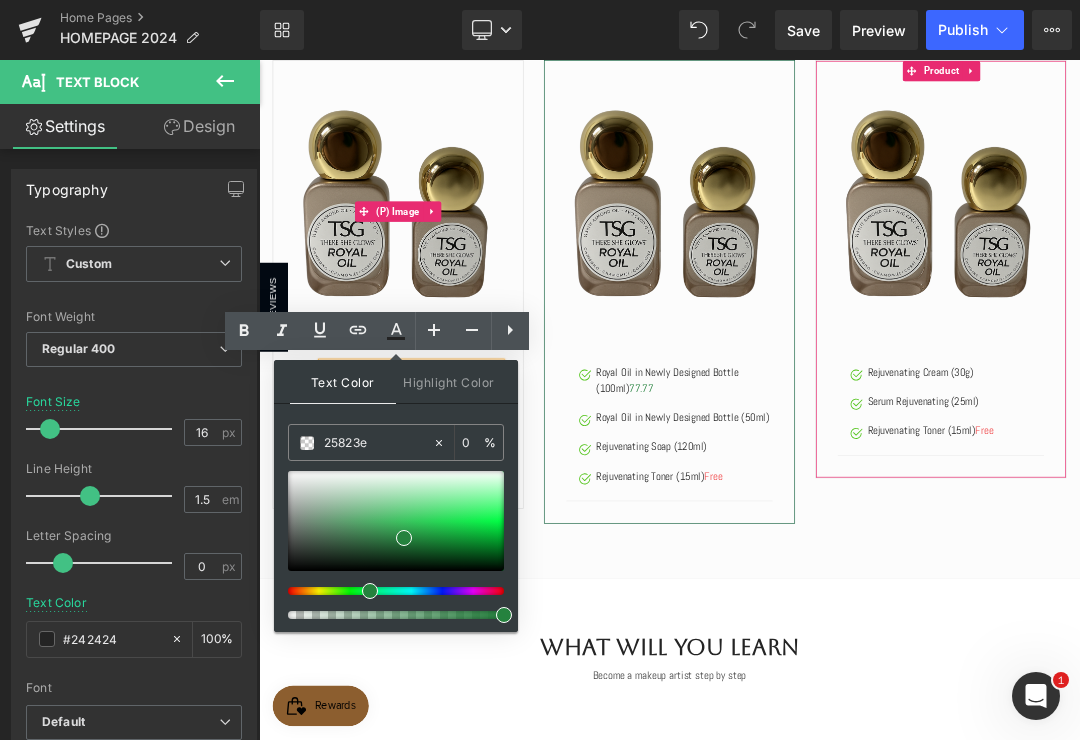 click on "25823e" at bounding box center (378, 443) 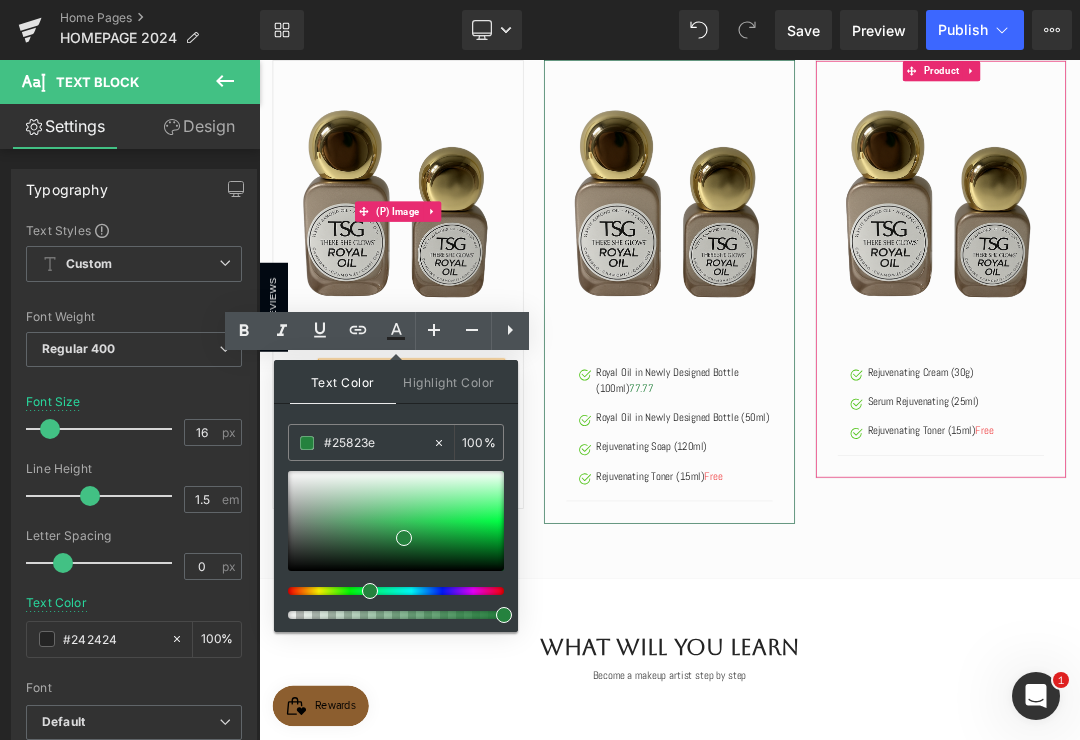 click on "#25823e" at bounding box center (378, 443) 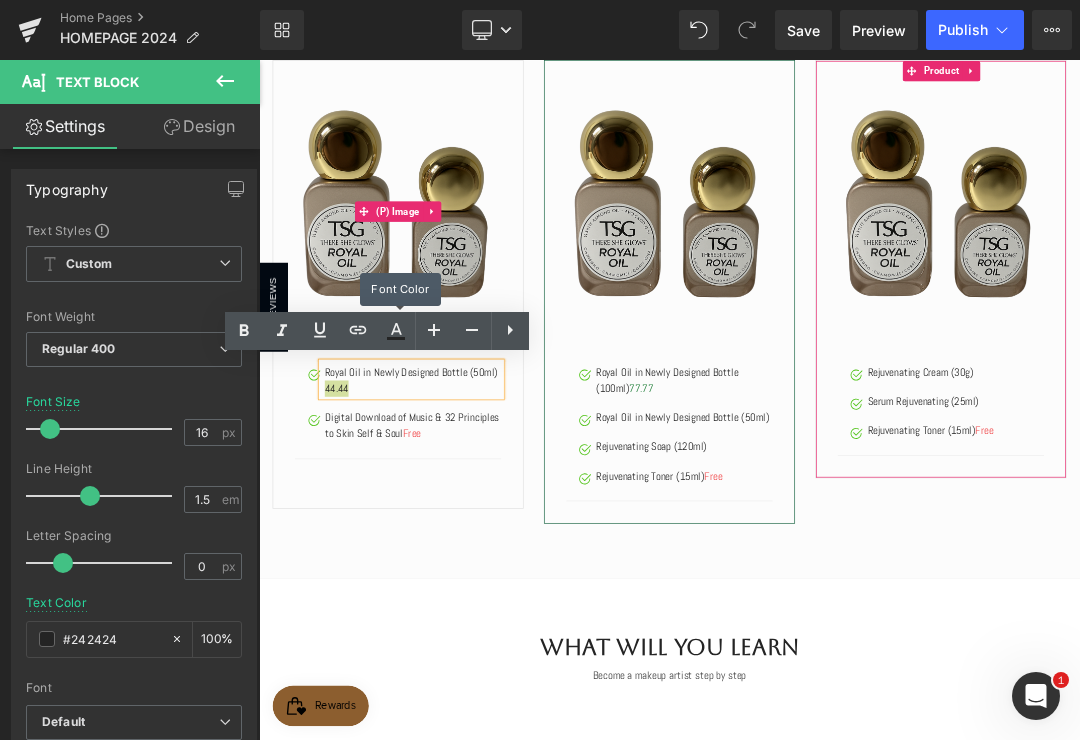 click 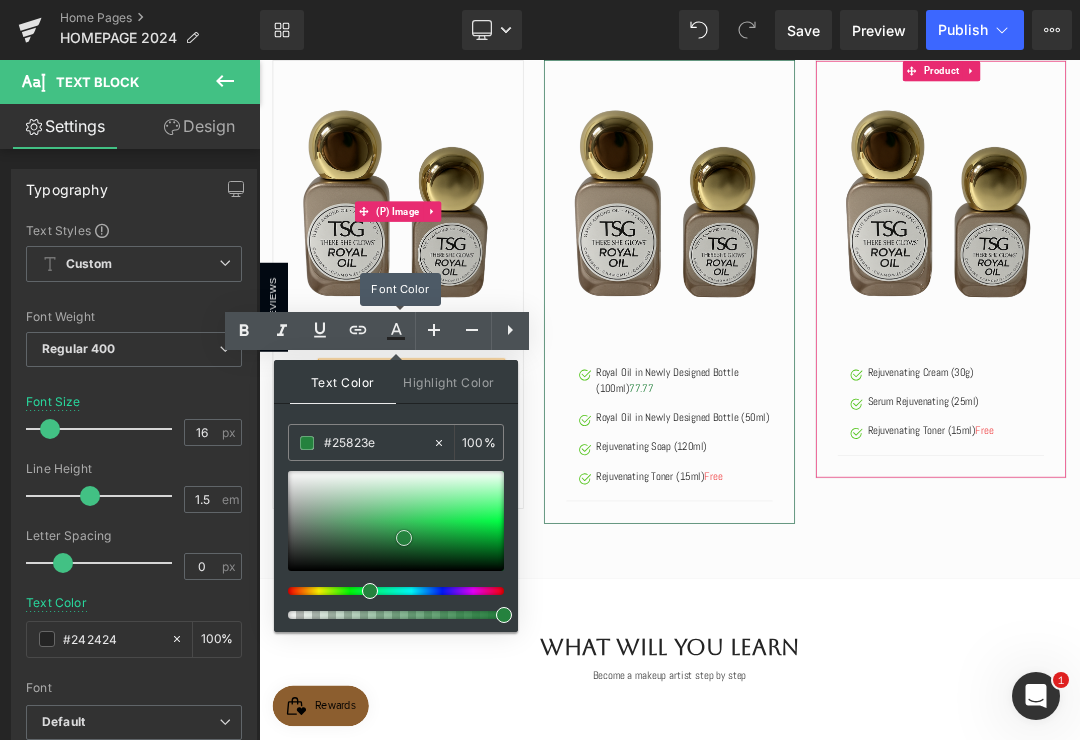 click at bounding box center [404, 538] 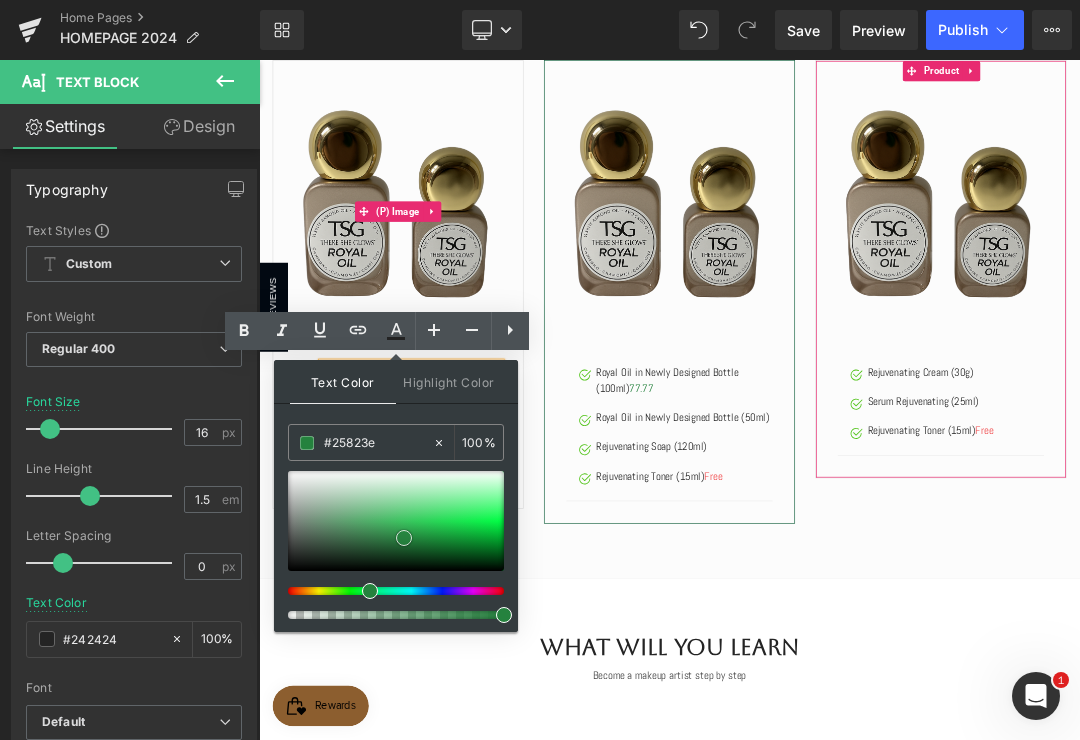 click at bounding box center [396, 521] 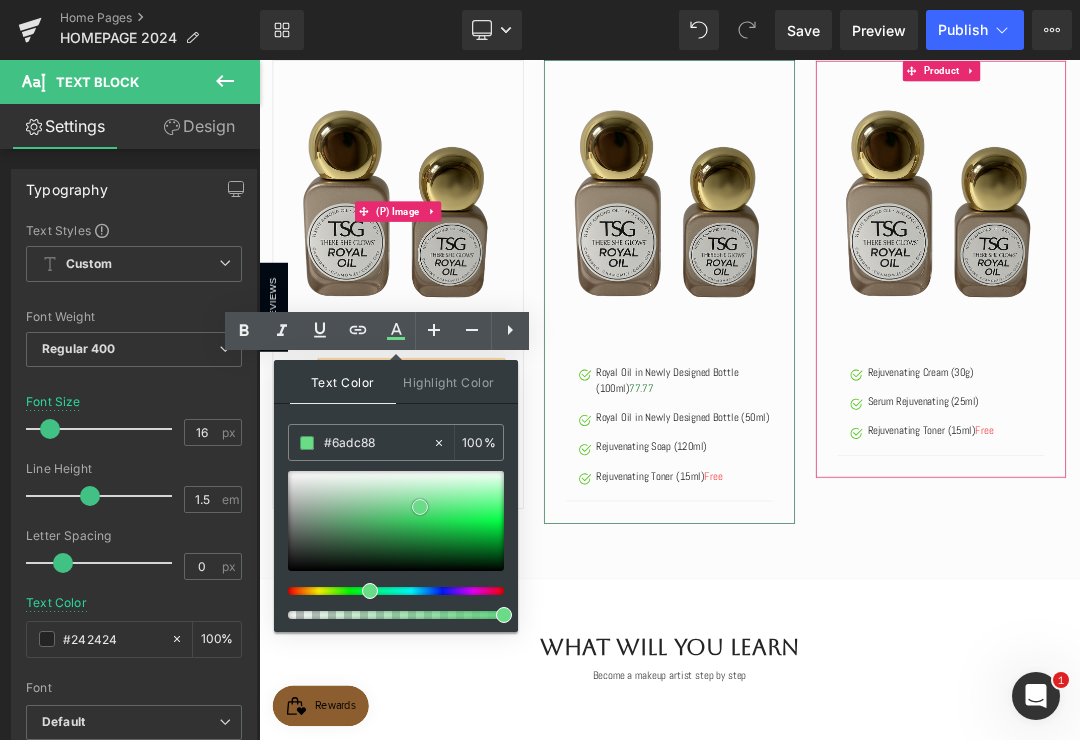 click at bounding box center (396, 521) 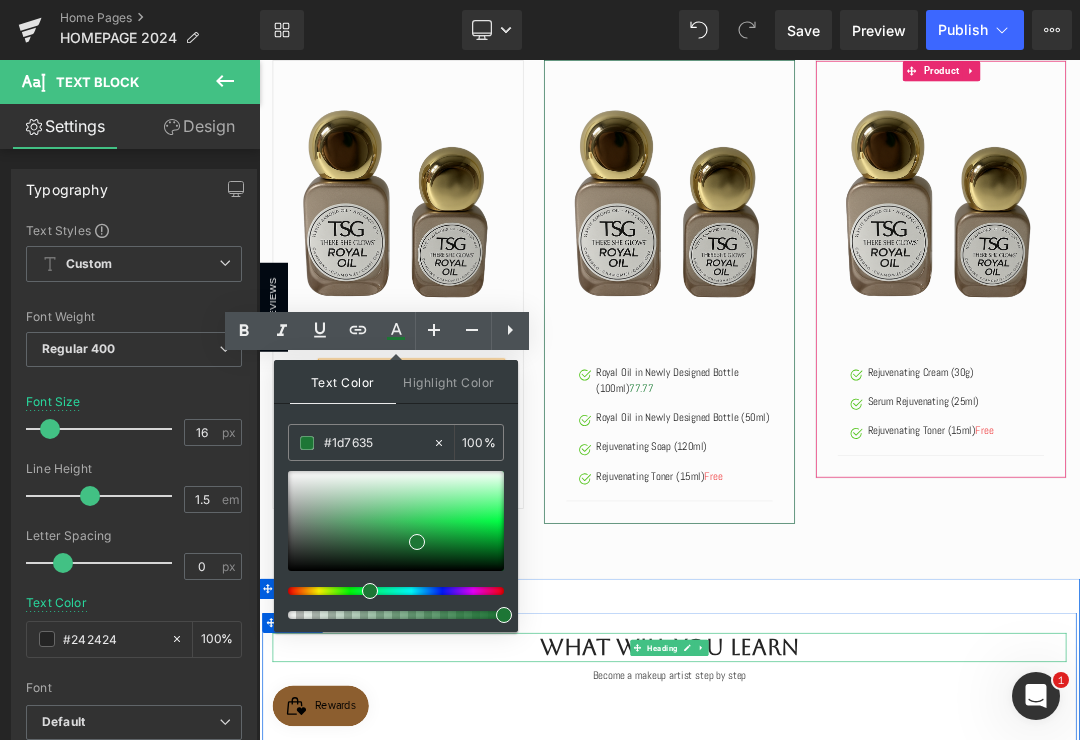 click on "Choose Your Package And Save Big On Your Order ! Heading         A rejuvenating set is comprised of rejuvenating soap, rejuvenating toner, sunblock cream with SPF, and night cream with peeling properties. Rejuvenating sets generally feature four products, which represent the four pillars of a modern basic skincare routine: cleanser, tone, protect/moisturize, moisturize/treat.  Text Block         Hurry up!  The sale ends once the timer hits zero Text Block
06 Days
13 Hrs
45 Mins
24 Secs
Countdown Timer         Row
Sale Off" at bounding box center [864, 196] 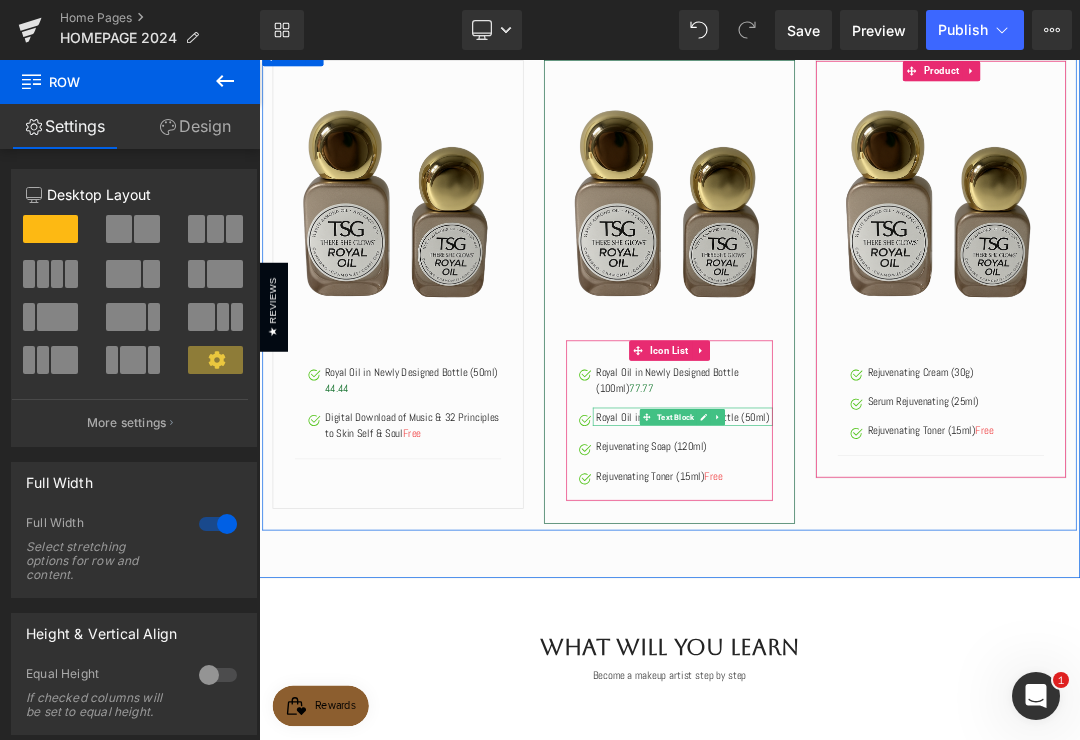 click at bounding box center [883, 597] 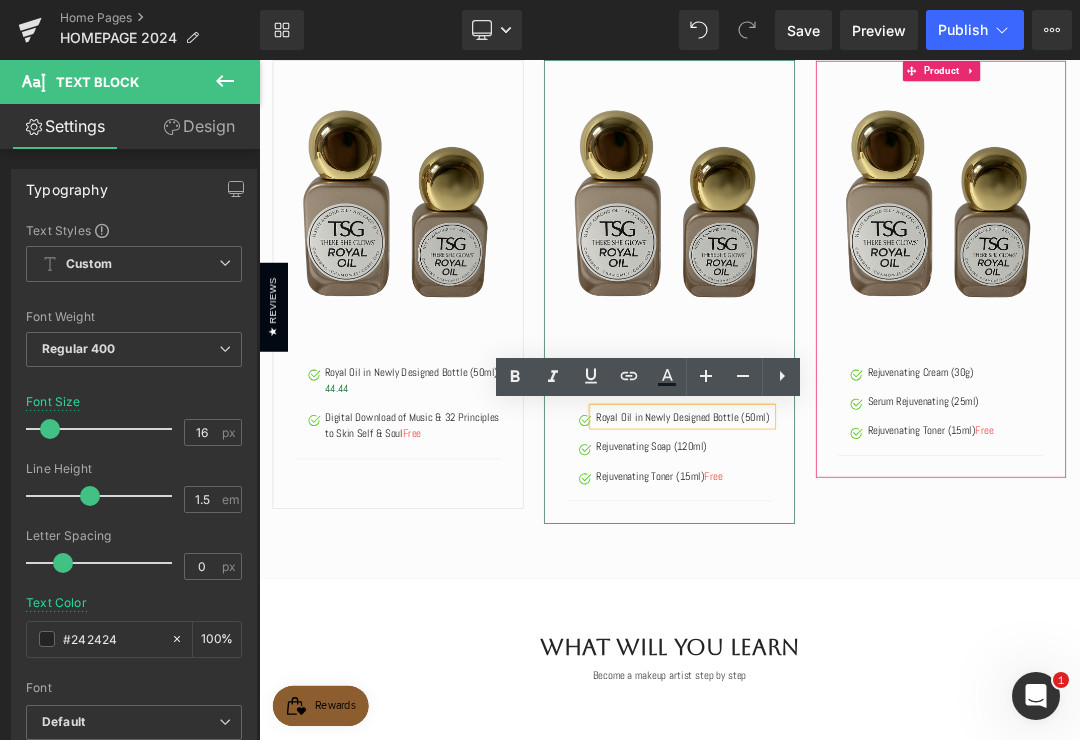 click on "Royal Oil in Newly Designed Bottle (50ml)" at bounding box center [883, 586] 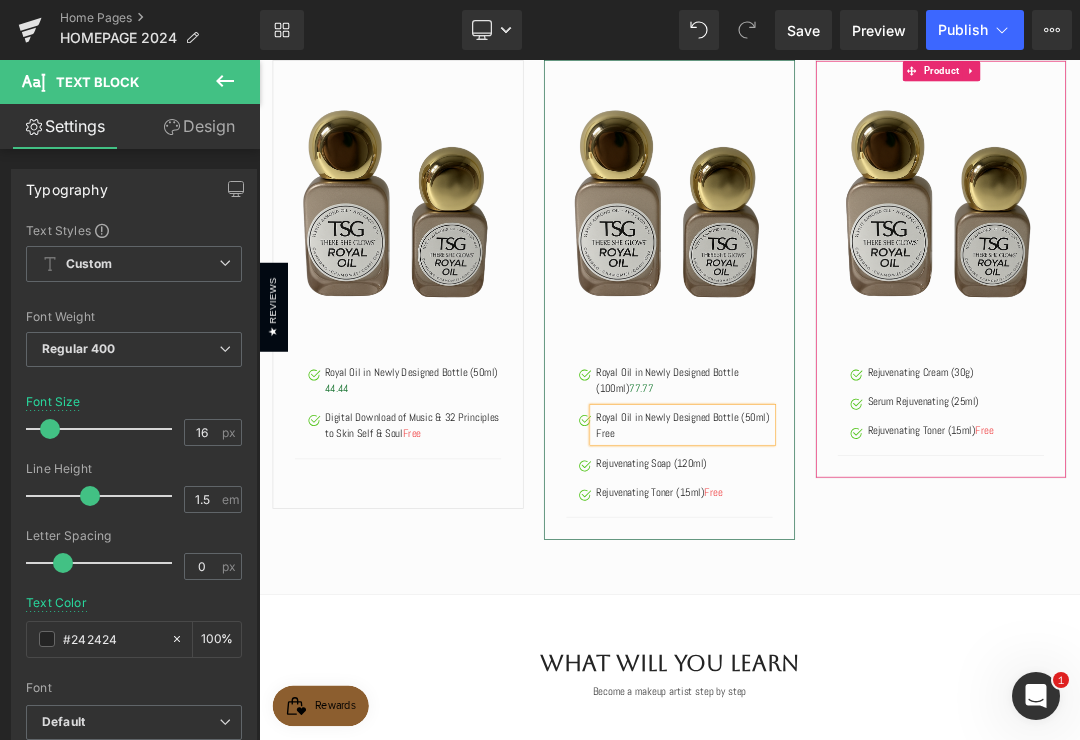 click on "Royal Oil in Newly Designed Bottle (50ml) Free" at bounding box center (883, 598) 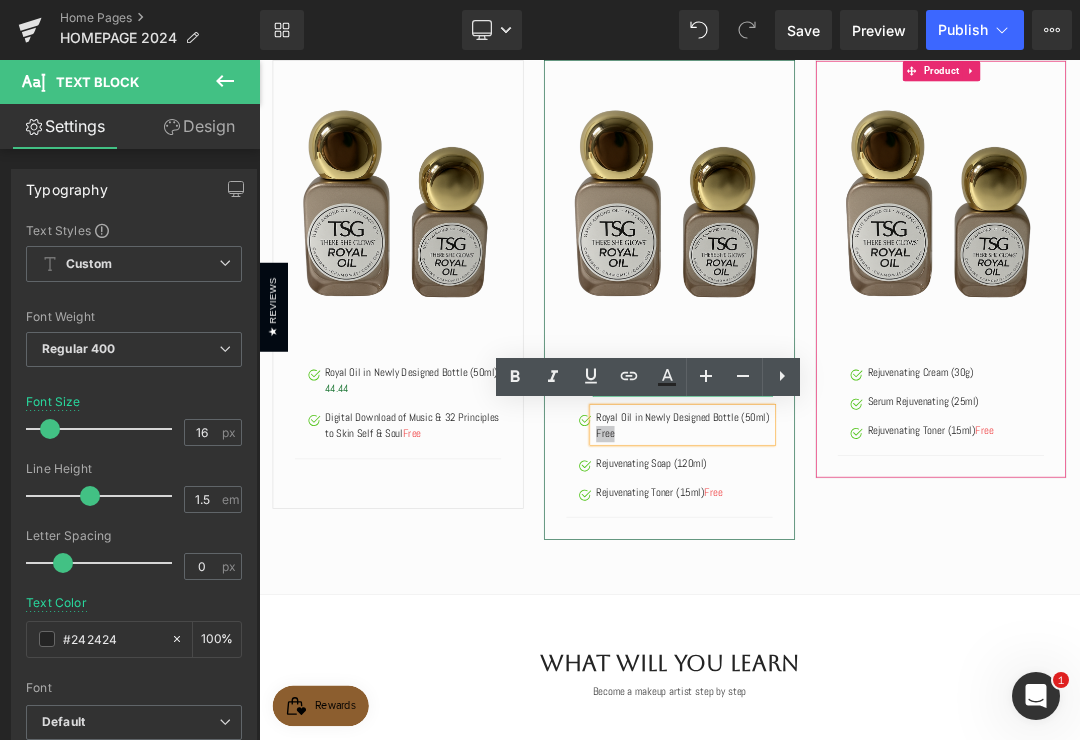 click 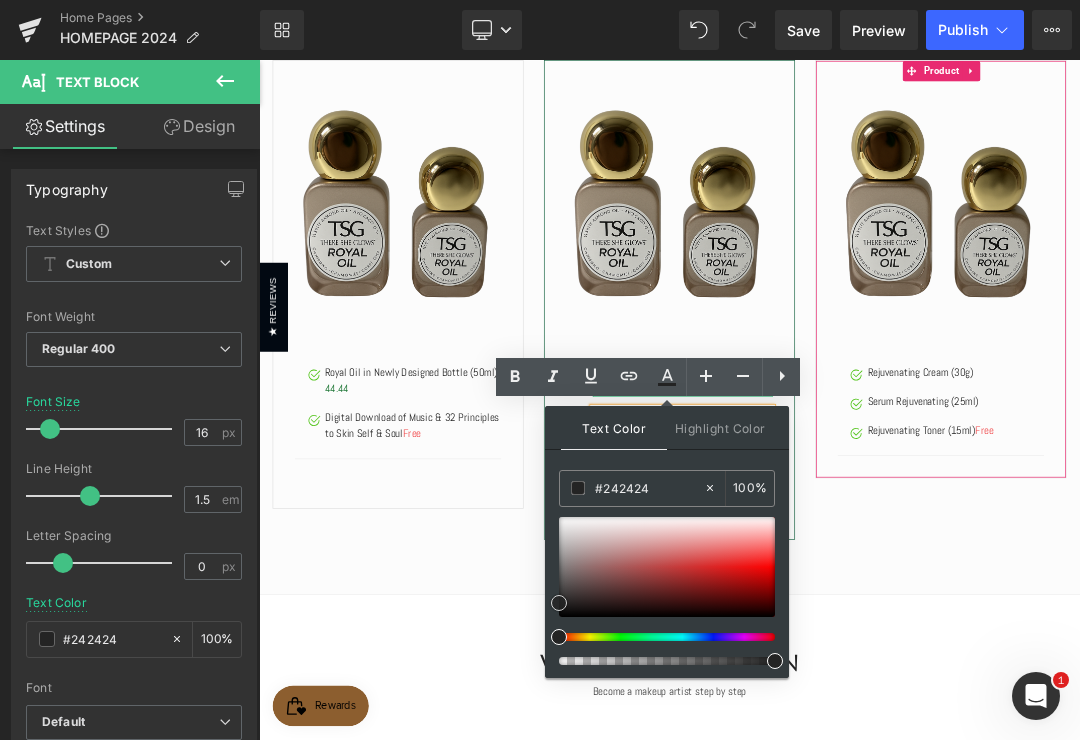 click at bounding box center (667, 567) 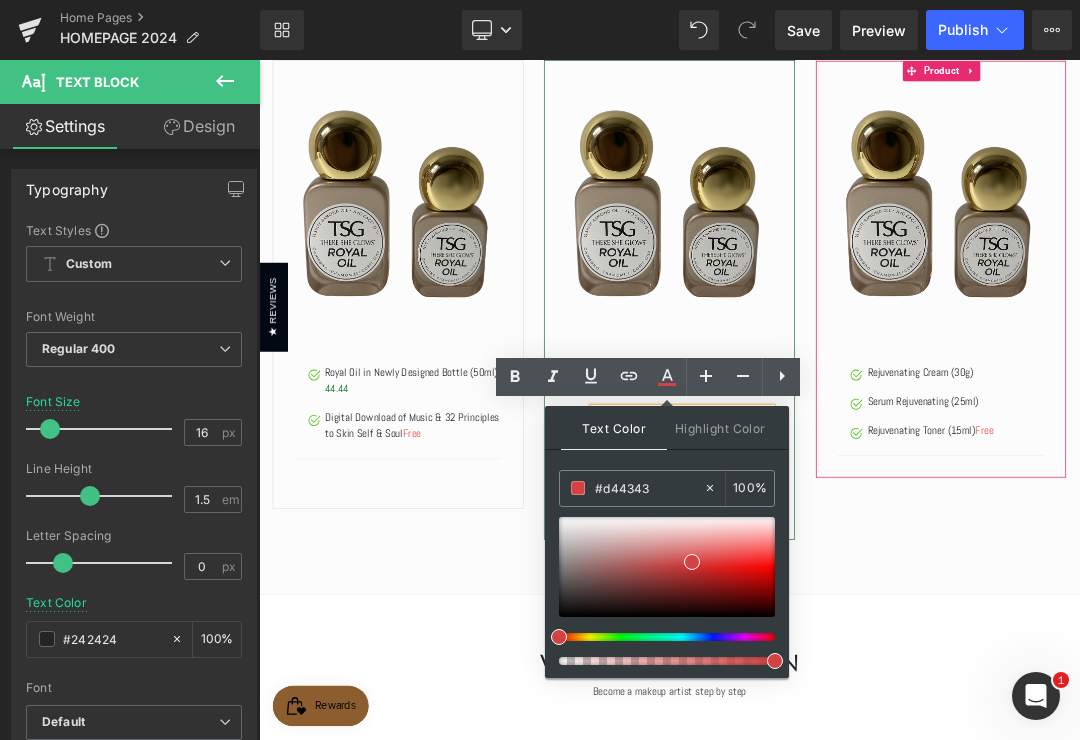 click on "Choose Your Package And Save Big On Your Order ! Heading         A rejuvenating set is comprised of rejuvenating soap, rejuvenating toner, sunblock cream with SPF, and night cream with peeling properties. Rejuvenating sets generally feature four products, which represent the four pillars of a modern basic skincare routine: cleanser, tone, protect/moisturize, moisturize/treat.  Text Block         Hurry up!  The sale ends once the timer hits zero Text Block
06 Days
13 Hrs
45 Mins
00 Secs
Countdown Timer         Row
Sale Off" at bounding box center [864, 208] 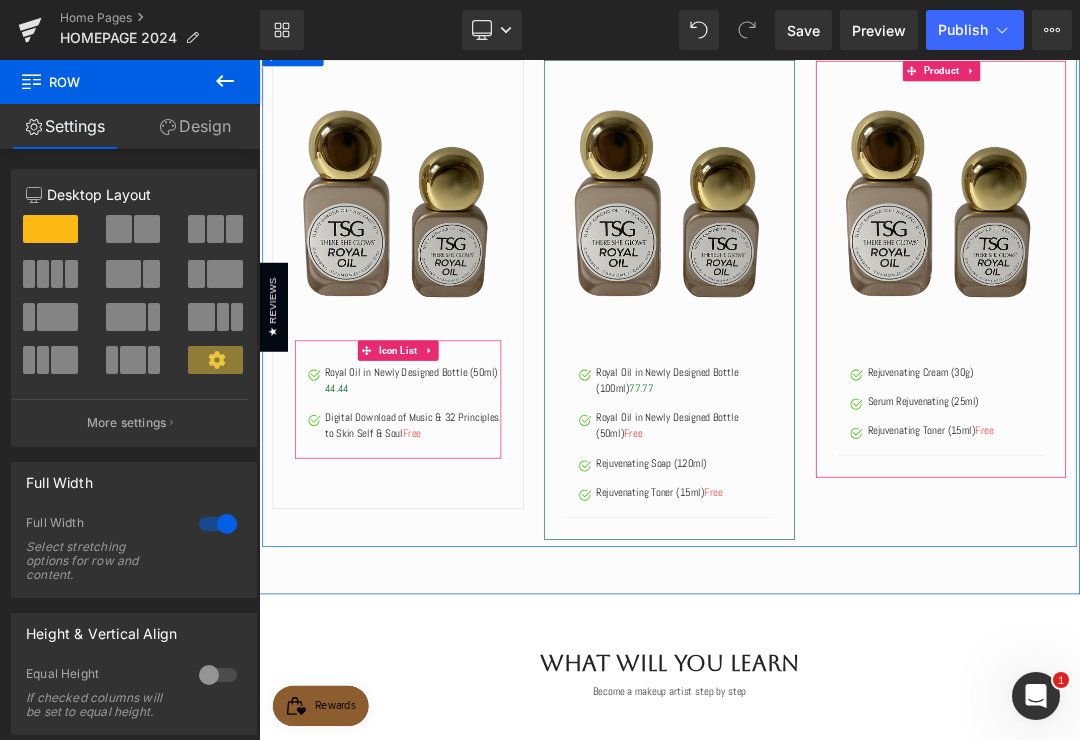 click on "Digital Download of Music & 32 Principles to Skin Self & Soul  Free" at bounding box center [486, 600] 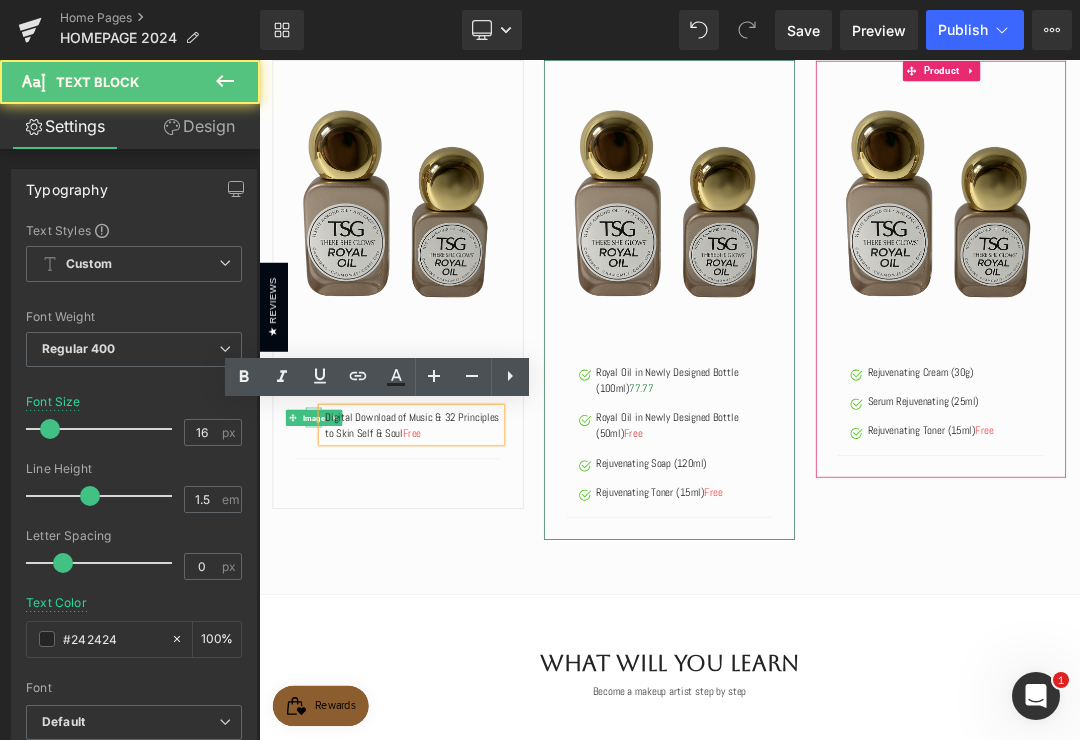 click on "Image" at bounding box center [339, 588] 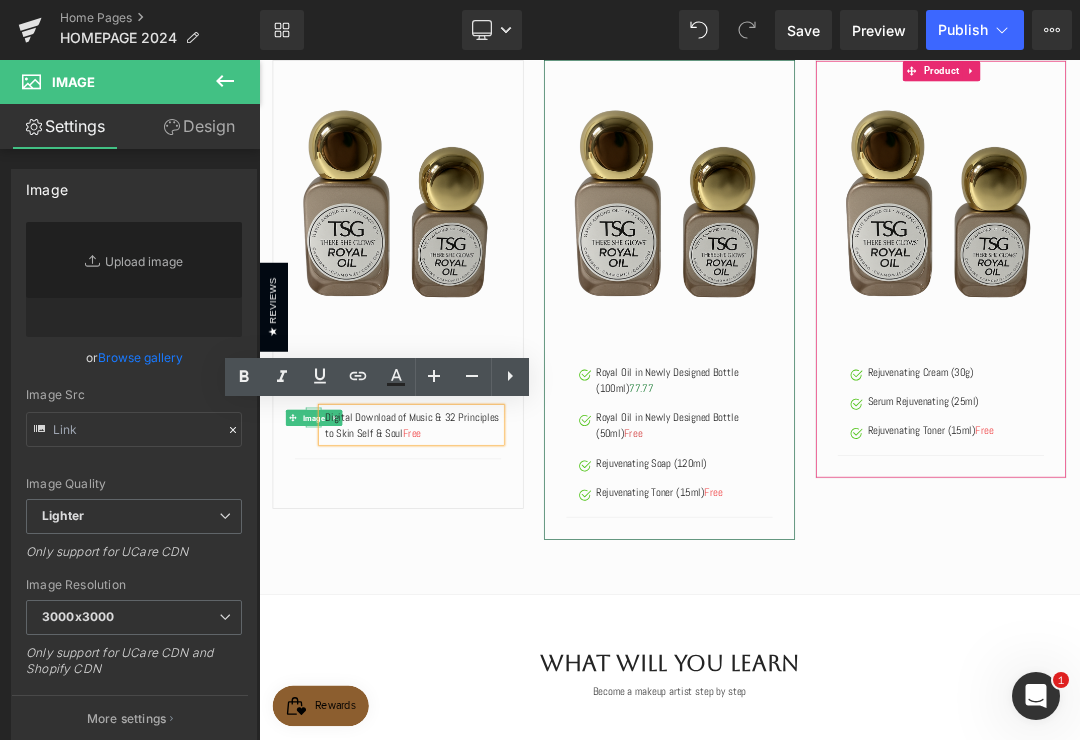 type on "[URL][DOMAIN_NAME]" 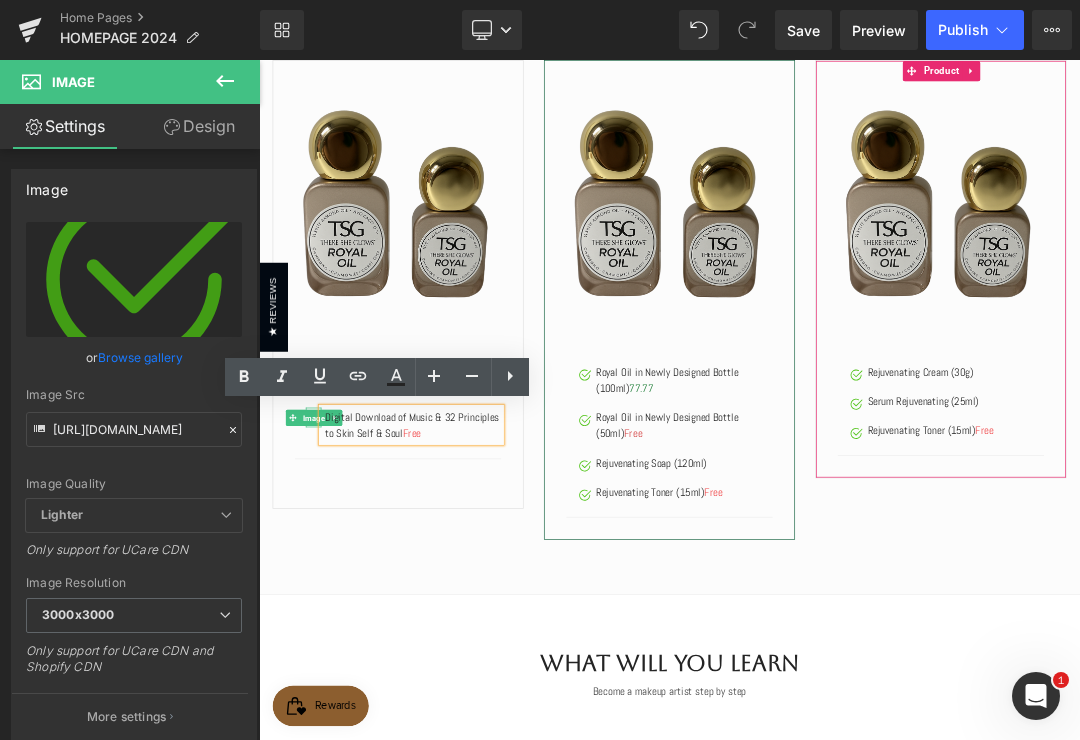 click on "Image" at bounding box center (339, 588) 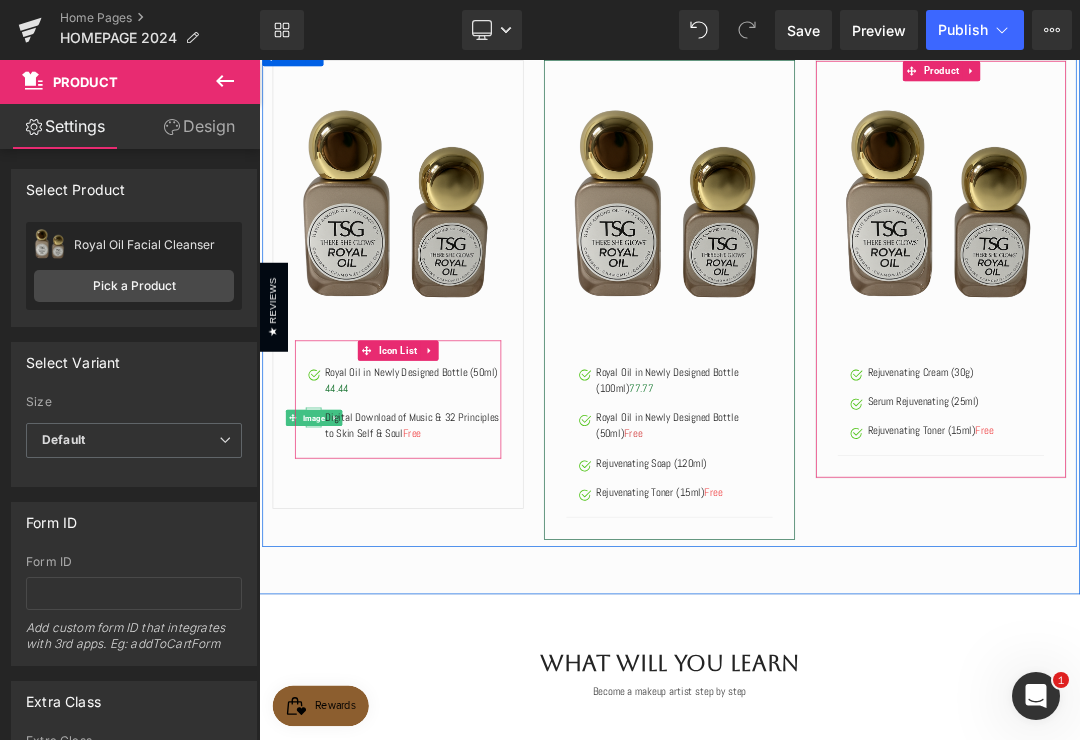 click on "Digital Download of Music & 32 Principles to Skin Self & Soul  Free" at bounding box center (486, 600) 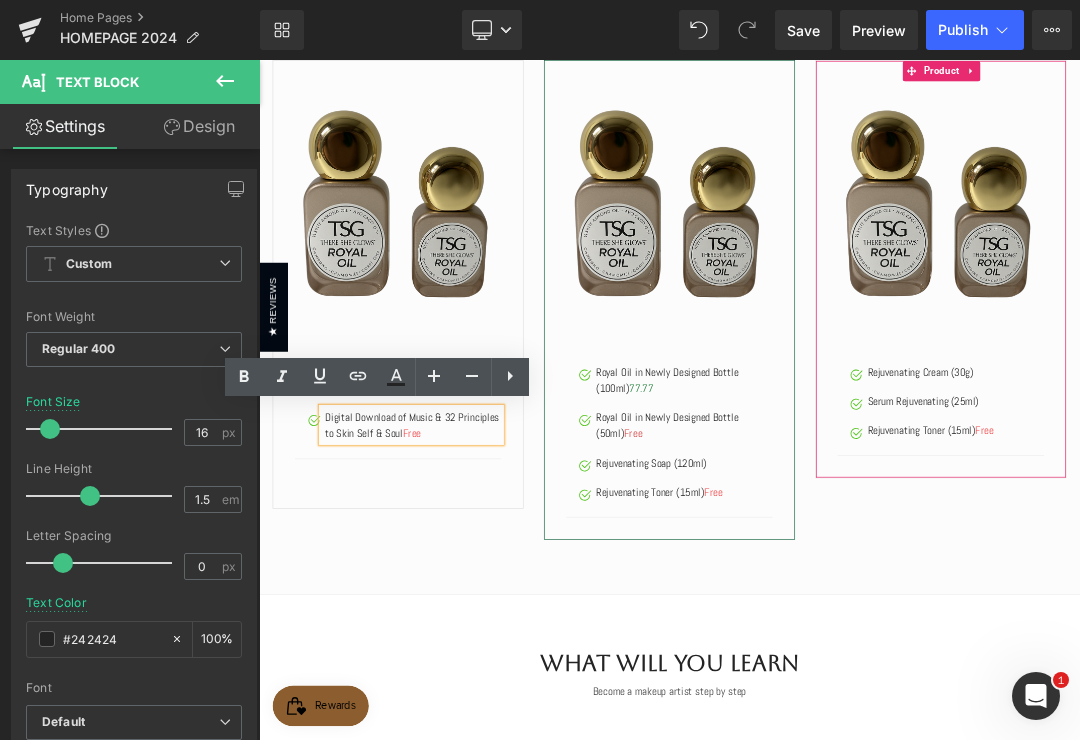 click on "Sale Off
(P) Image
Image
Royal Oil in Newly Designed Bottle (50ml)  44.44
Text Block
Image
Digital Download of Music & 32 Principles to Skin Self & Soul  Free Text Block
Icon List
Product" at bounding box center (464, 391) 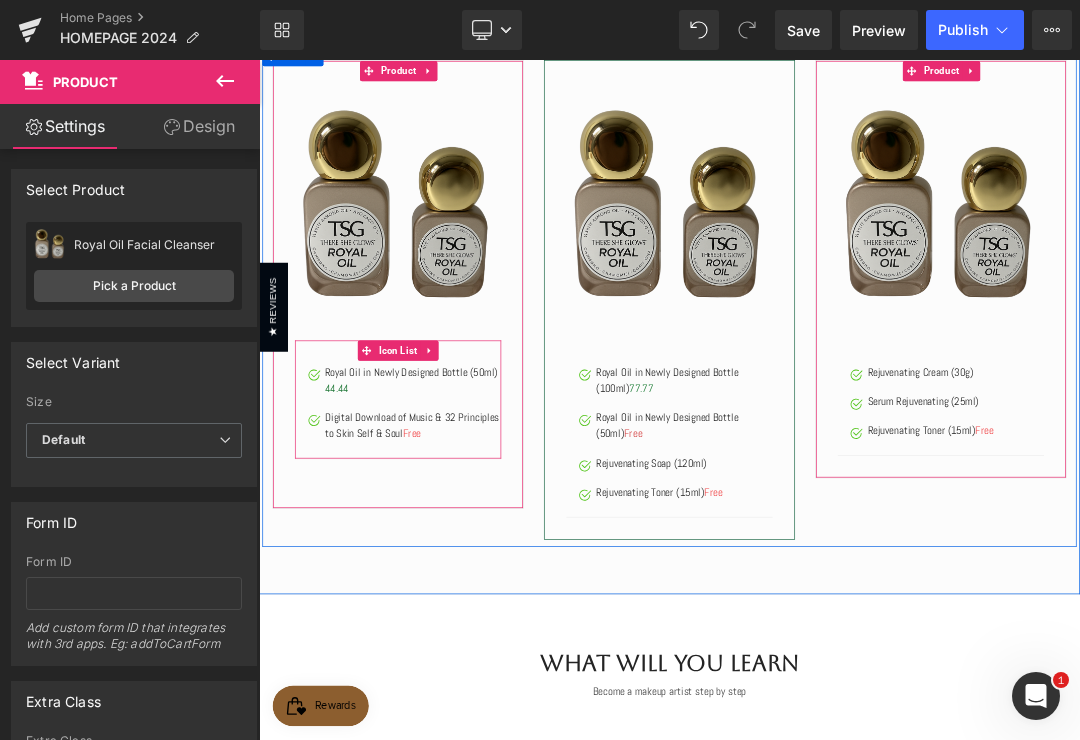 click on "Icon List" at bounding box center [464, 489] 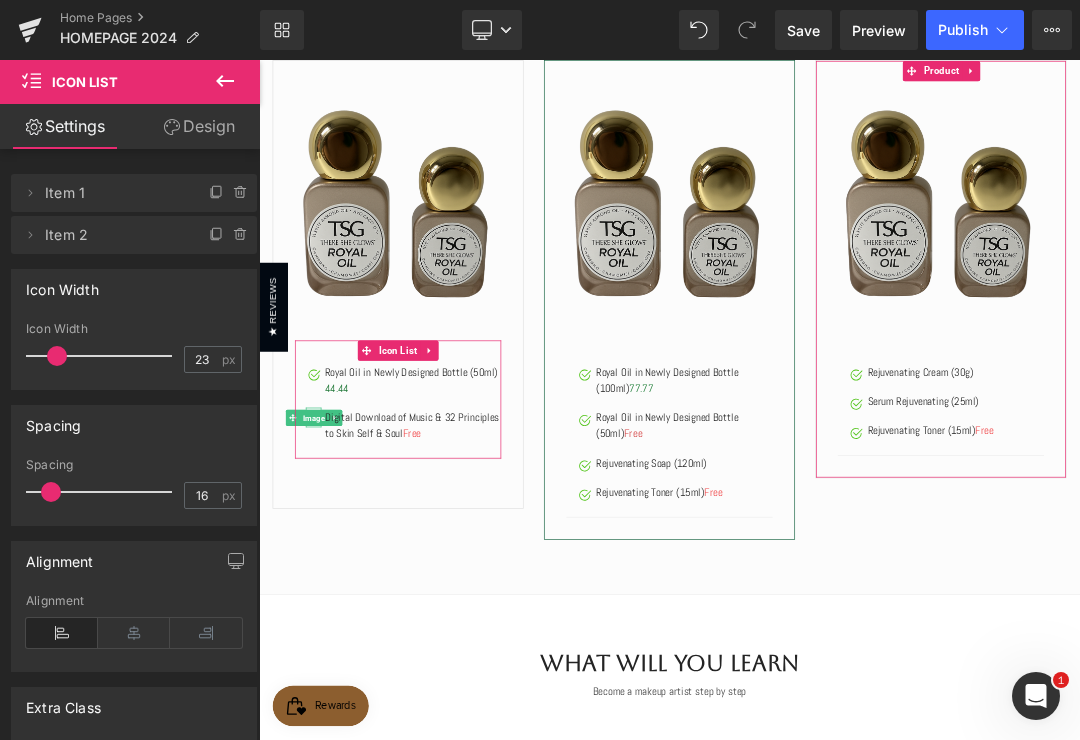 click 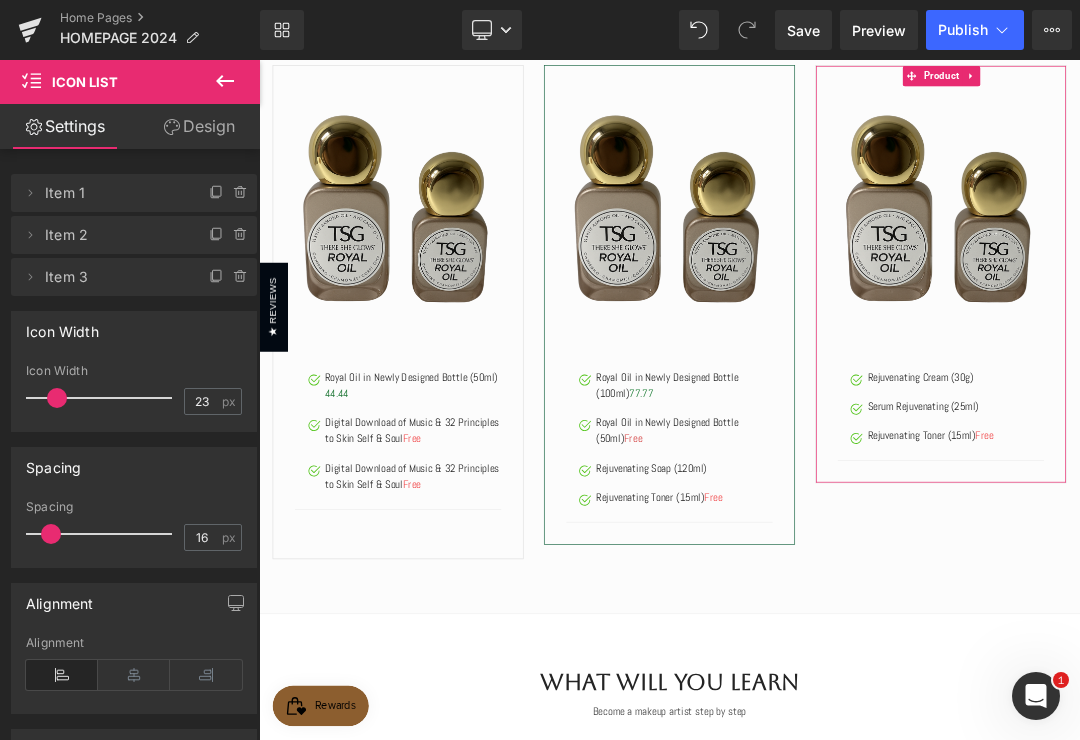 scroll, scrollTop: 610, scrollLeft: 0, axis: vertical 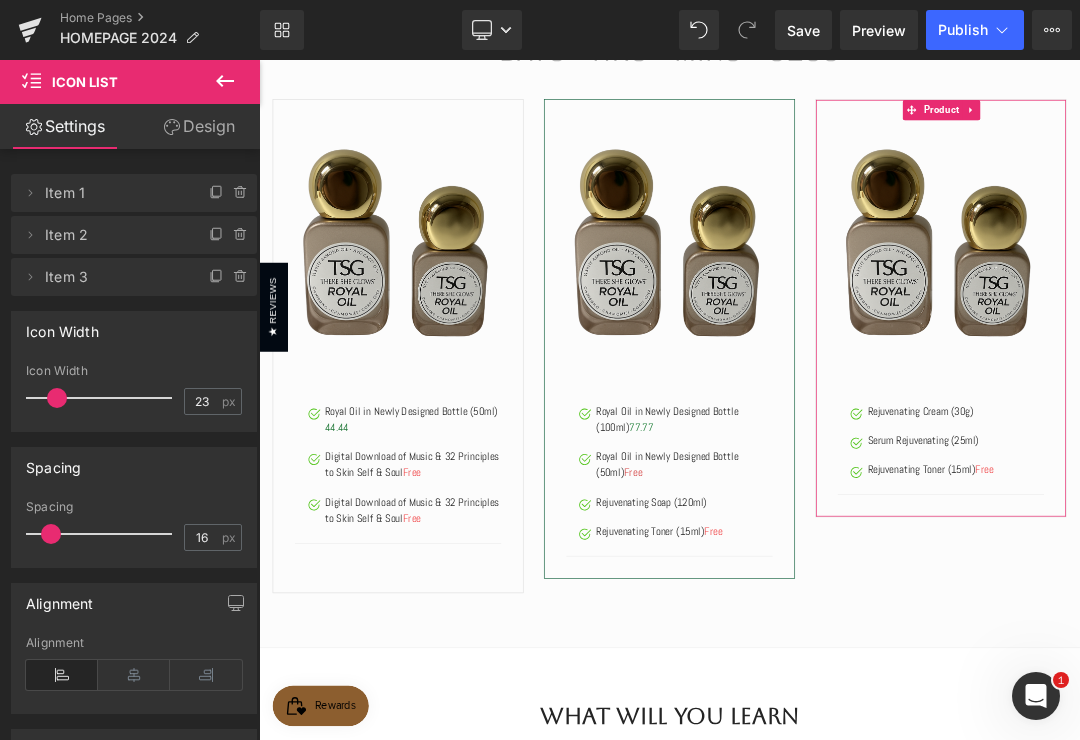 click at bounding box center [864, 341] 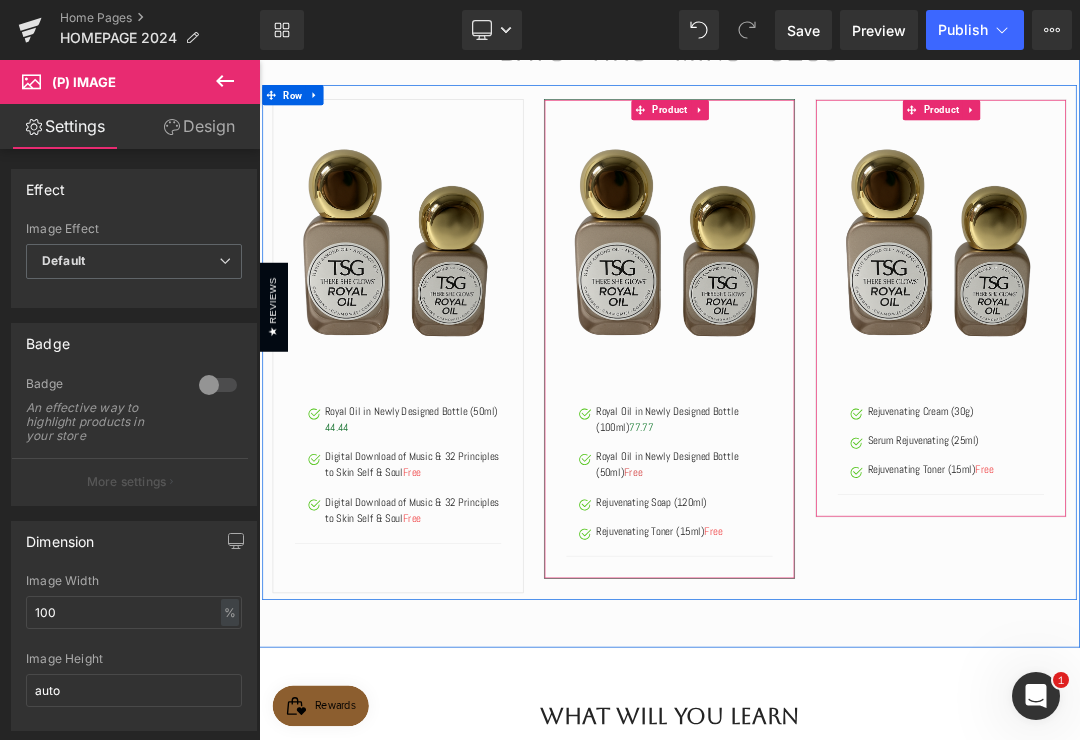 click at bounding box center [909, 134] 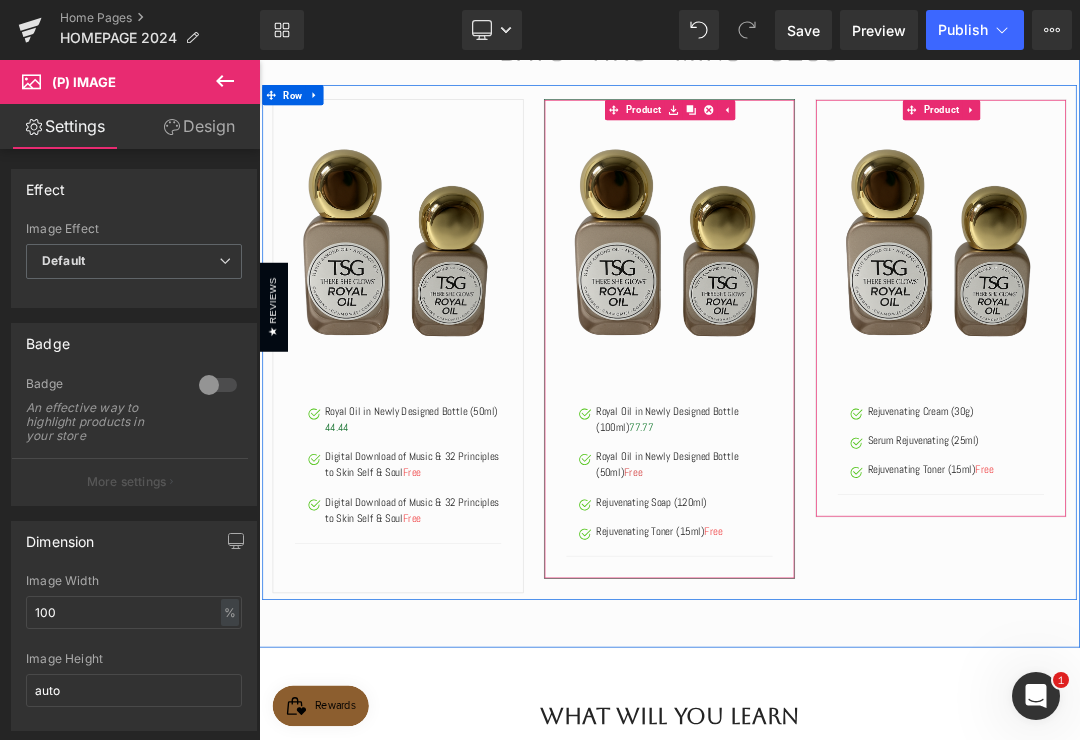 click at bounding box center (864, 341) 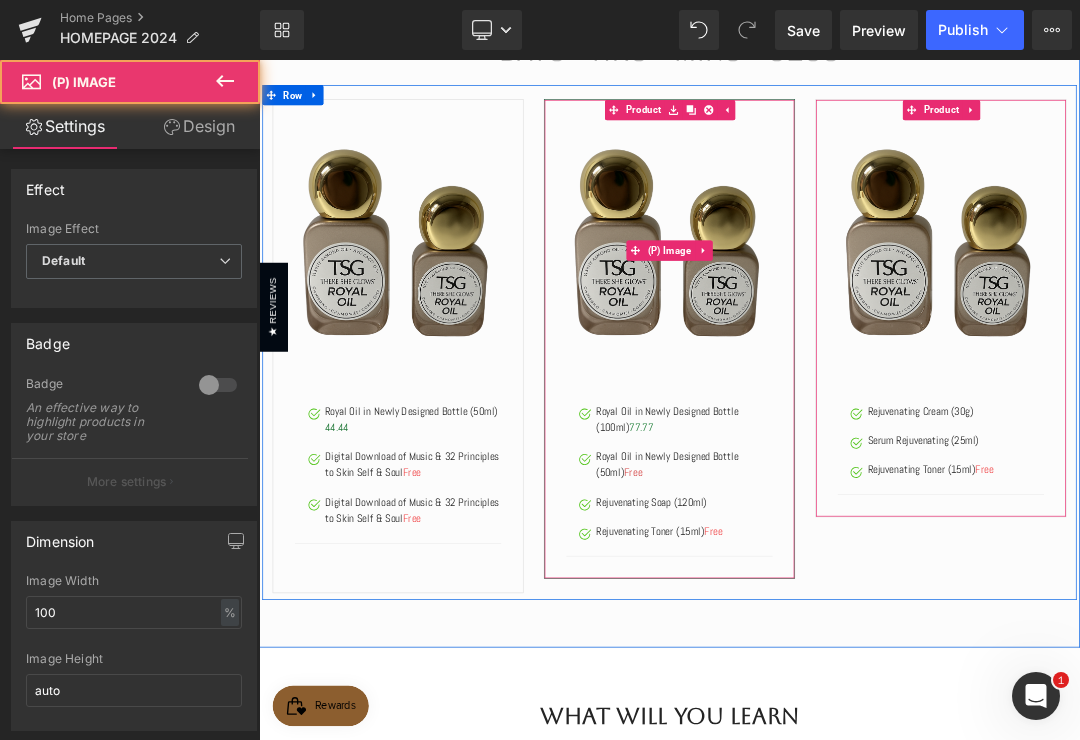 click at bounding box center [864, 341] 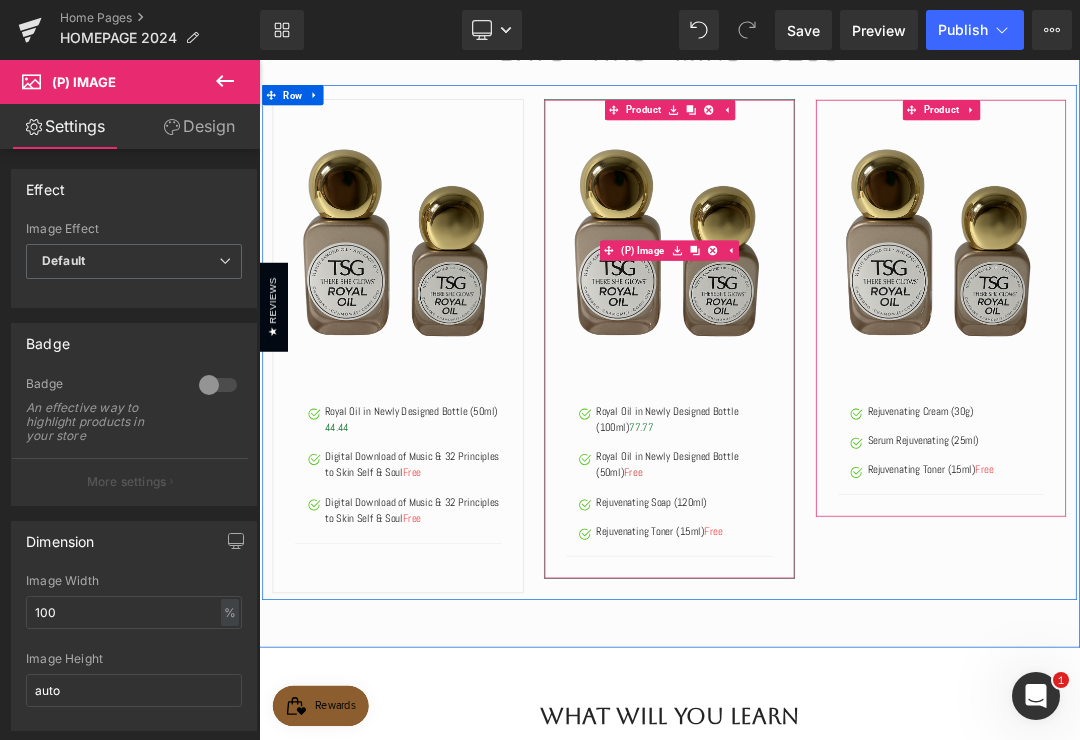 click at bounding box center [953, 341] 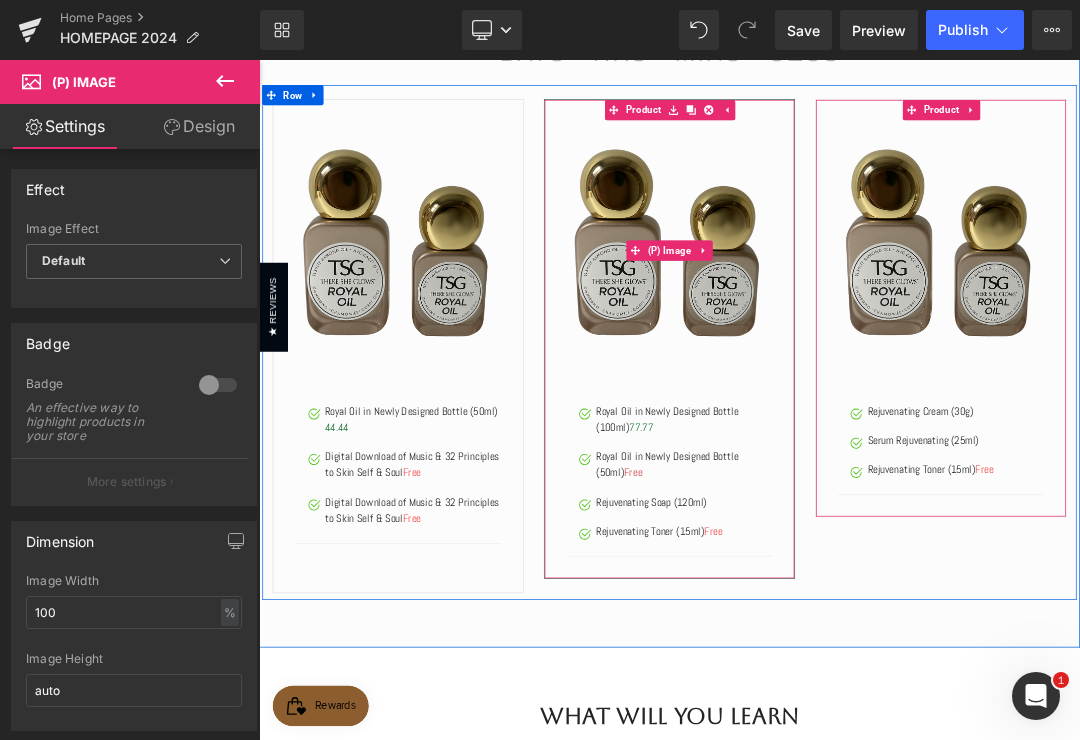 click at bounding box center (864, 341) 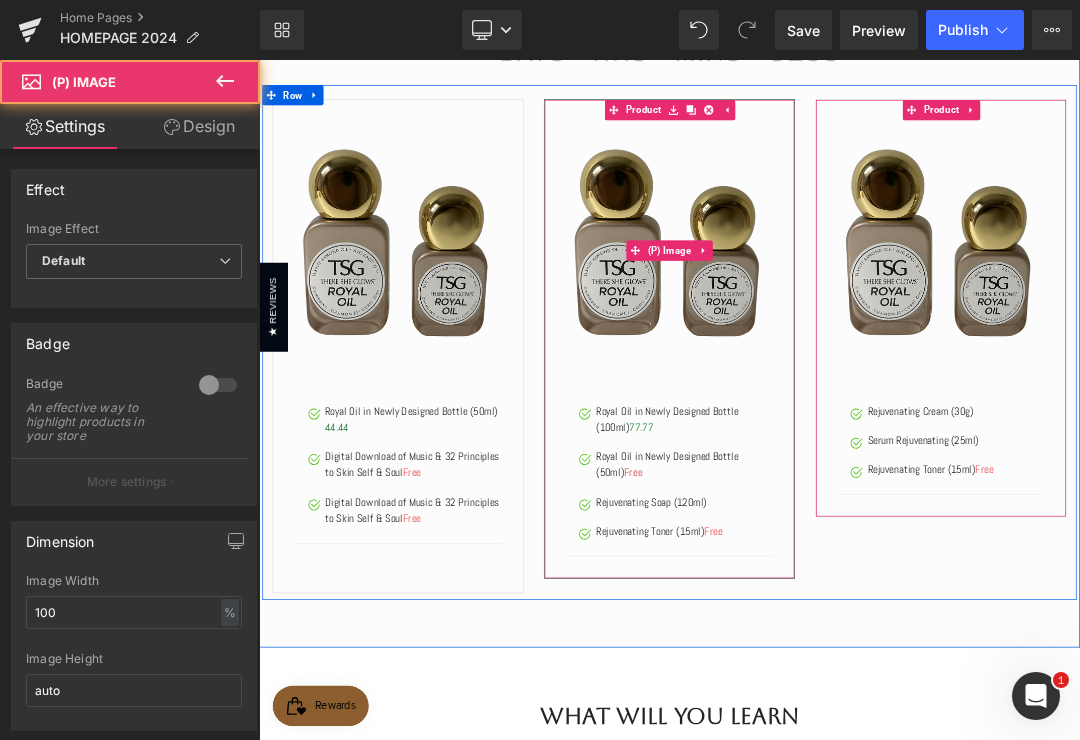 click at bounding box center [864, 341] 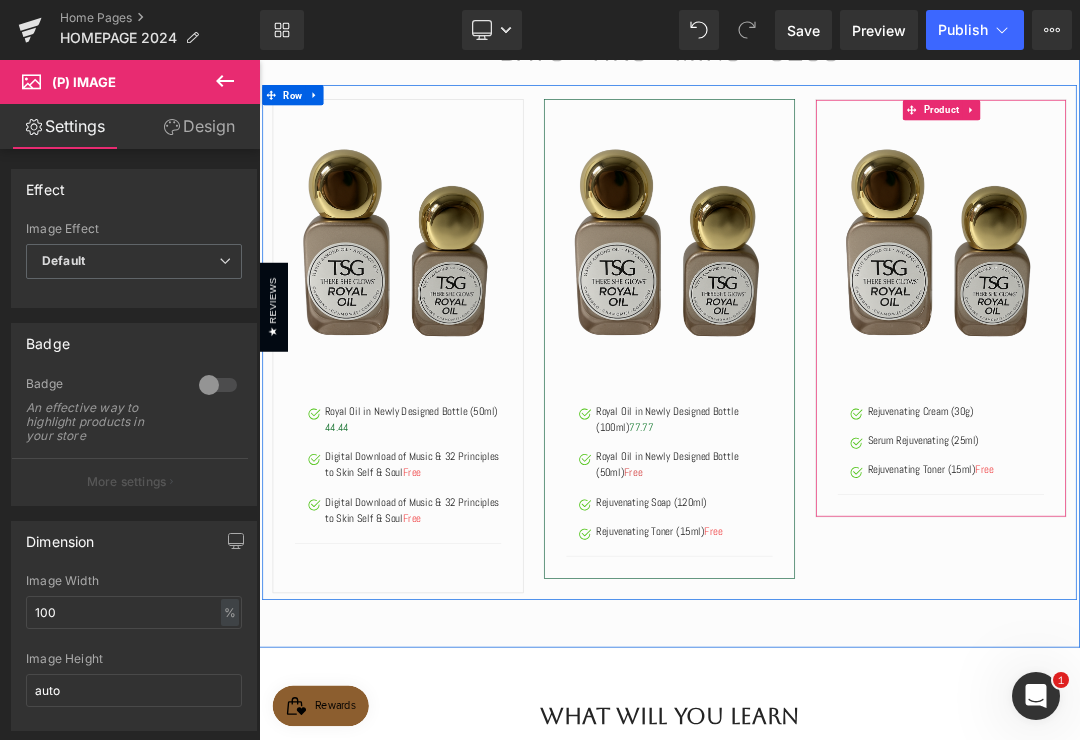 click at bounding box center [464, 341] 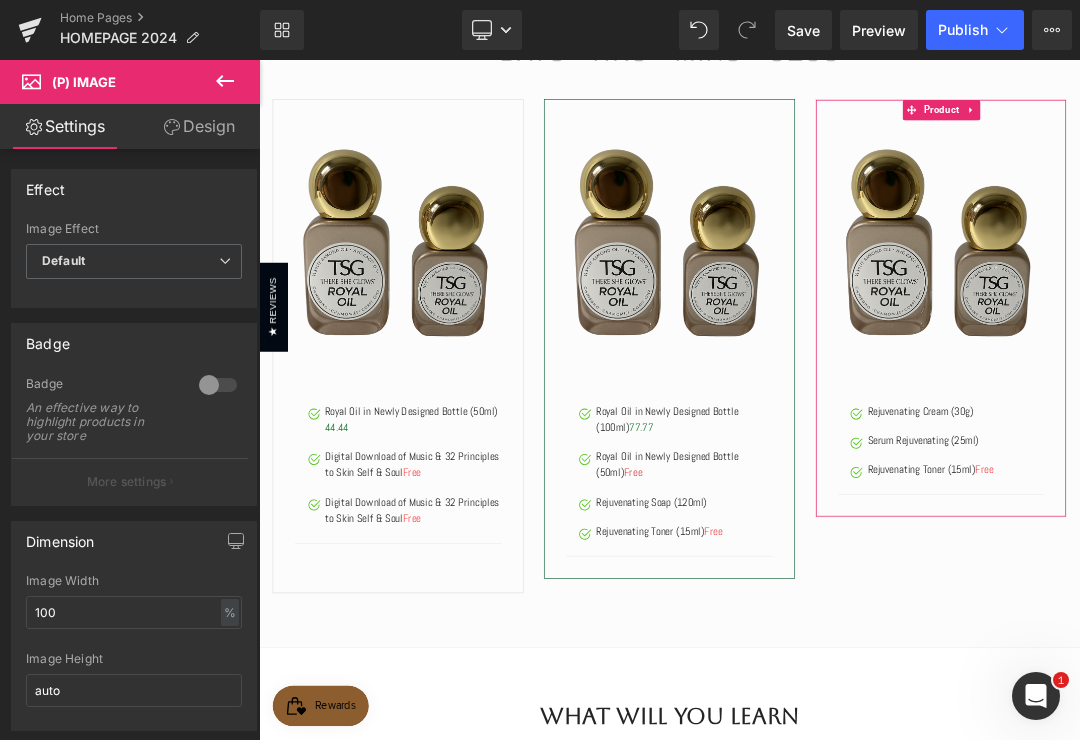 click on "Default" at bounding box center (134, 261) 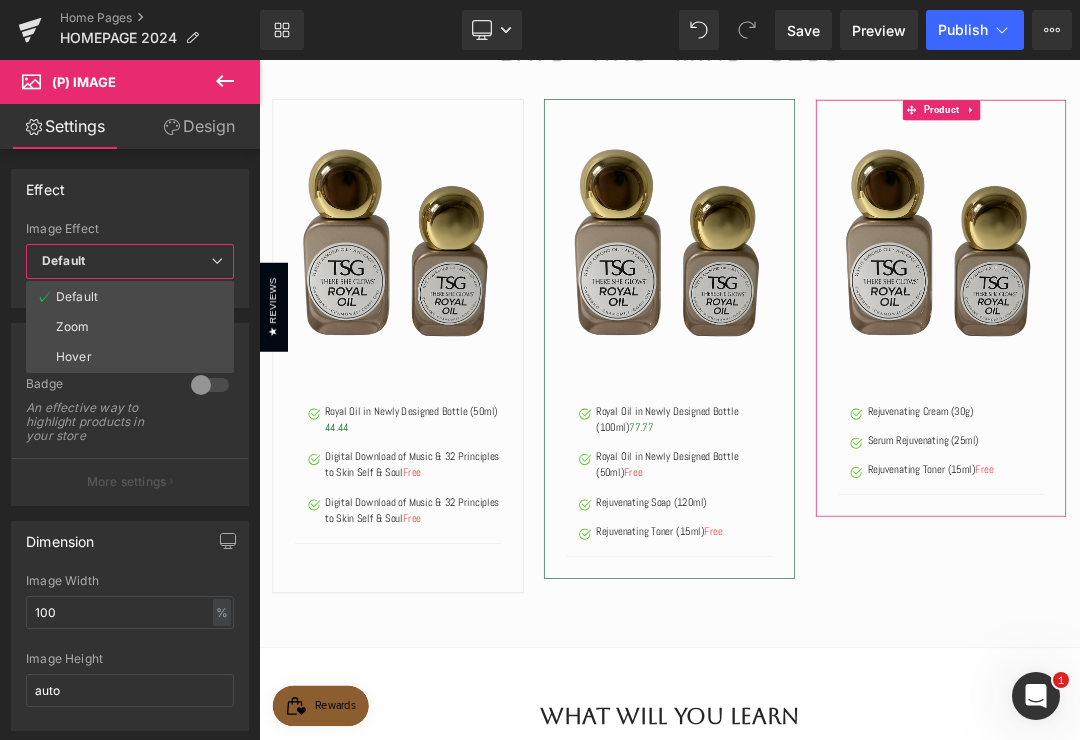 click at bounding box center (864, 561) 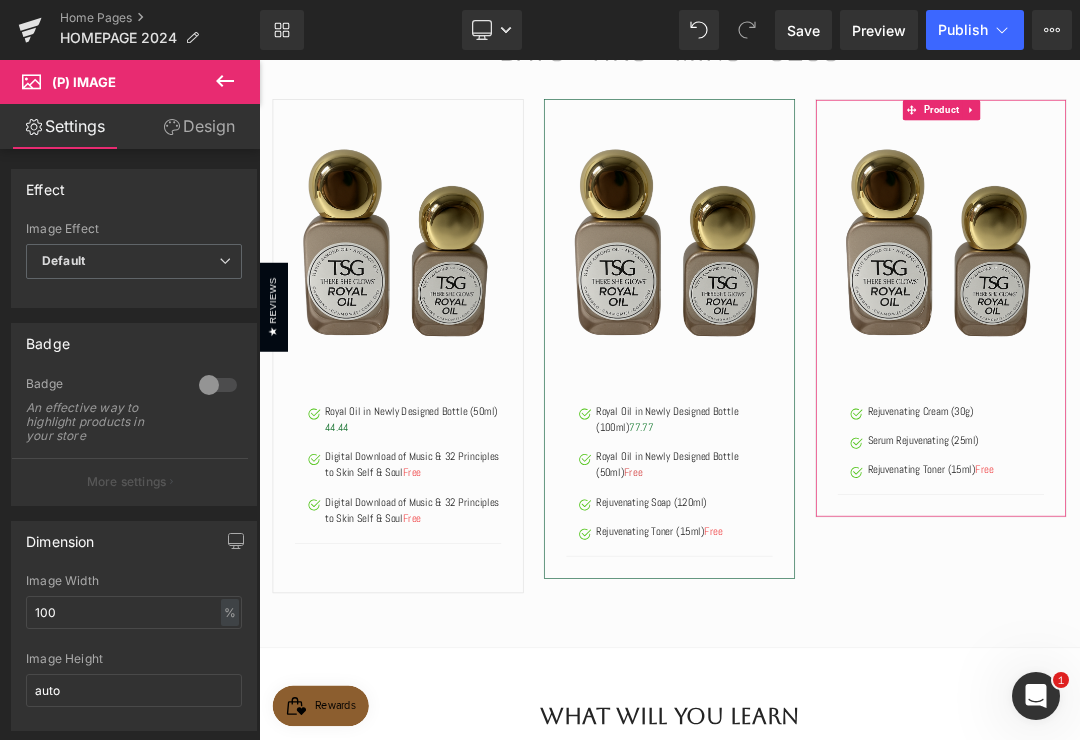 click at bounding box center [464, 341] 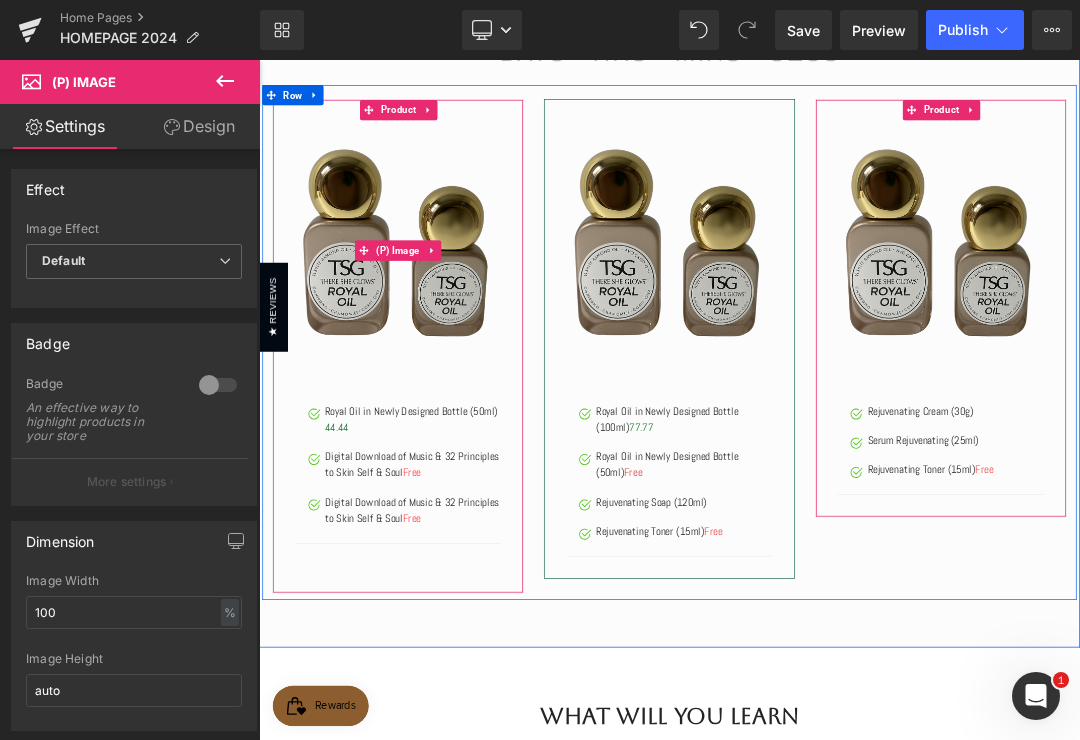 click at bounding box center (514, 341) 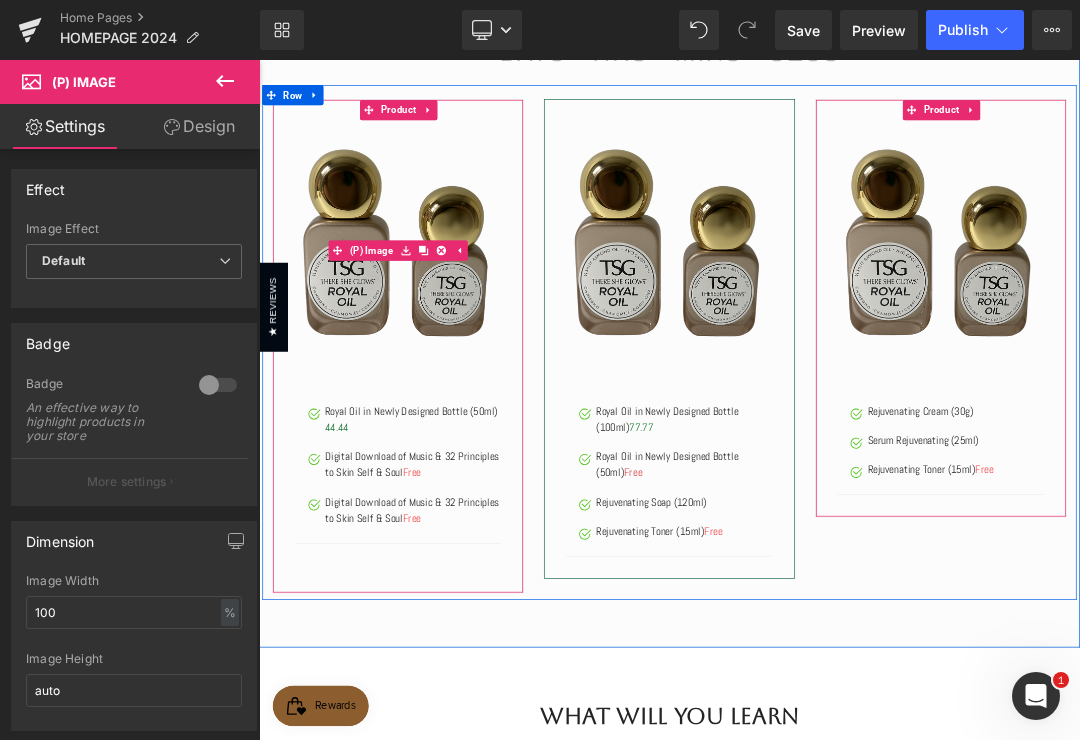 click at bounding box center (527, 341) 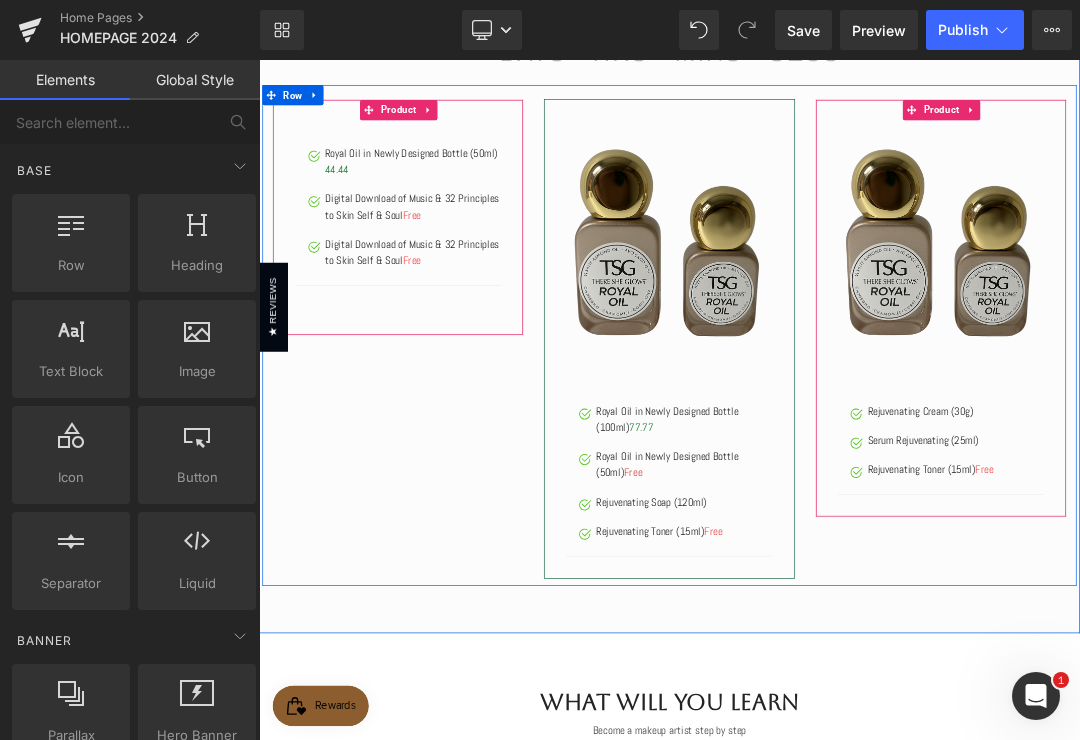 click at bounding box center (864, 341) 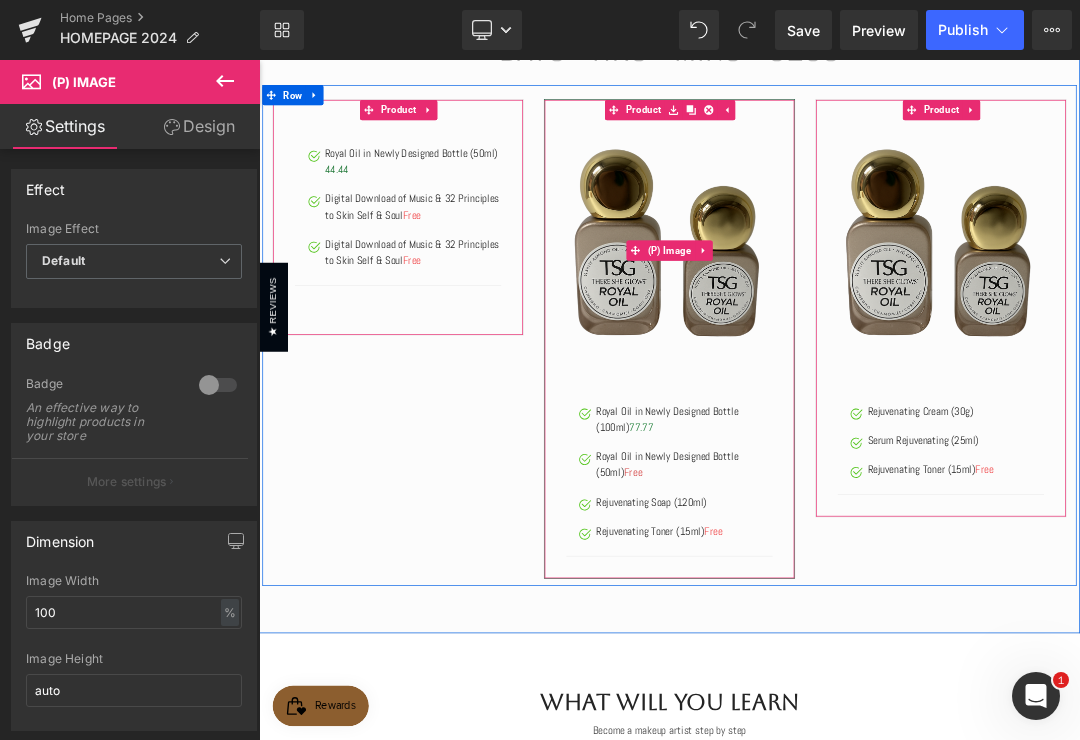 click 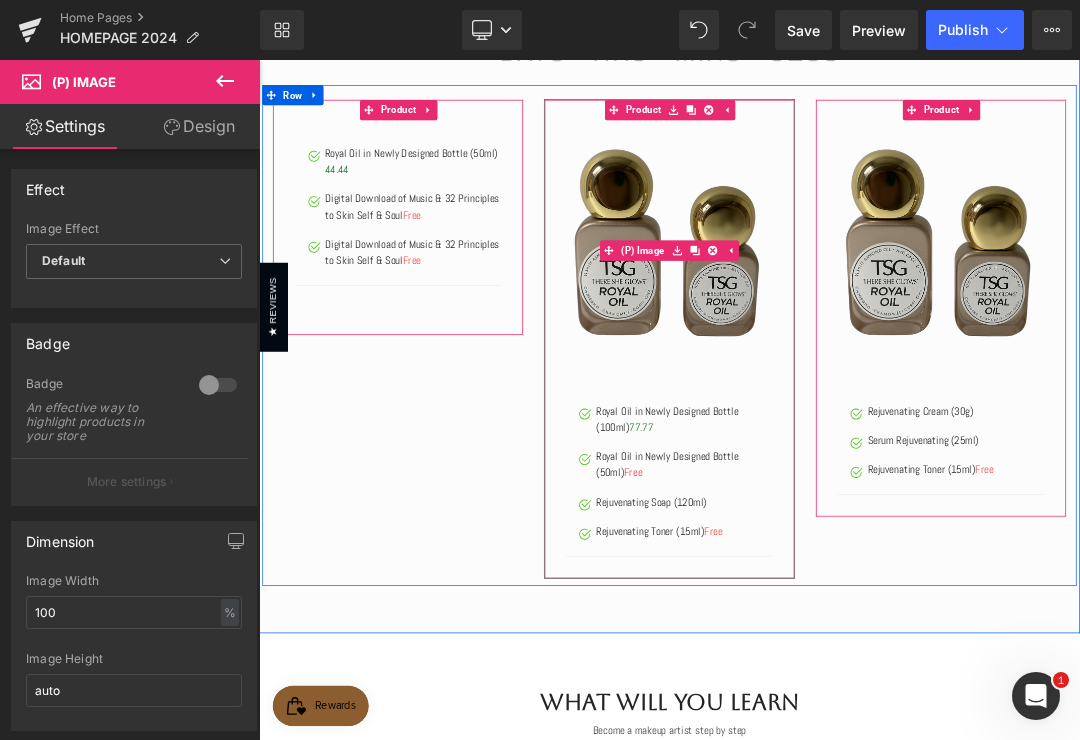 click at bounding box center (927, 341) 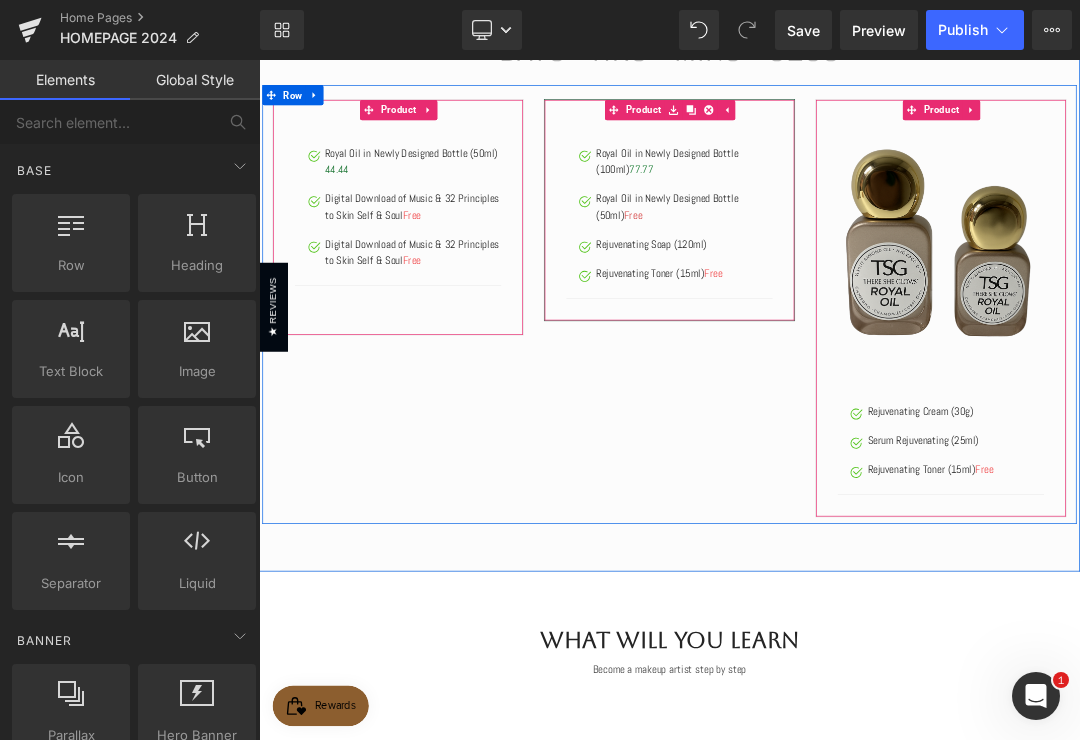 click at bounding box center (1309, 134) 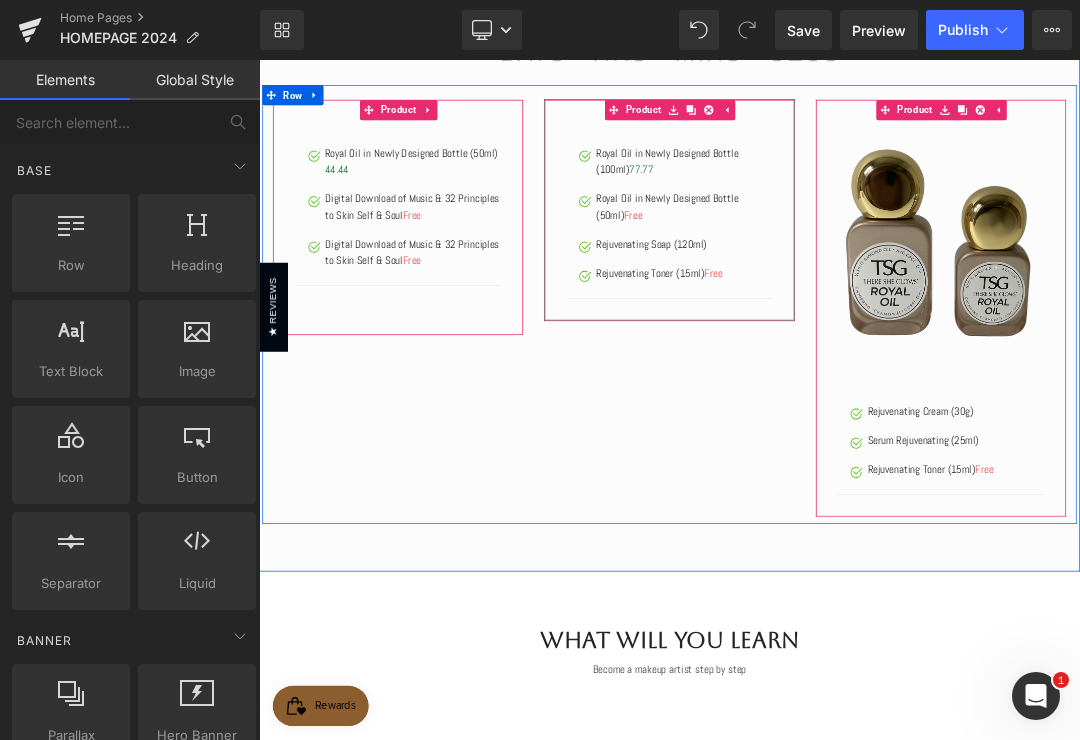 click at bounding box center (1322, 134) 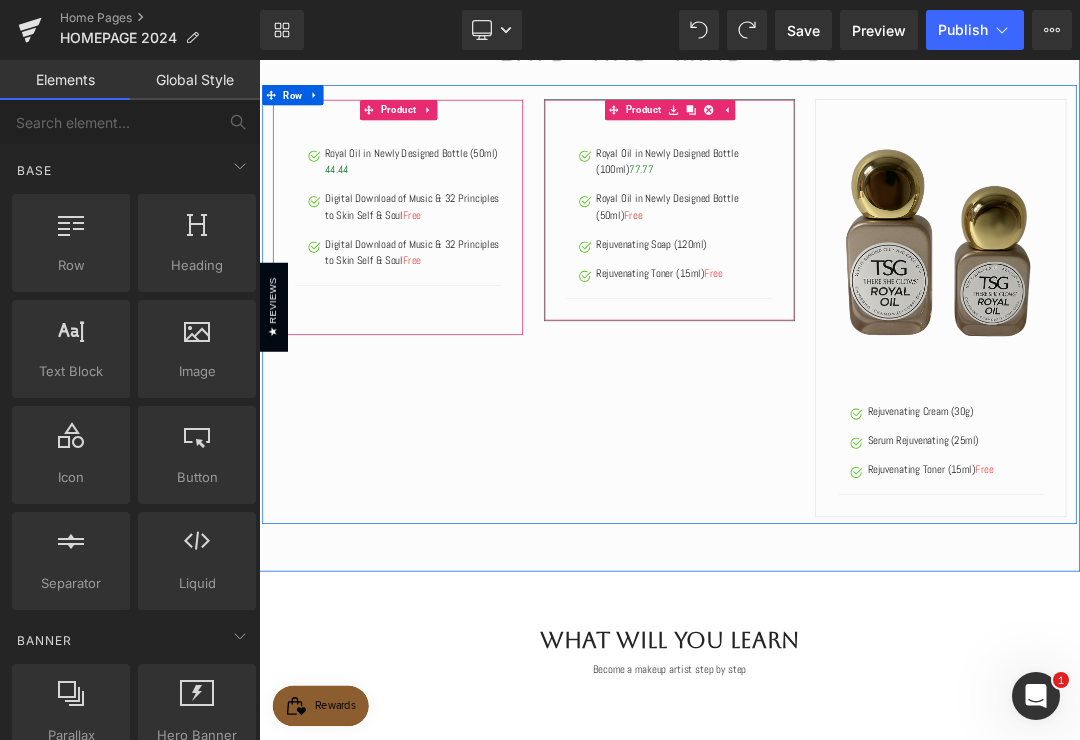 click at bounding box center (1264, 341) 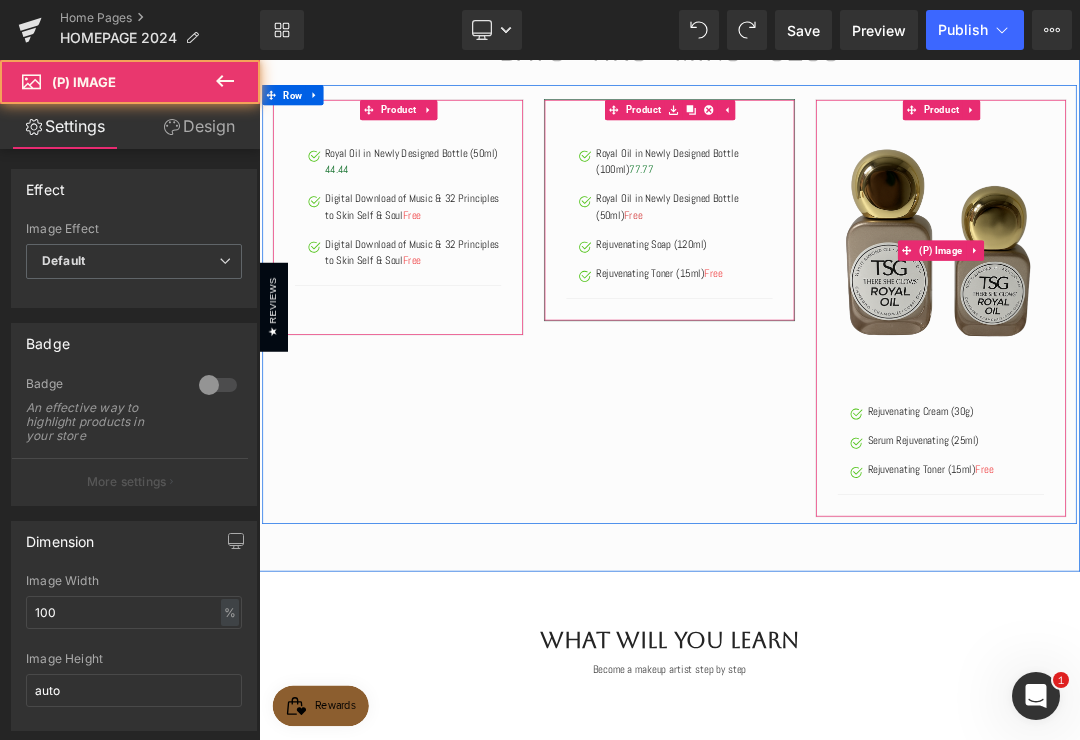 click at bounding box center (1264, 341) 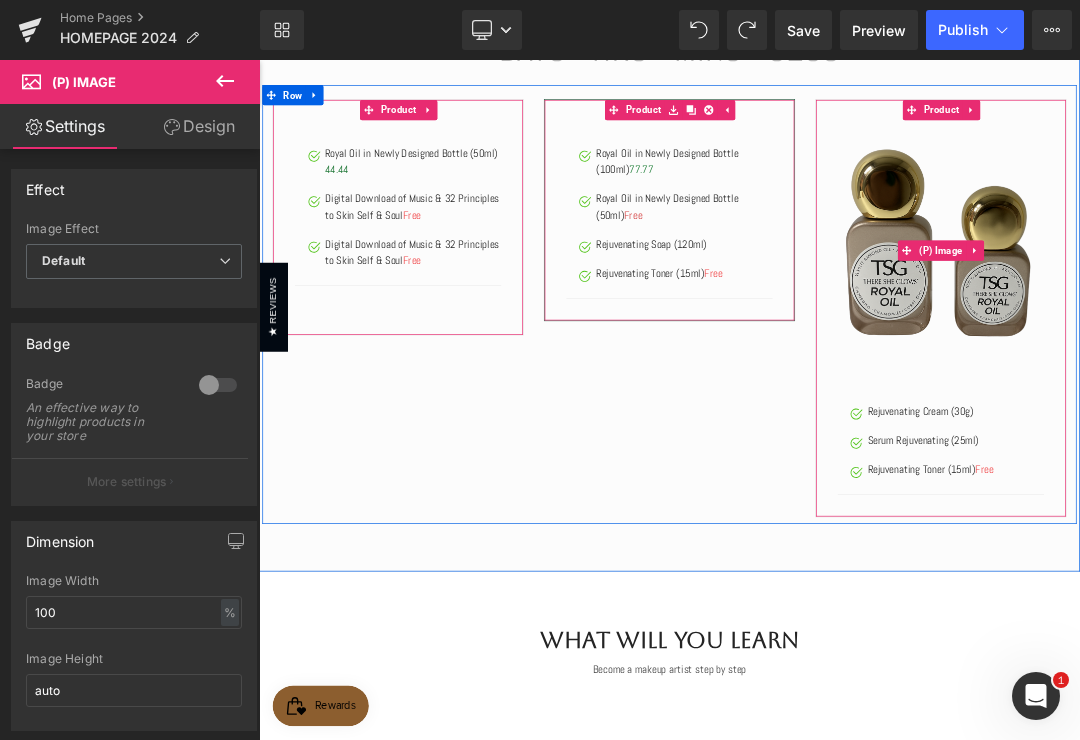 click 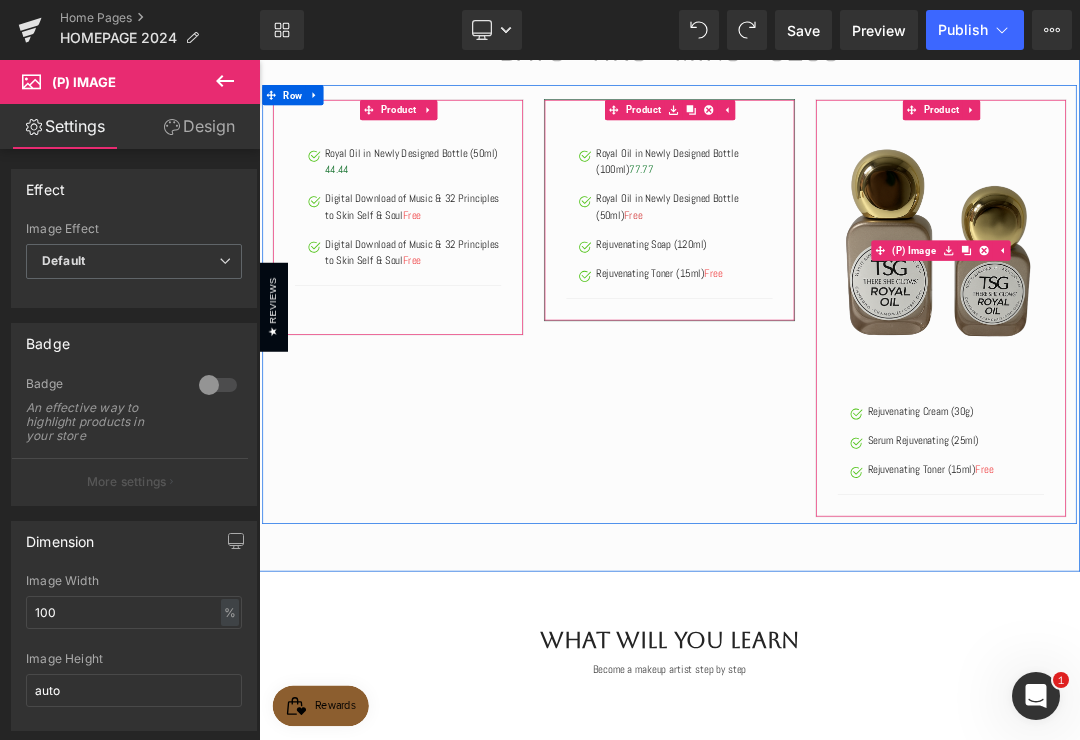 click at bounding box center [1327, 341] 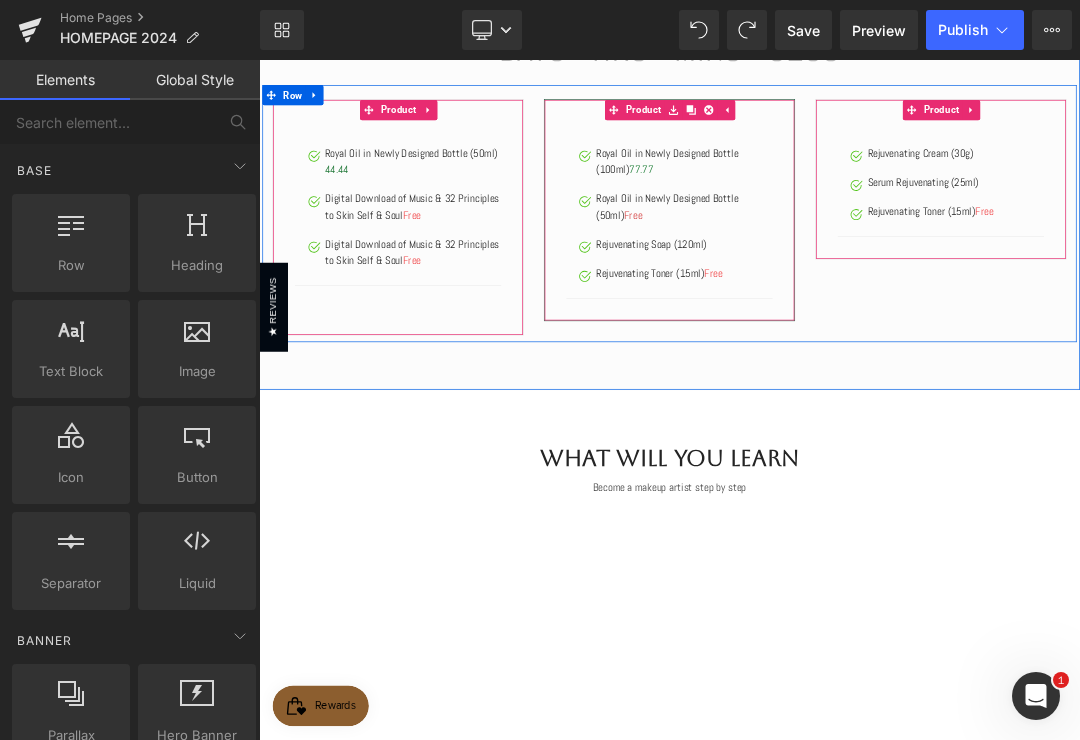 click on "Save" at bounding box center [803, 30] 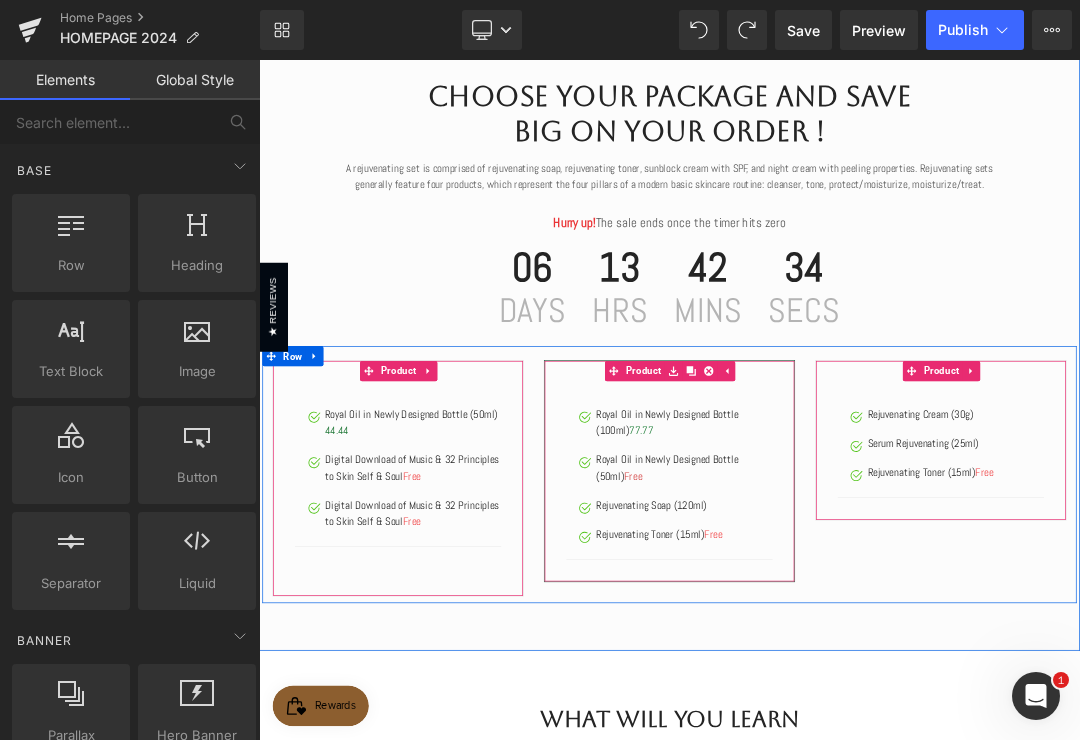 scroll, scrollTop: 180, scrollLeft: 0, axis: vertical 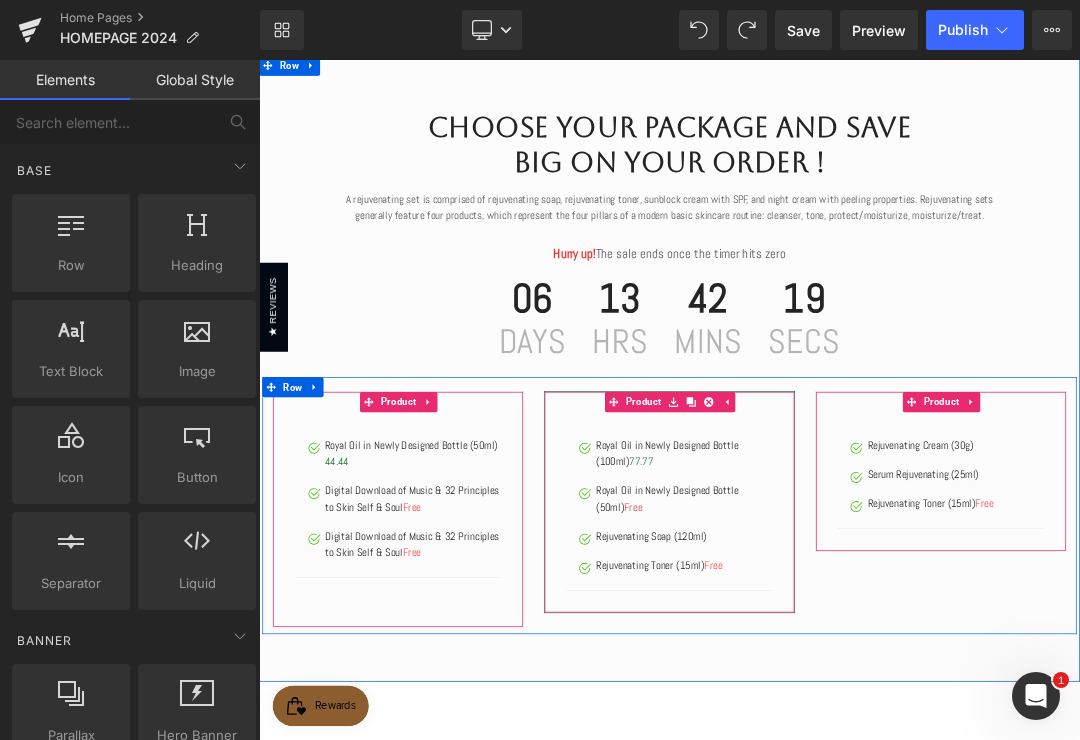 click on "Row" at bounding box center (309, 542) 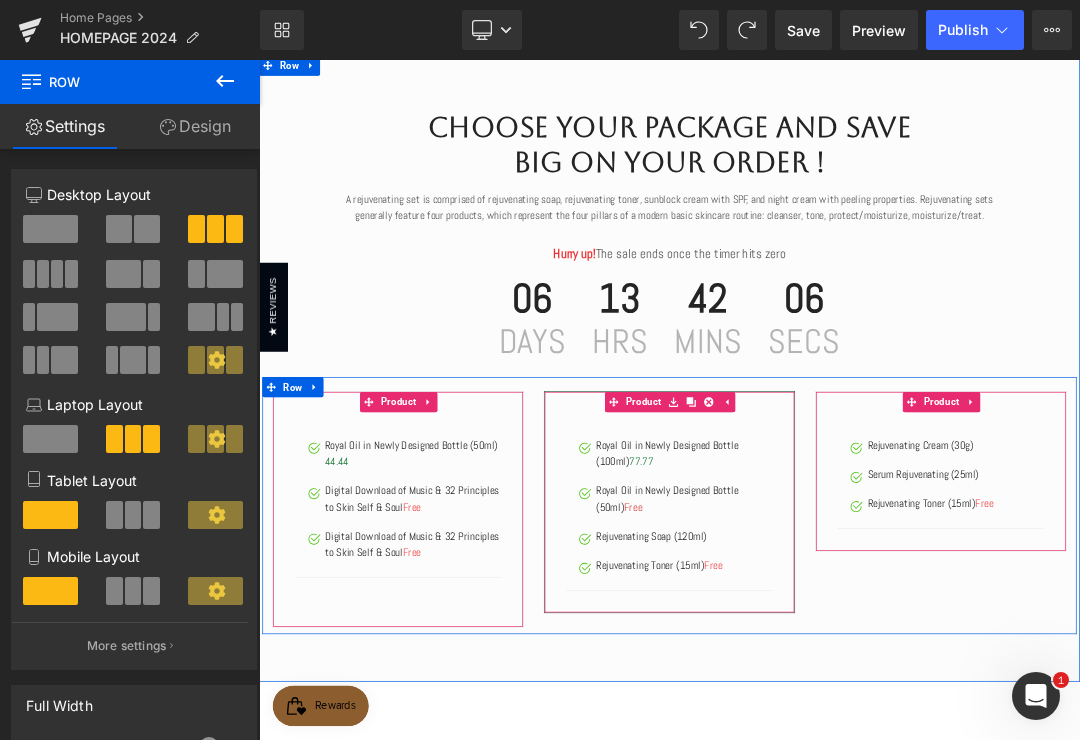 click at bounding box center [341, 542] 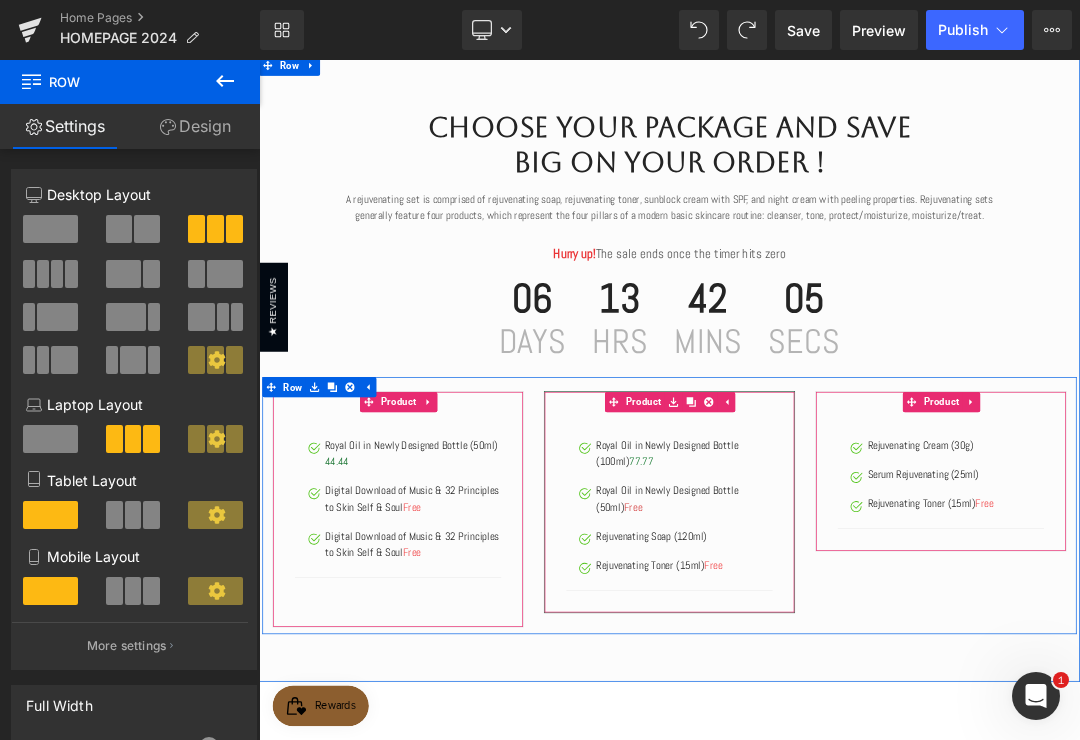 click 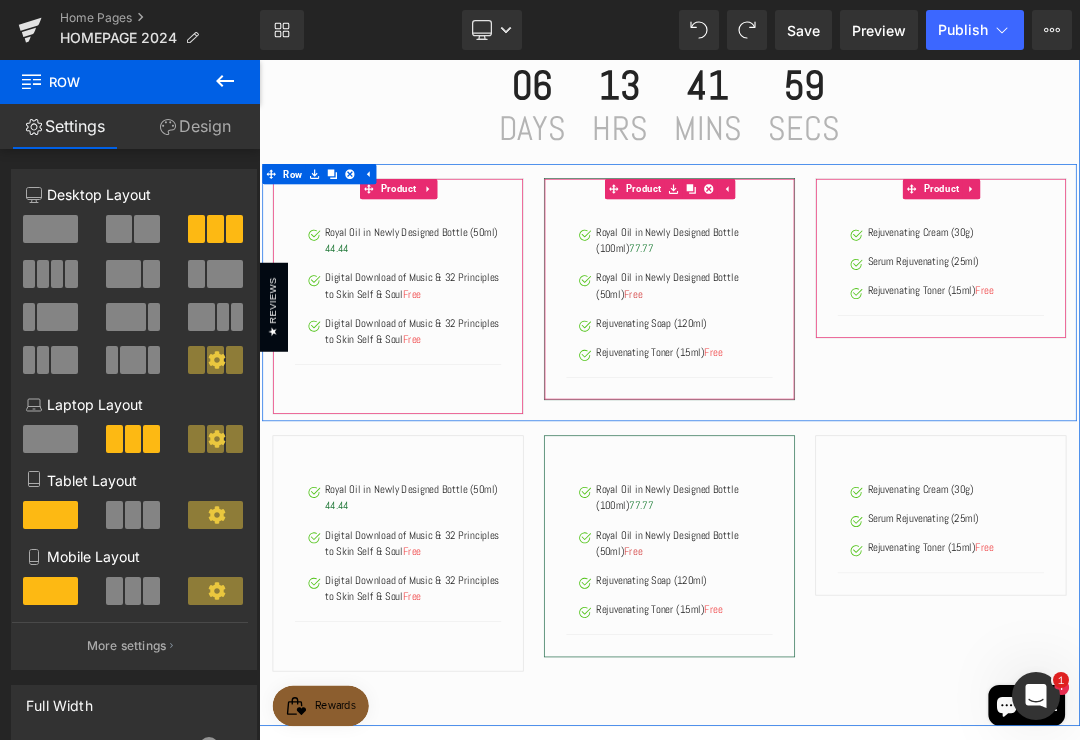scroll, scrollTop: 466, scrollLeft: 0, axis: vertical 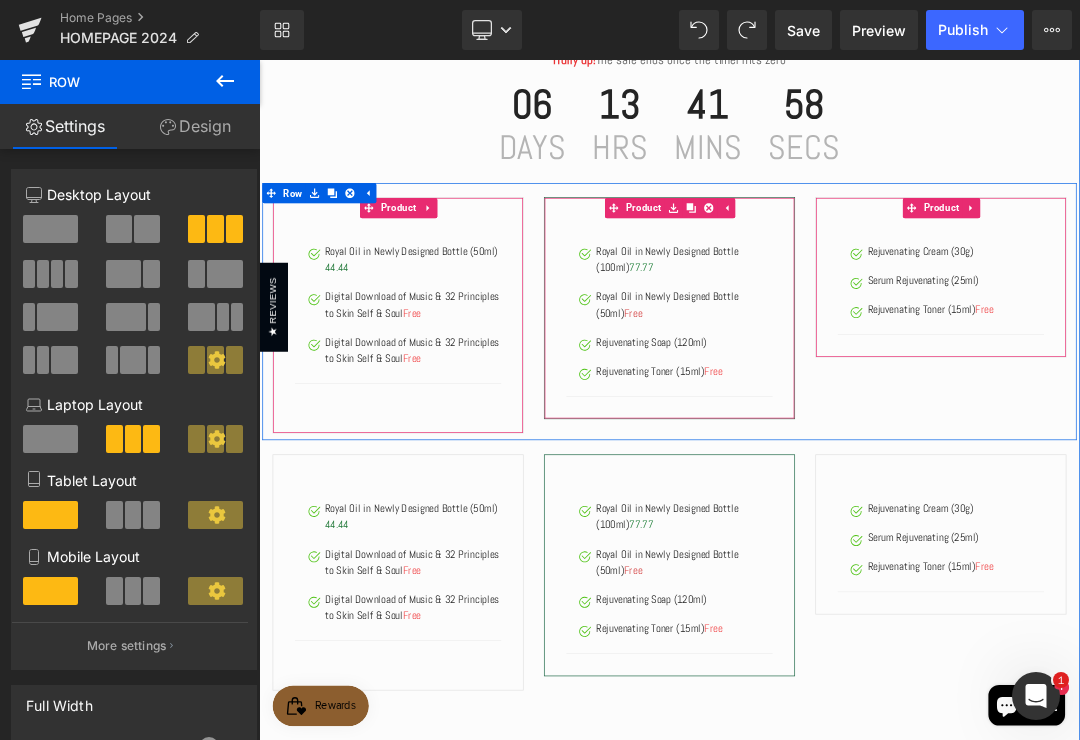 click at bounding box center (509, 278) 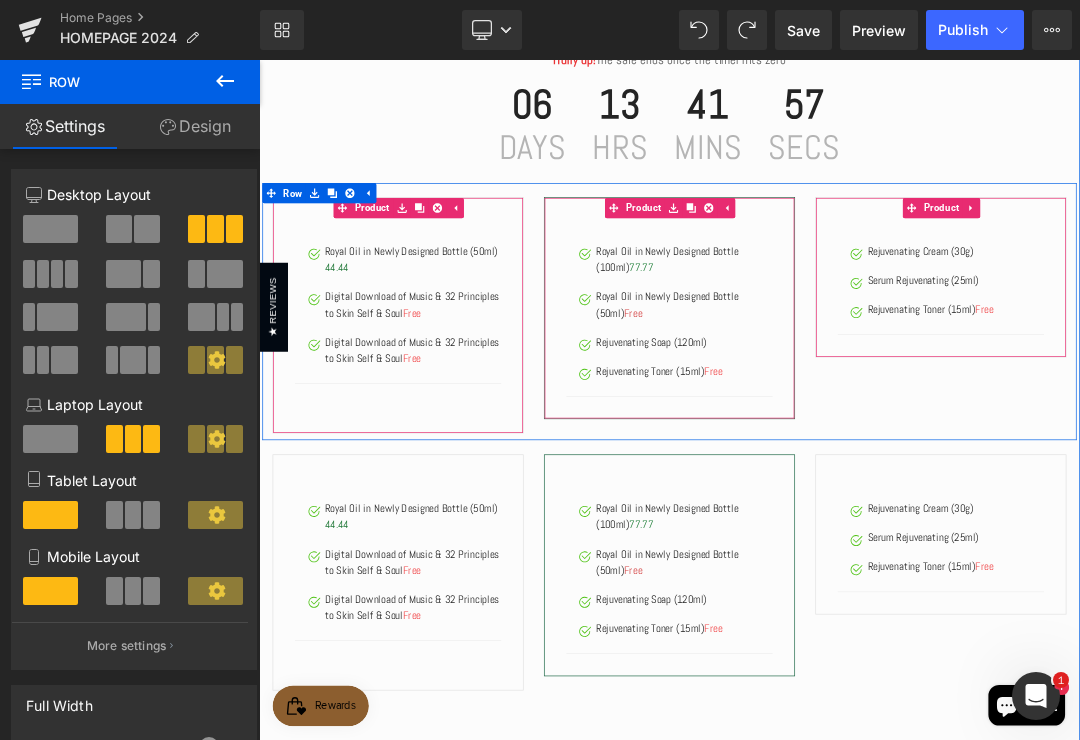 click at bounding box center [548, 278] 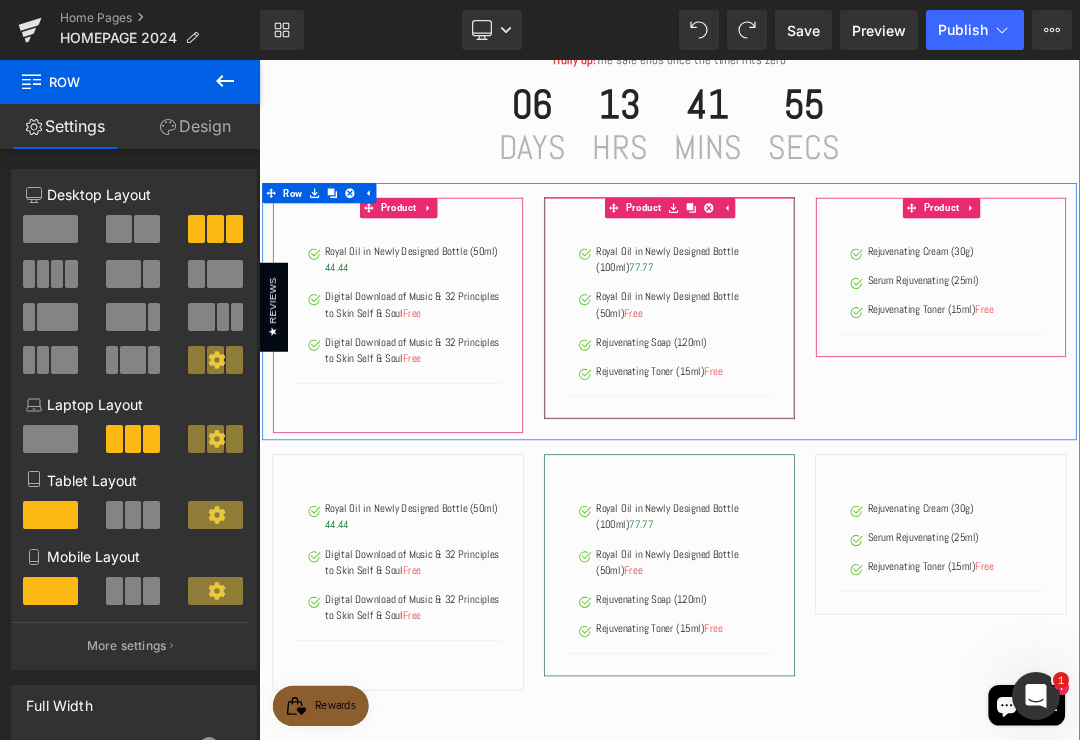 click at bounding box center (509, 278) 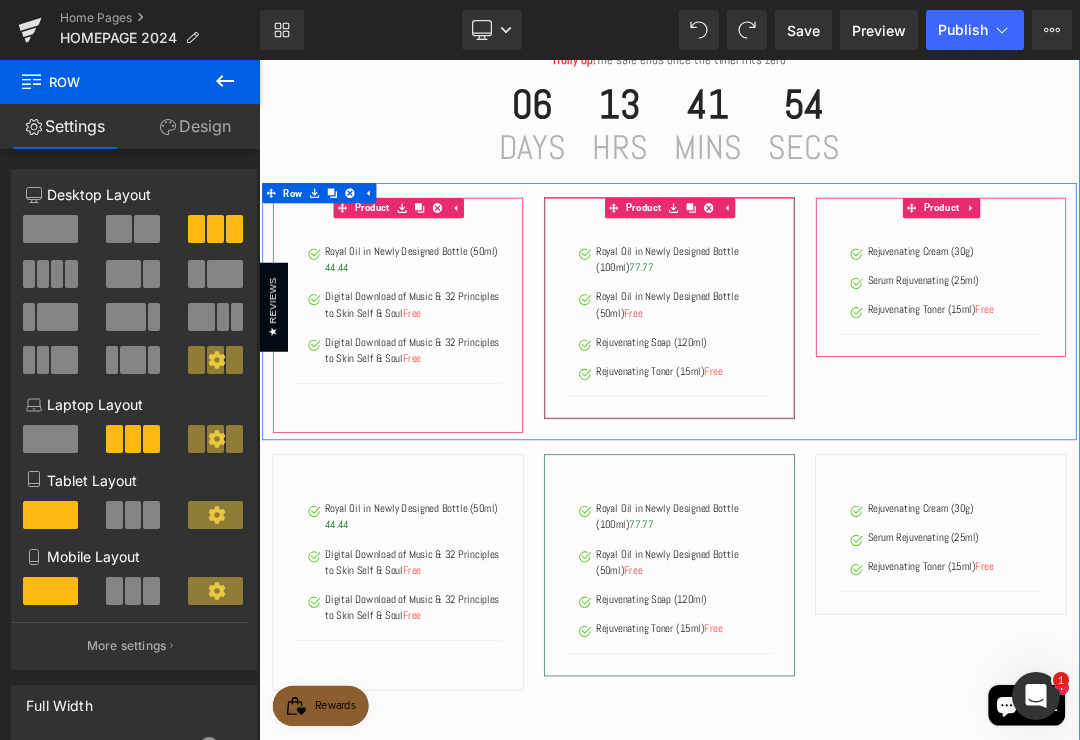 click 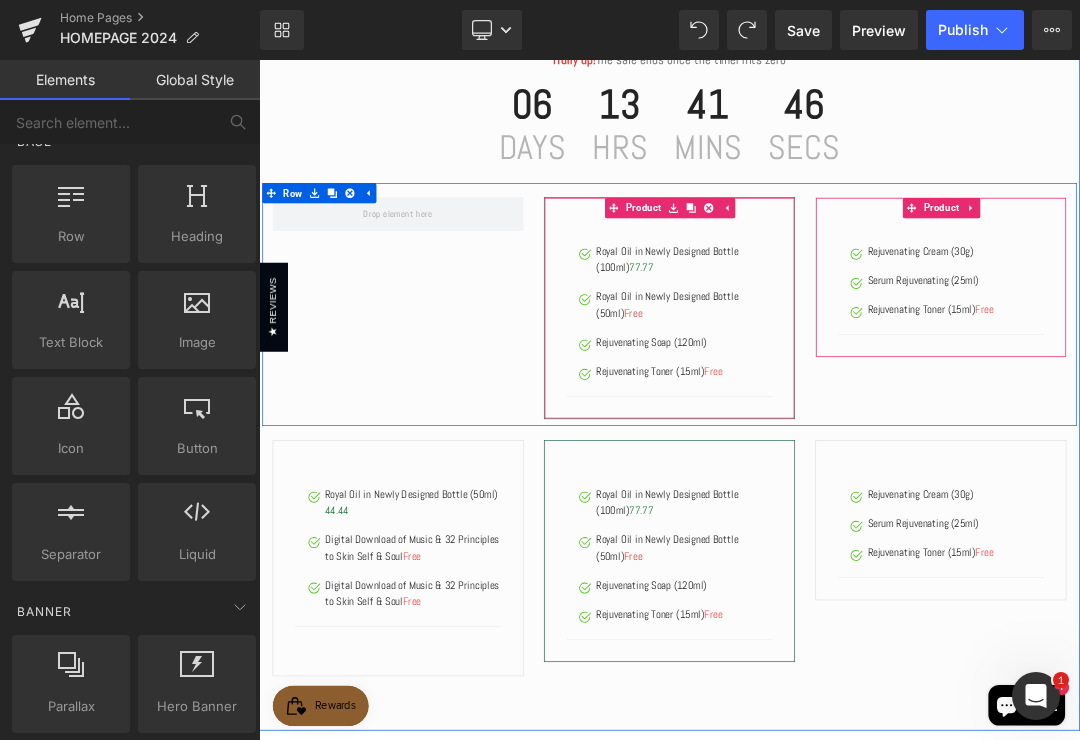 scroll, scrollTop: 21, scrollLeft: 0, axis: vertical 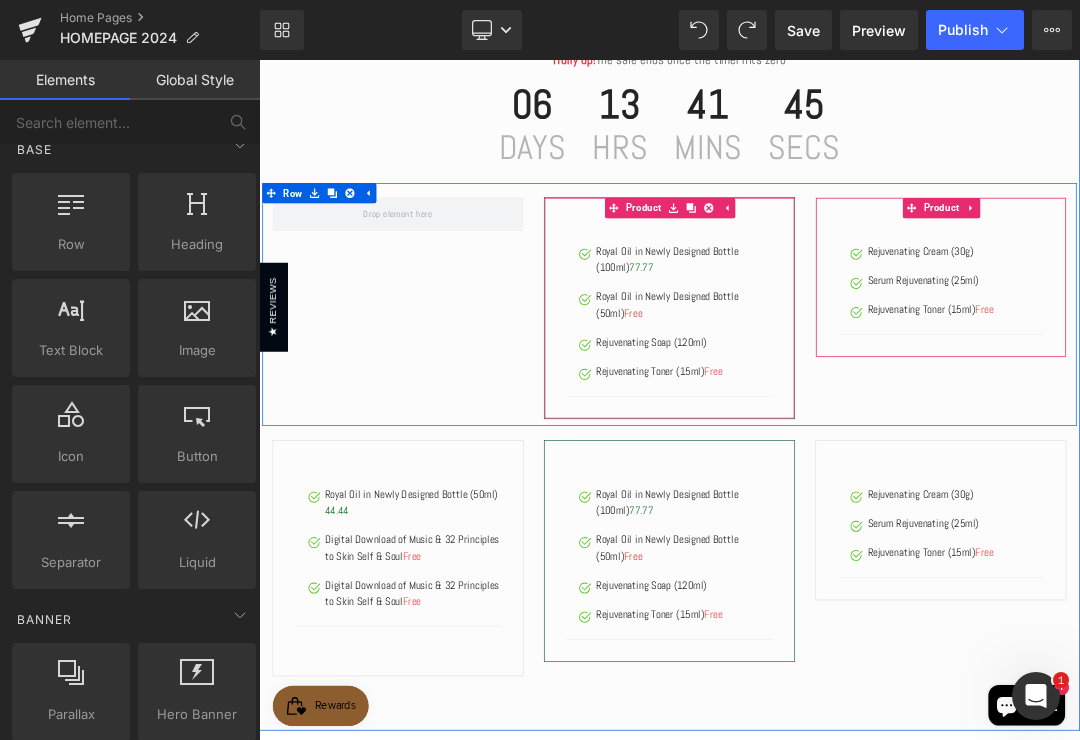 click at bounding box center [197, 317] 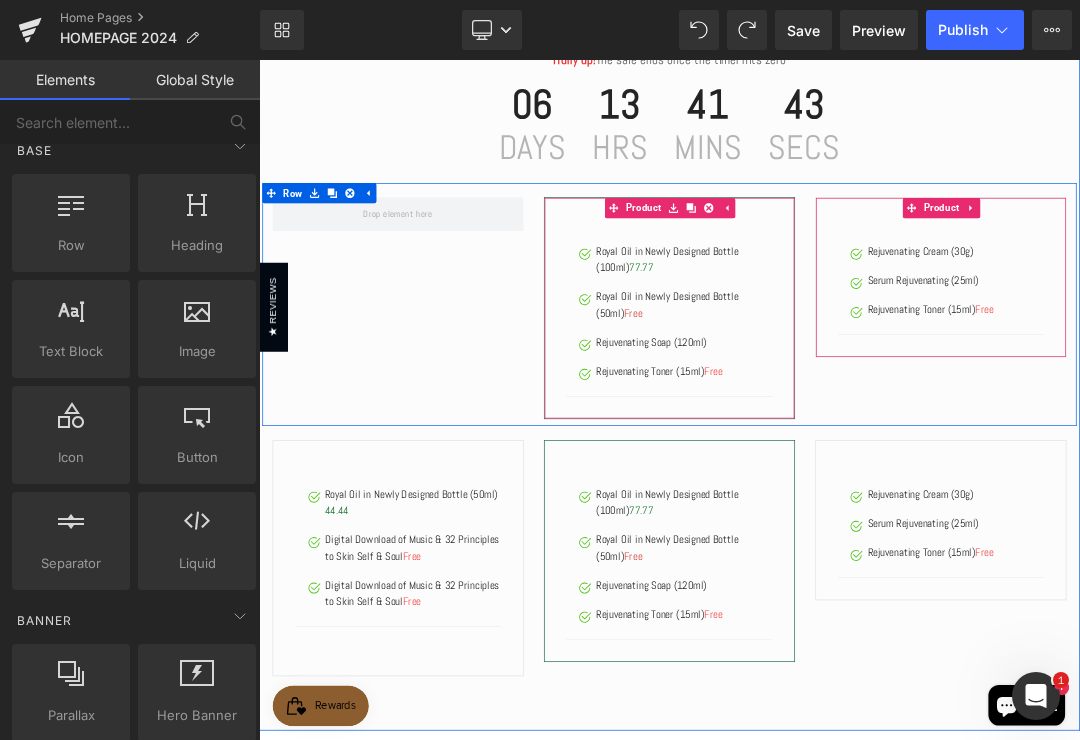 scroll, scrollTop: 23, scrollLeft: 0, axis: vertical 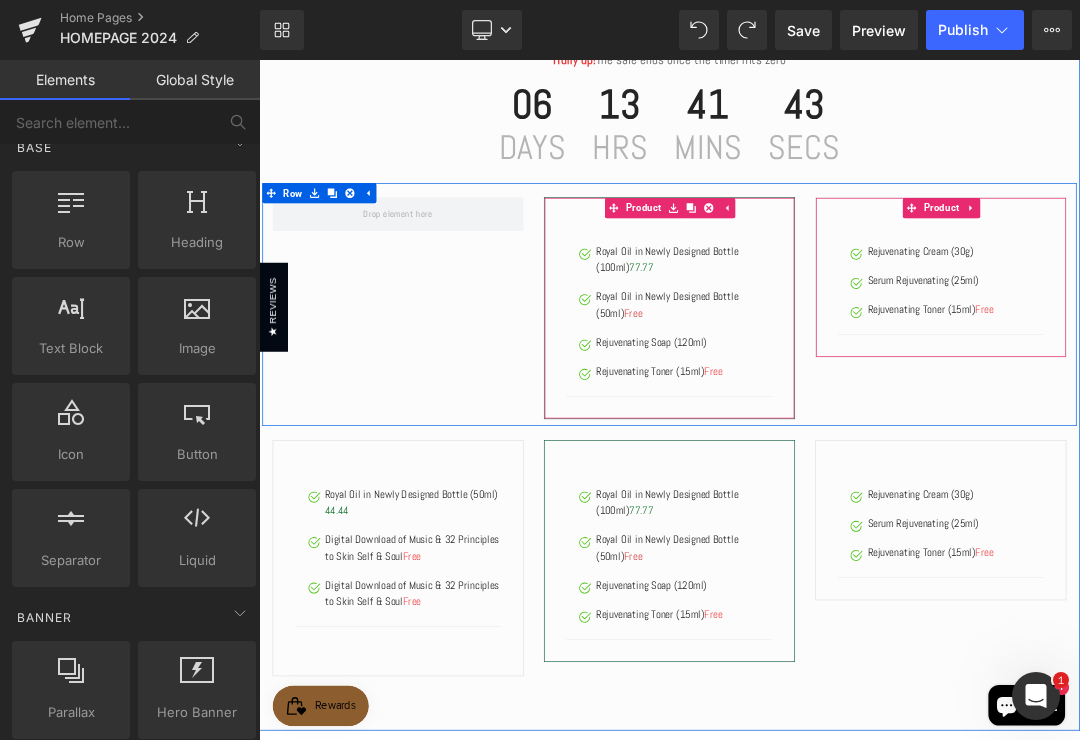 click at bounding box center (464, 287) 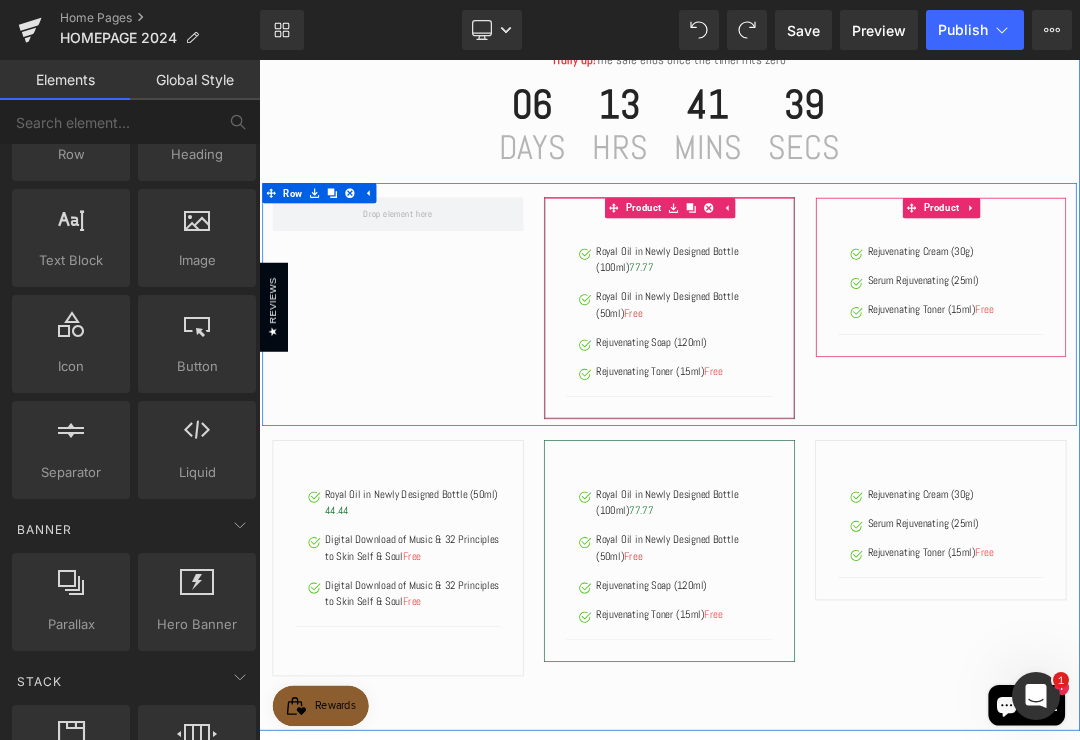 scroll, scrollTop: 109, scrollLeft: 0, axis: vertical 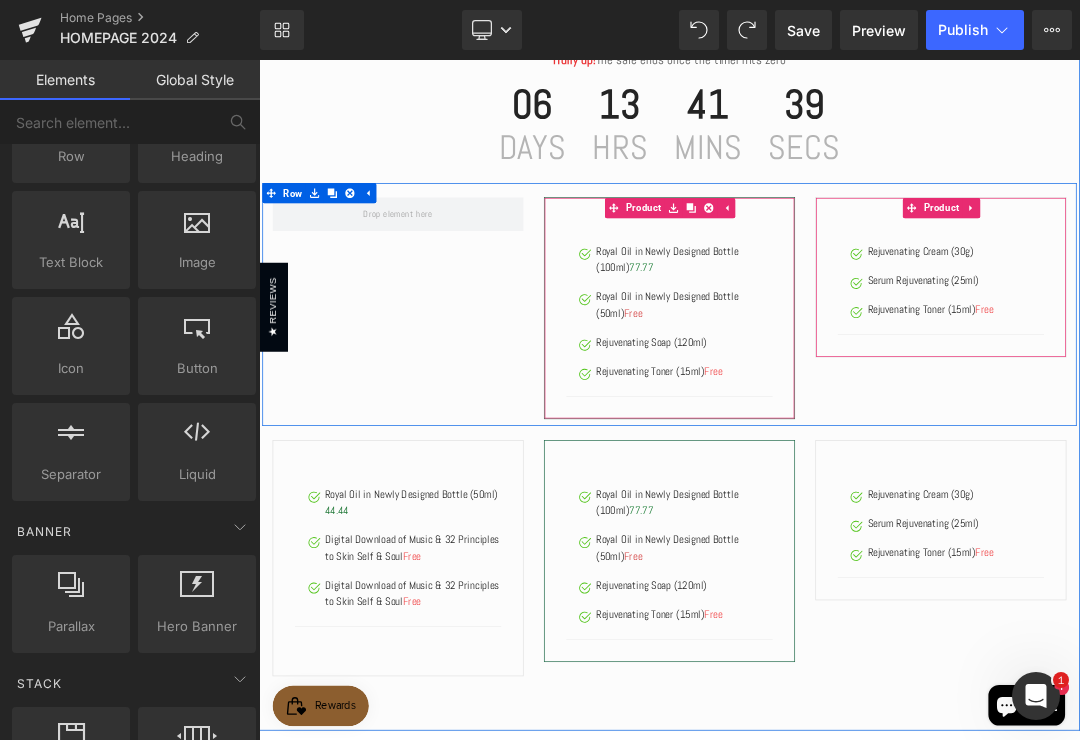 click at bounding box center (464, 287) 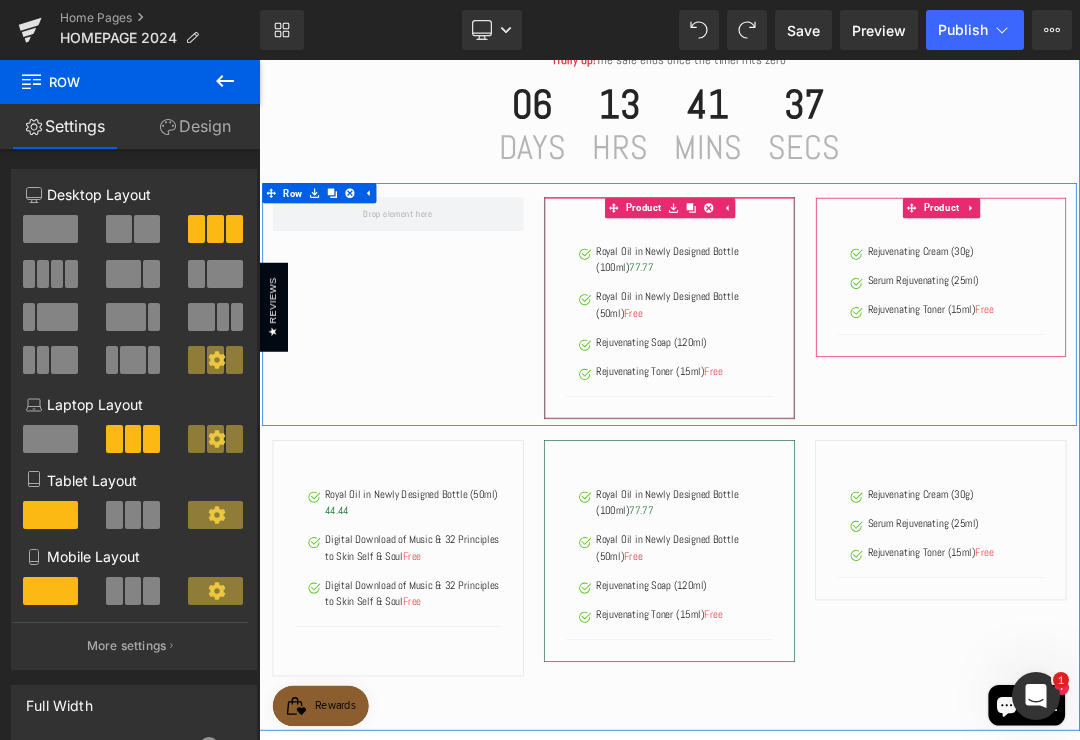 click at bounding box center (464, 287) 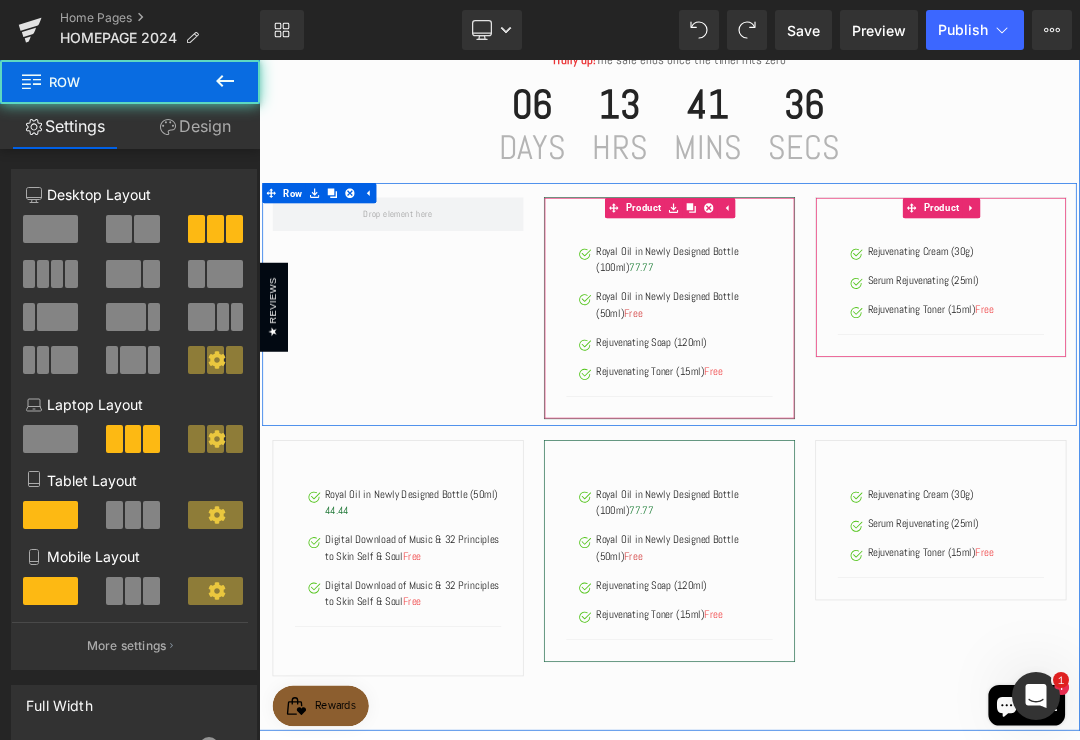 click 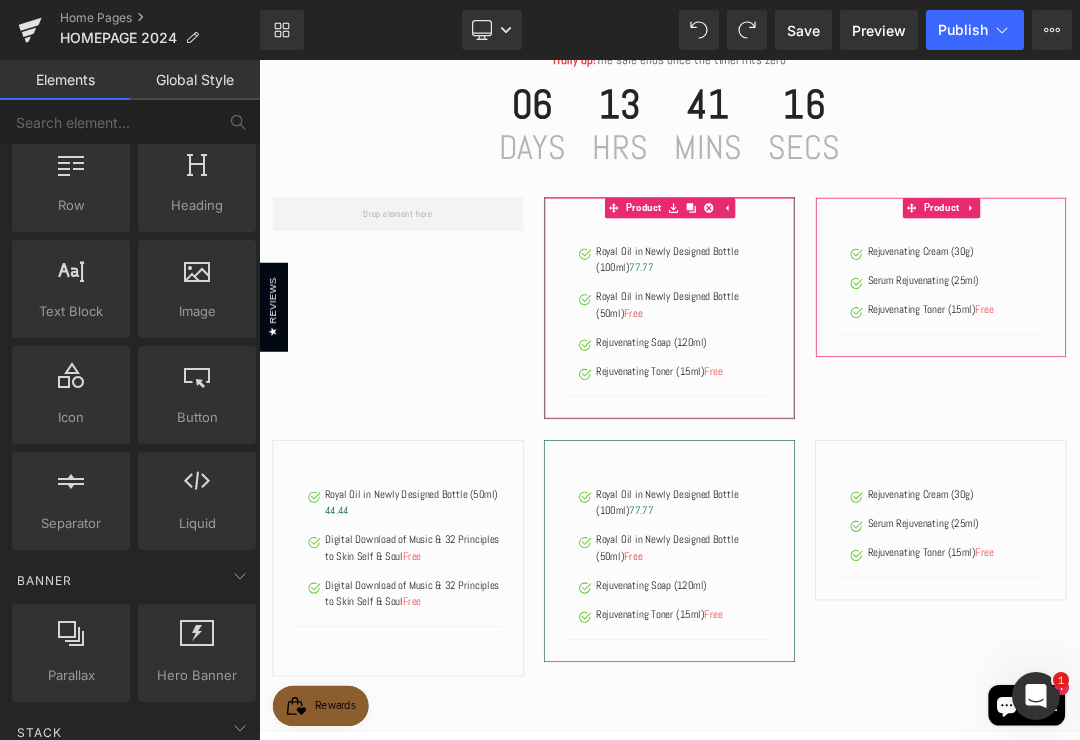 scroll, scrollTop: 63, scrollLeft: 0, axis: vertical 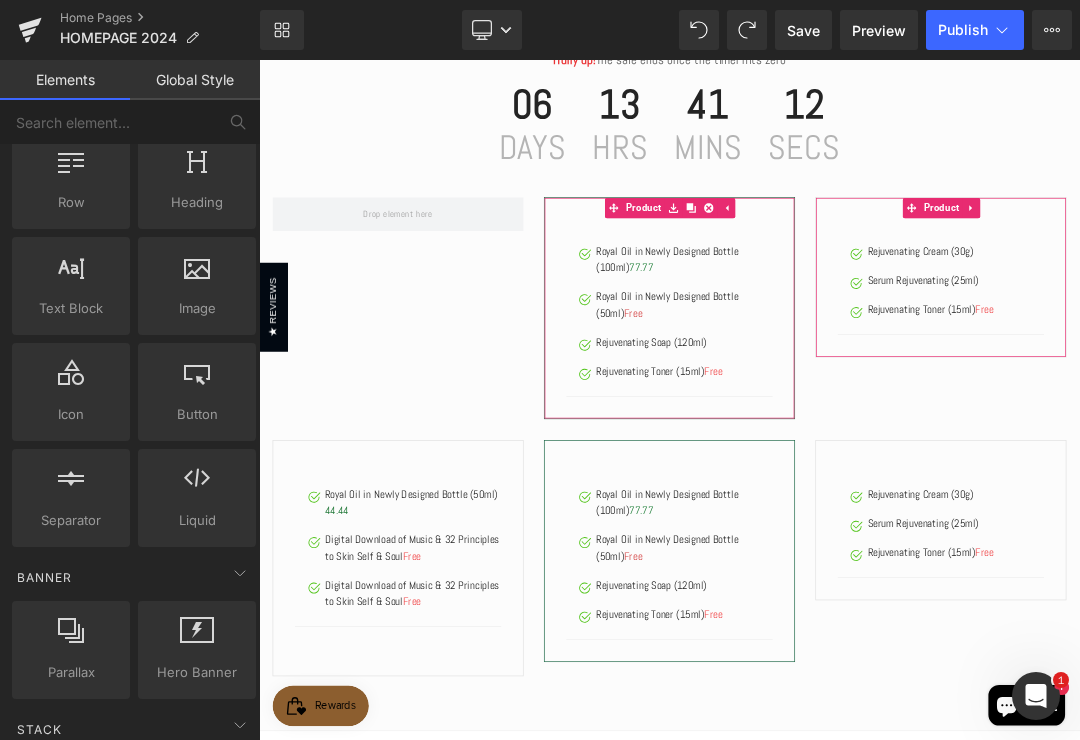 click at bounding box center [948, 278] 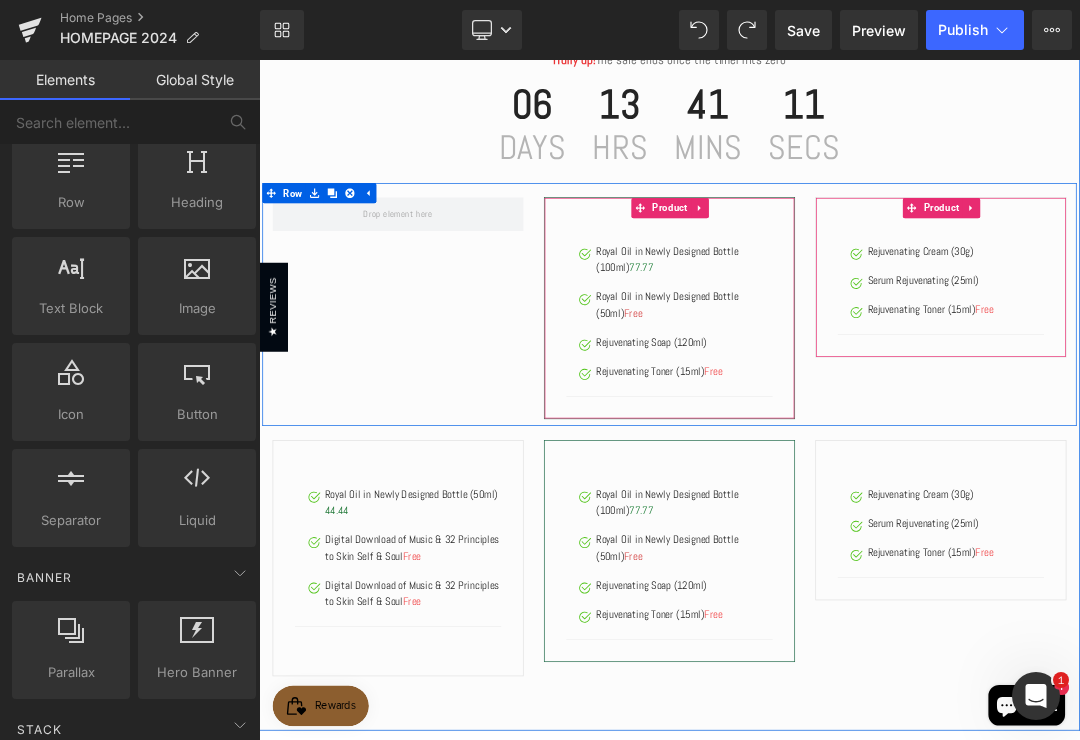 click at bounding box center [909, 278] 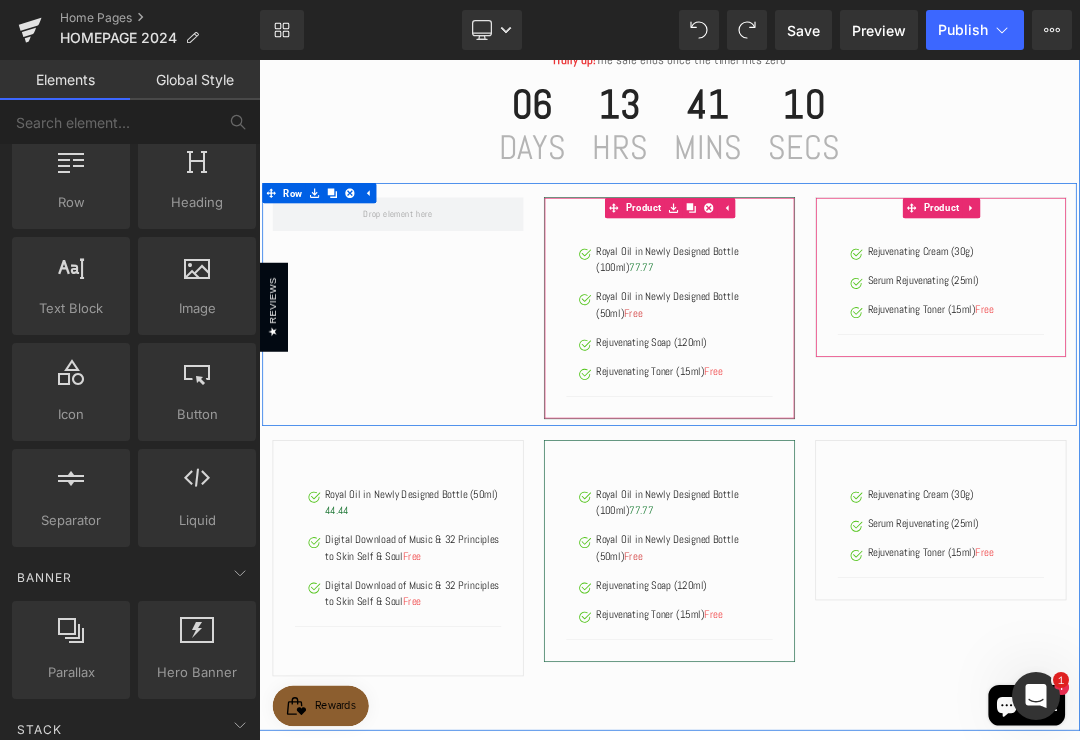 click at bounding box center (922, 278) 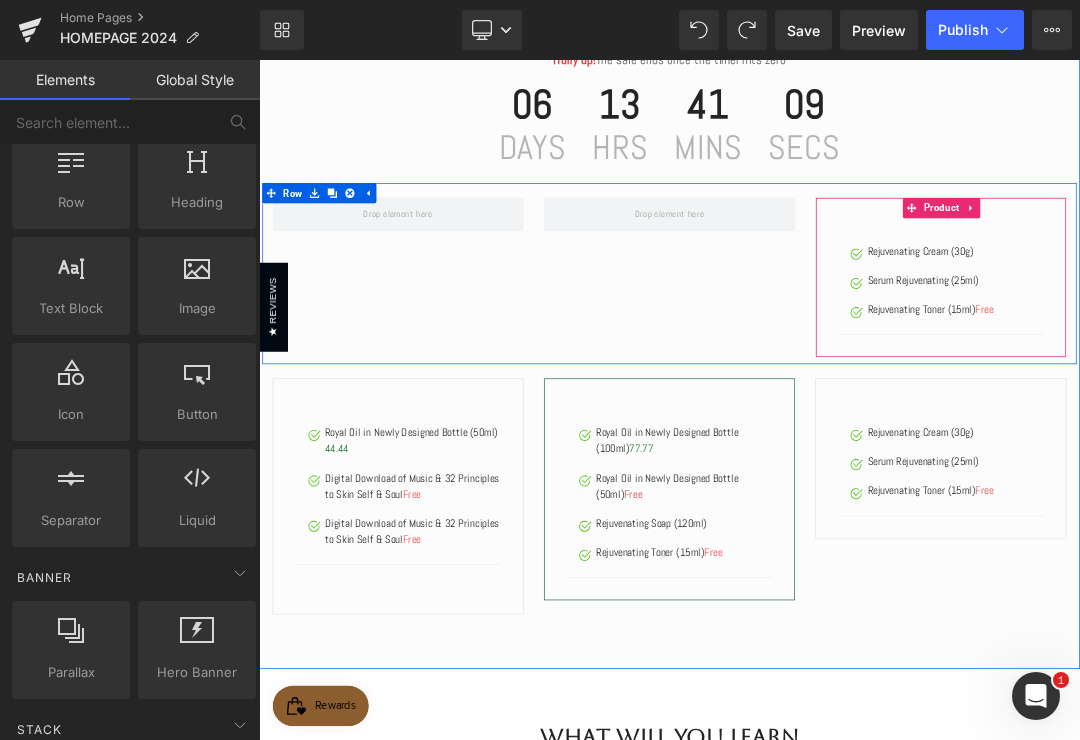 click at bounding box center [1309, 278] 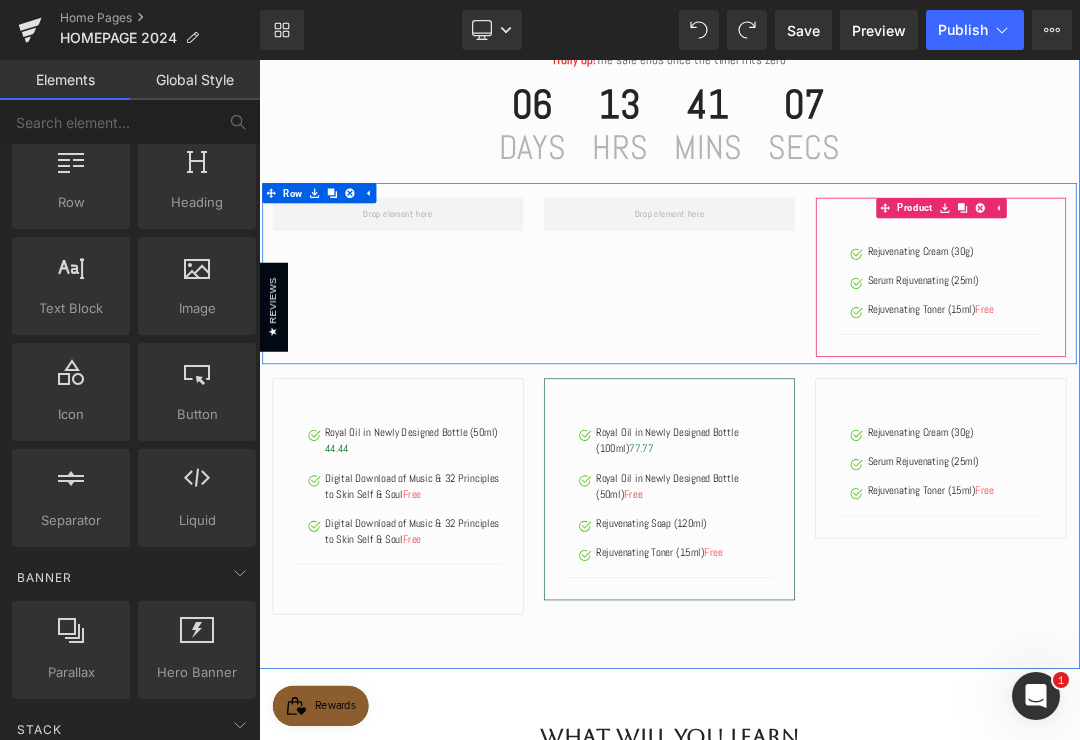 click 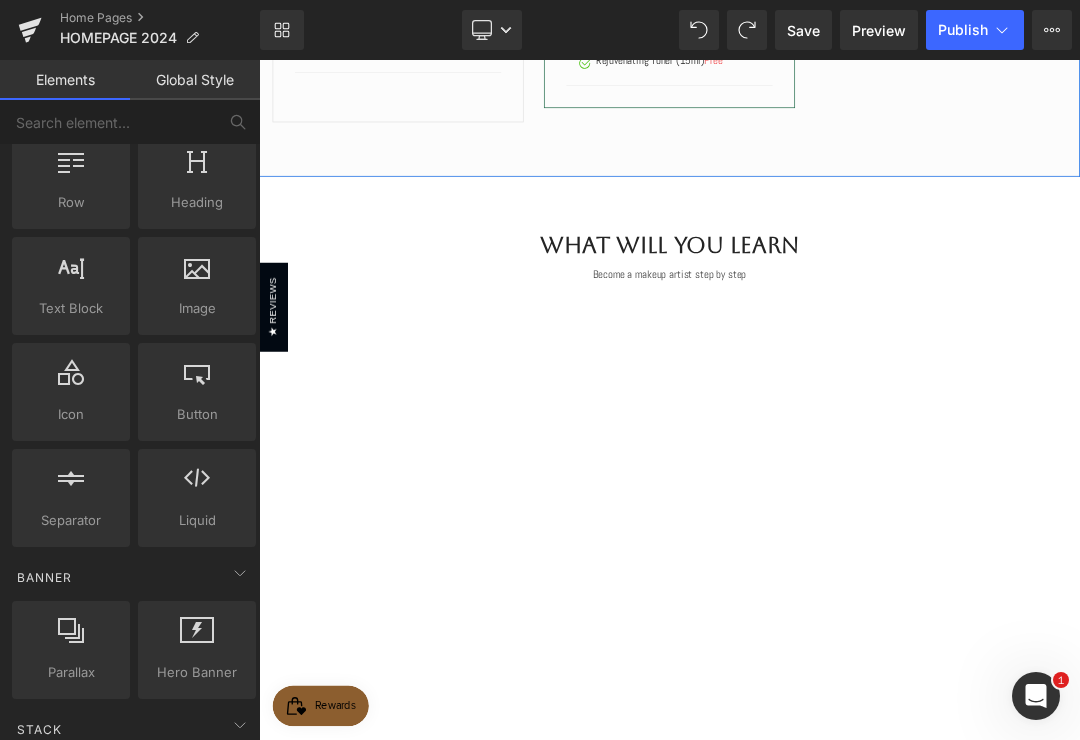 scroll, scrollTop: 925, scrollLeft: 0, axis: vertical 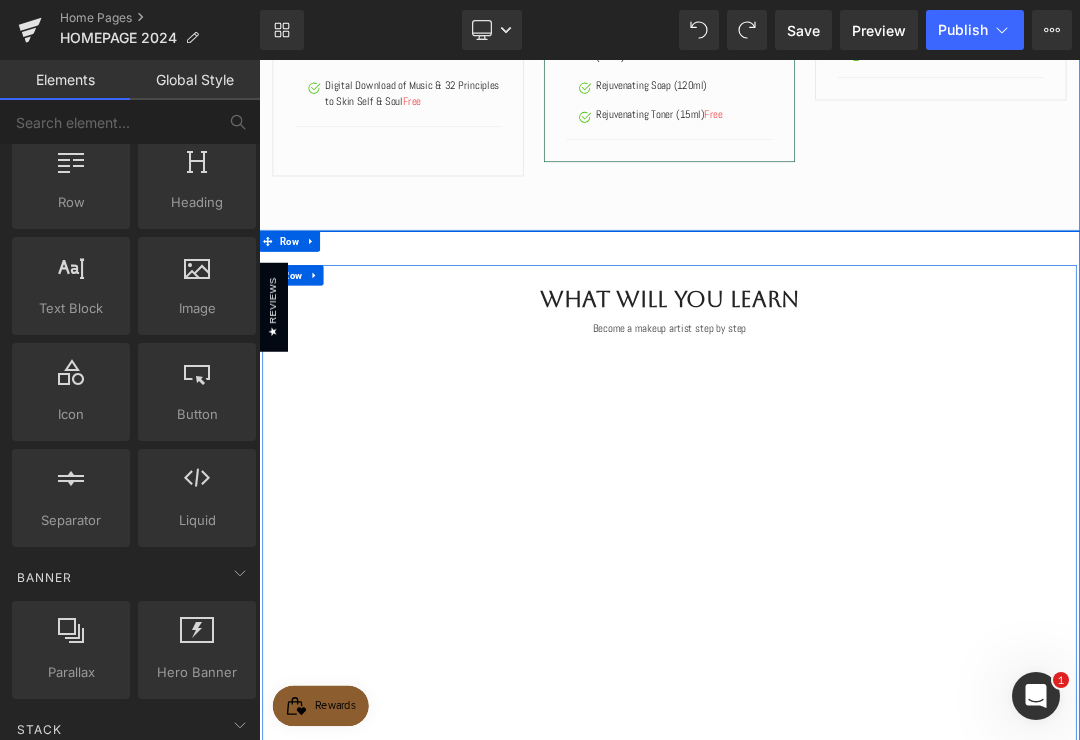 click at bounding box center (864, 365) 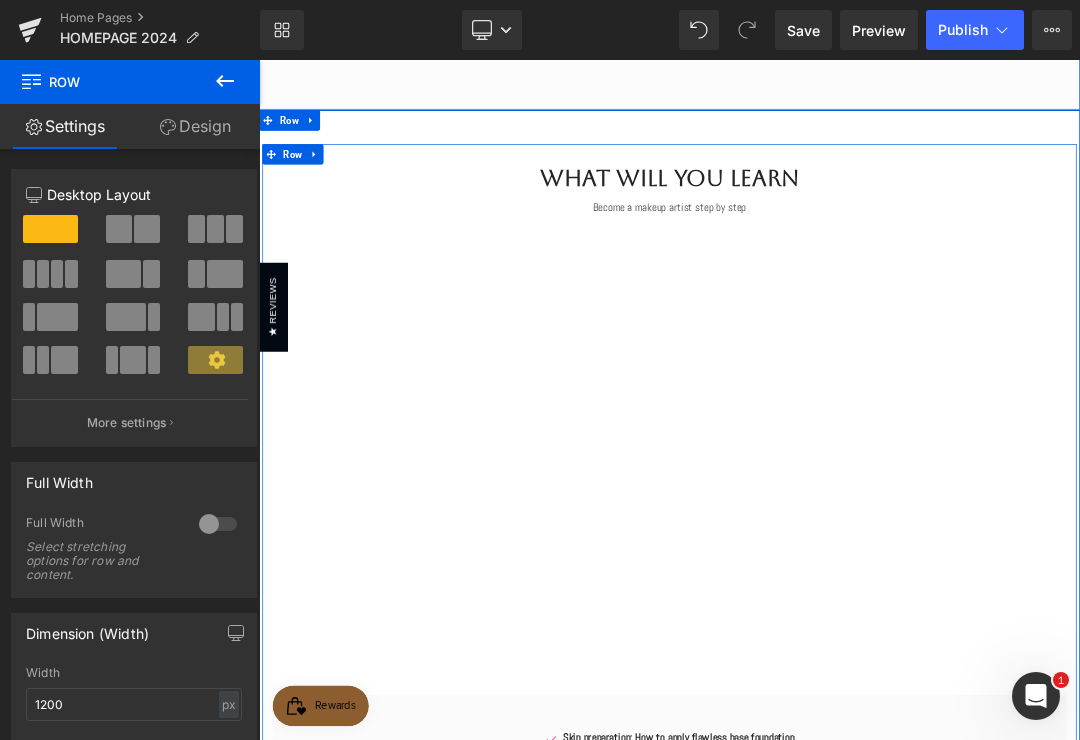 scroll, scrollTop: 1106, scrollLeft: 0, axis: vertical 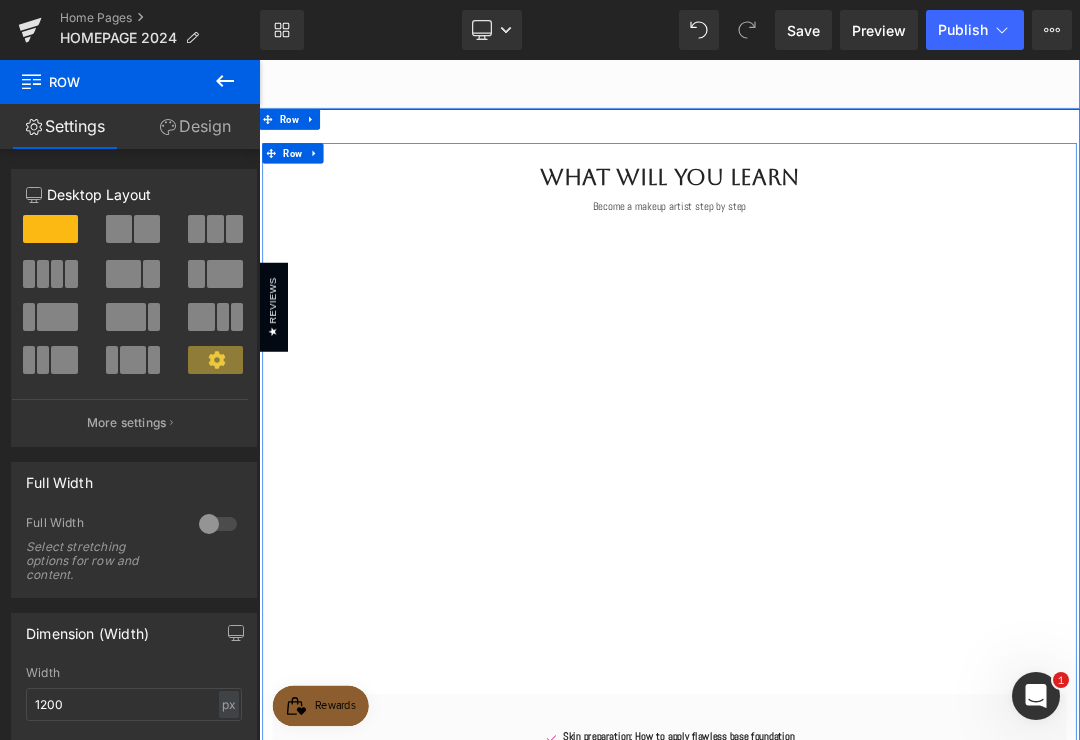 click on "What Will You Learn" at bounding box center [864, 233] 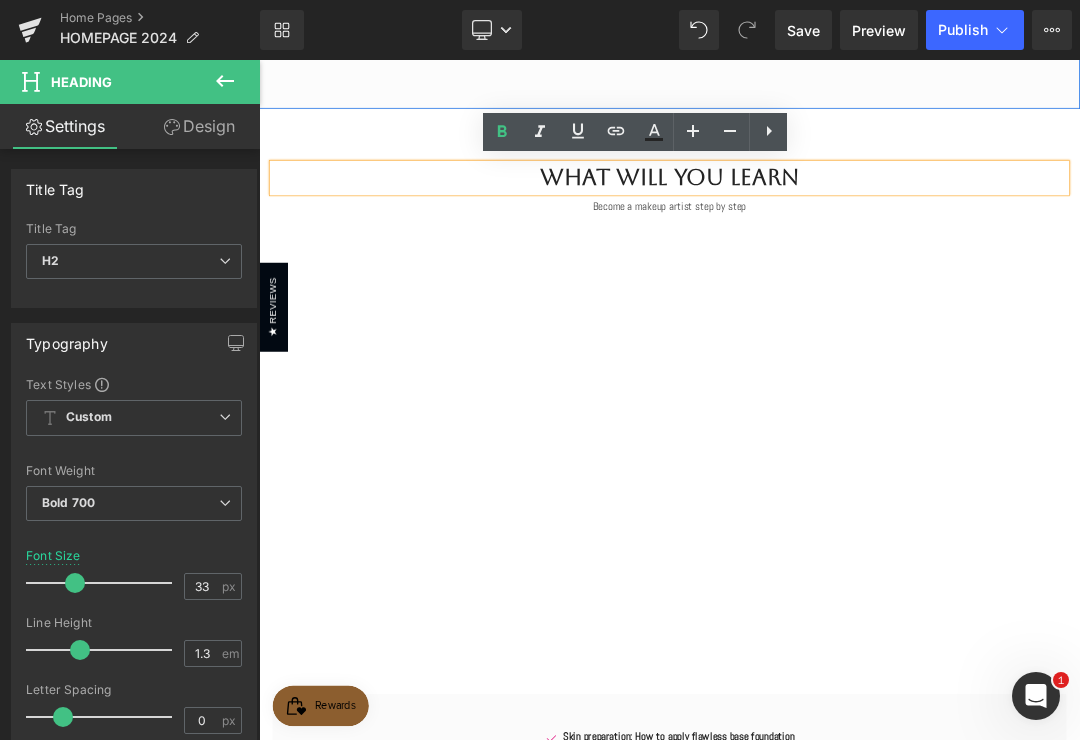 click on "What Will You Learn" at bounding box center [864, 233] 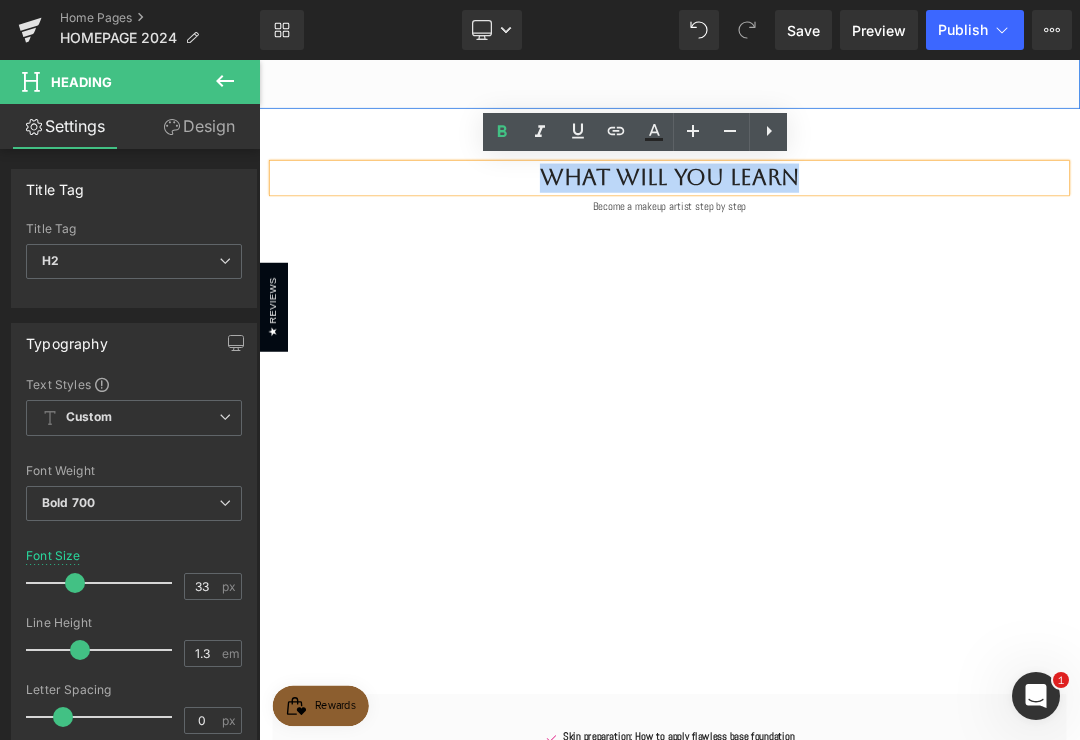 type 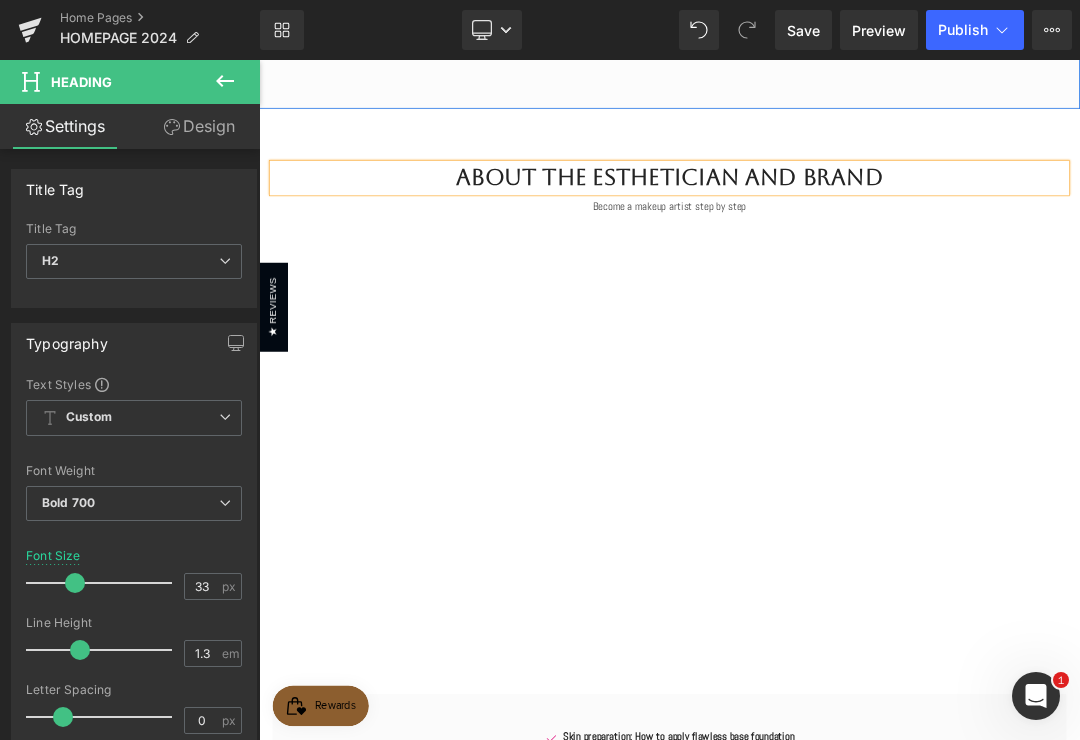 click at bounding box center (259, 60) 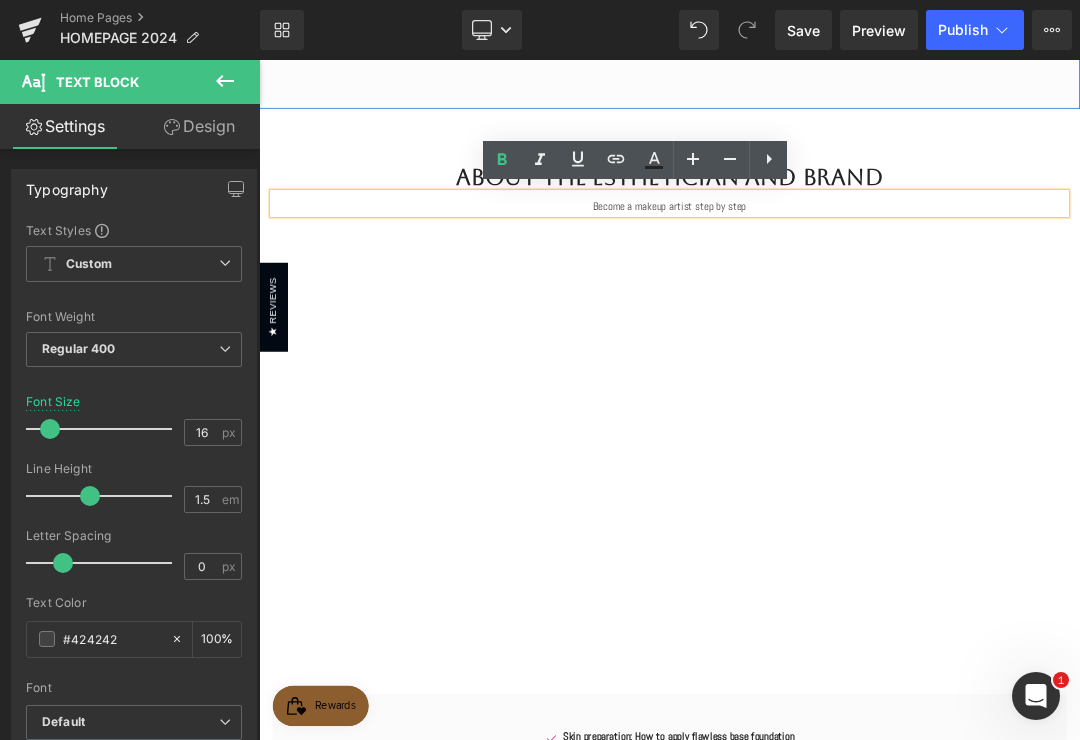 click on "Youtube" at bounding box center [864, 640] 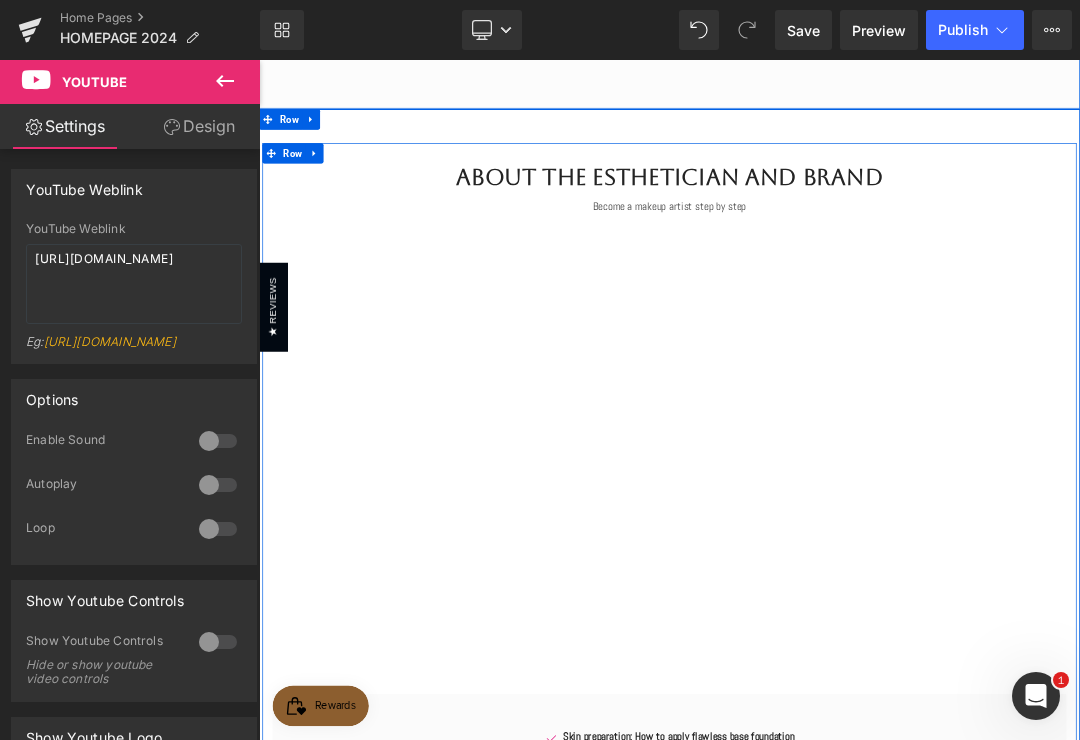 click at bounding box center [259, 60] 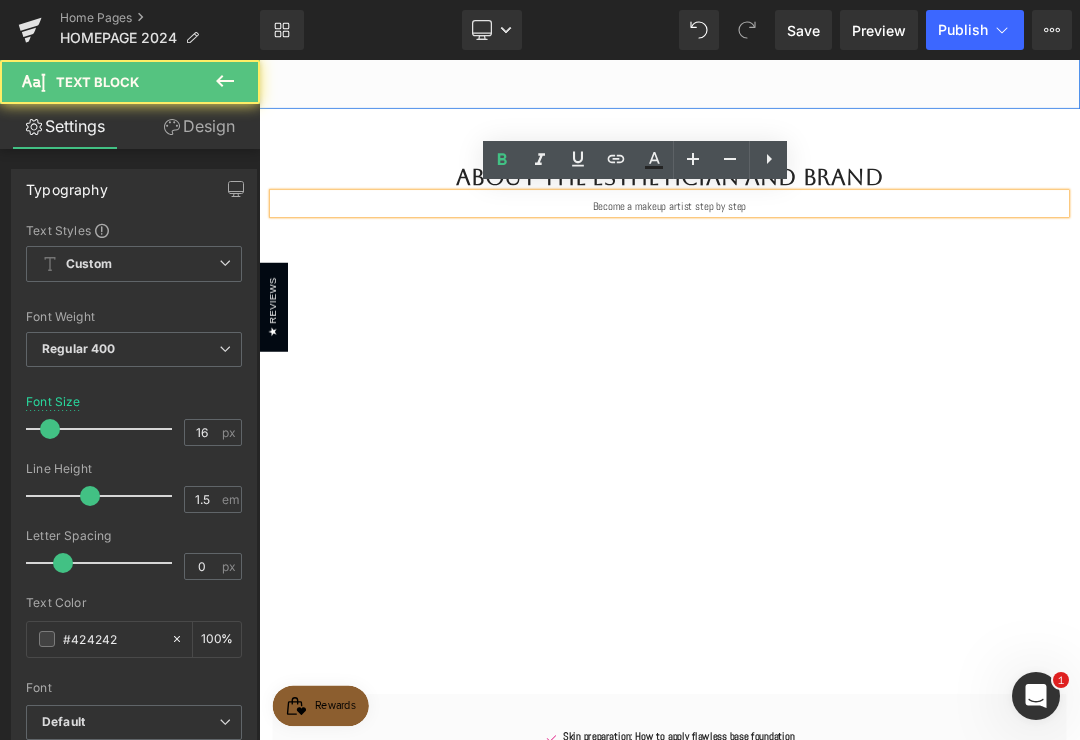 click on "Youtube   48px" at bounding box center (864, 640) 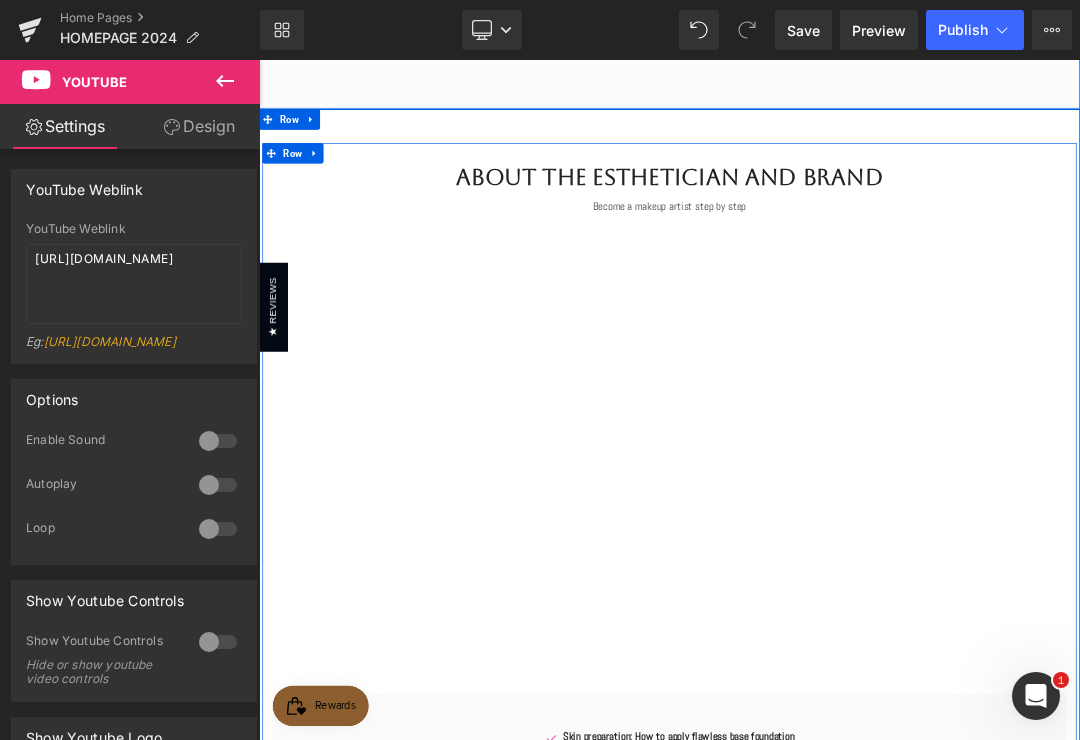 click on "Become a makeup artist step by step" at bounding box center (864, 275) 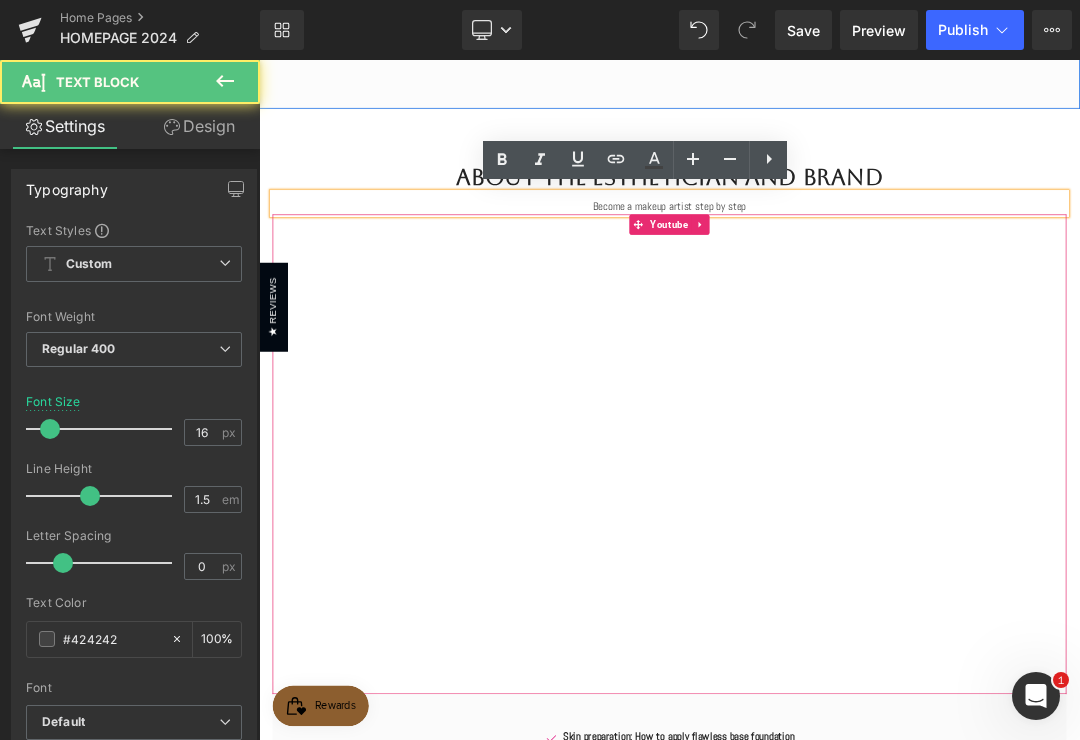 click on "Youtube   48px" at bounding box center [864, 640] 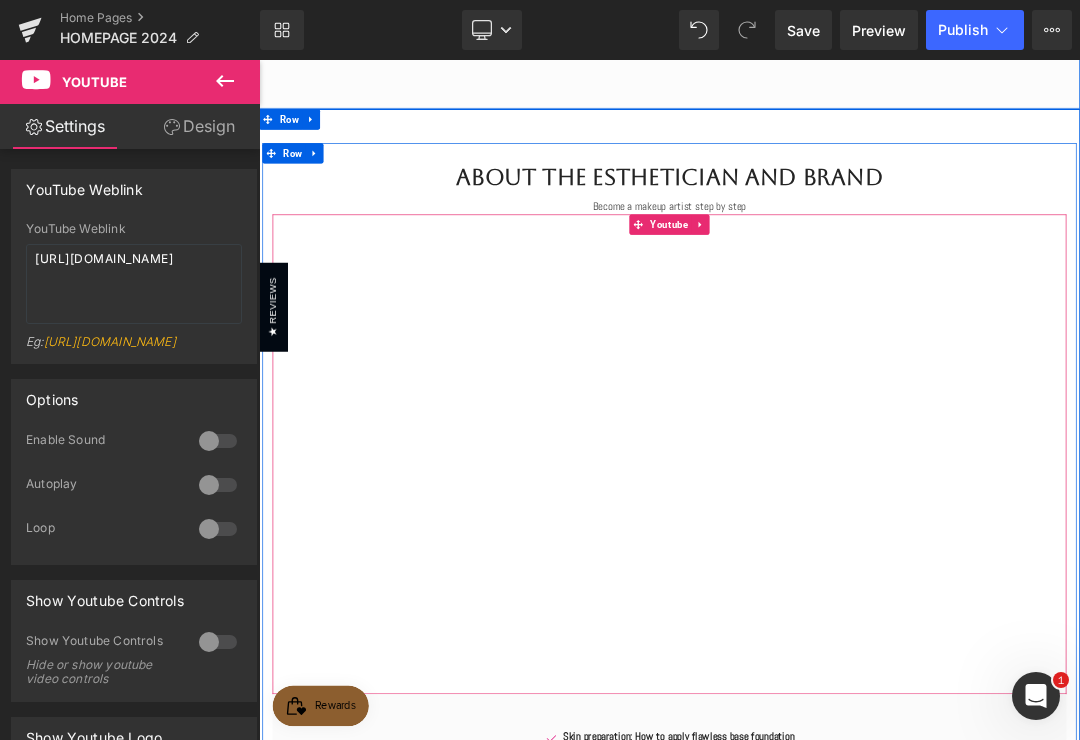 click at bounding box center [259, 60] 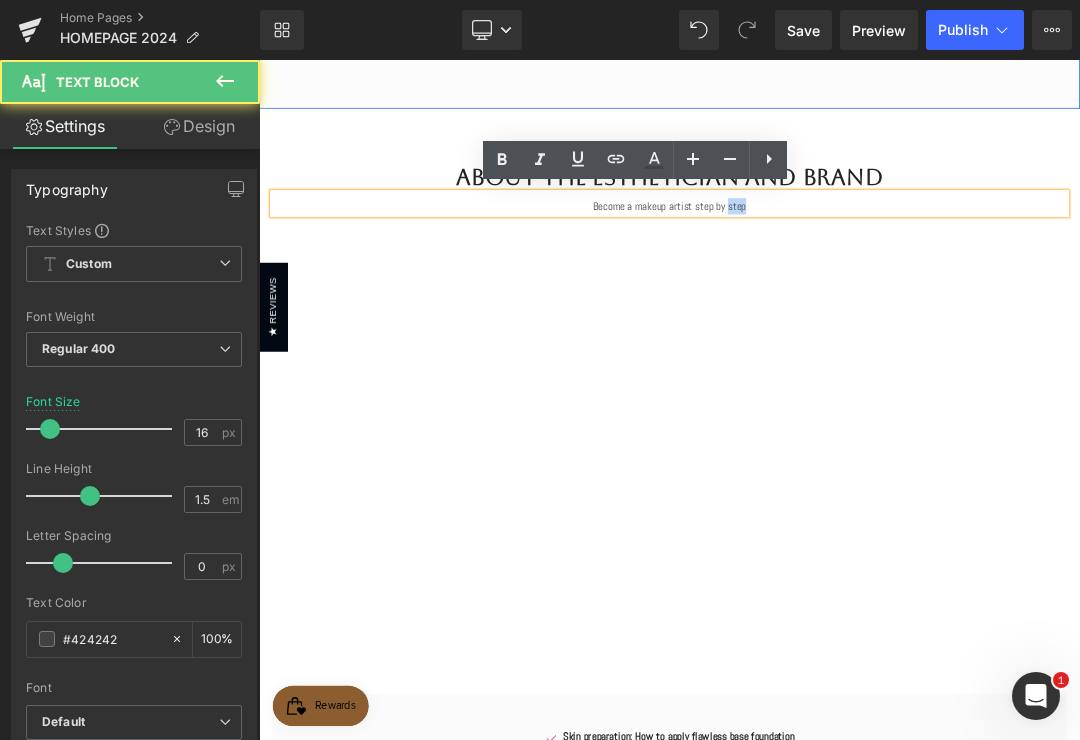 click on "Become a makeup artist step by step" at bounding box center [864, 275] 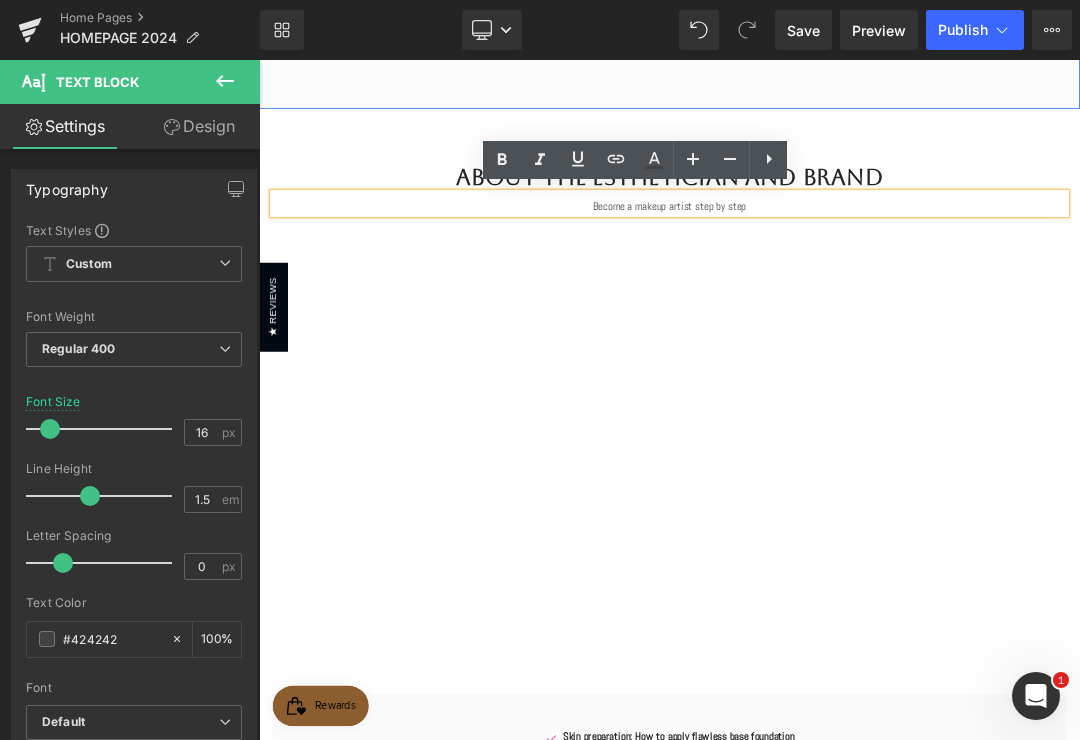 click on "Become a makeup artist step by step" at bounding box center (864, 275) 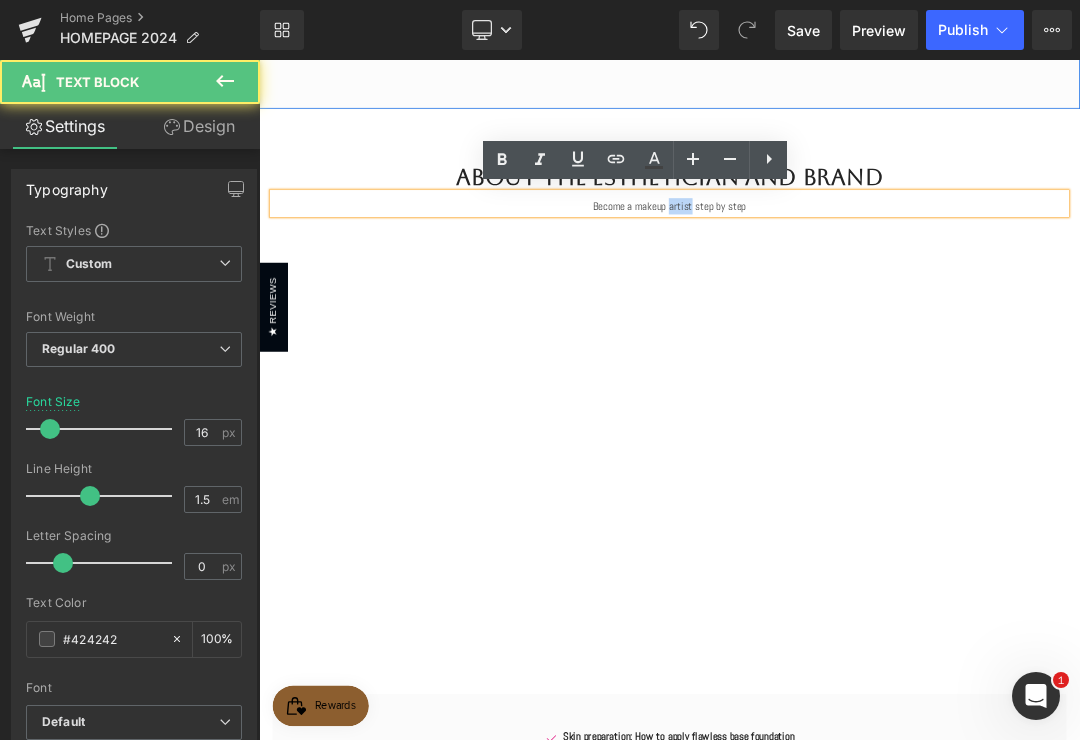 click on "Become a makeup artist step by step" at bounding box center (864, 275) 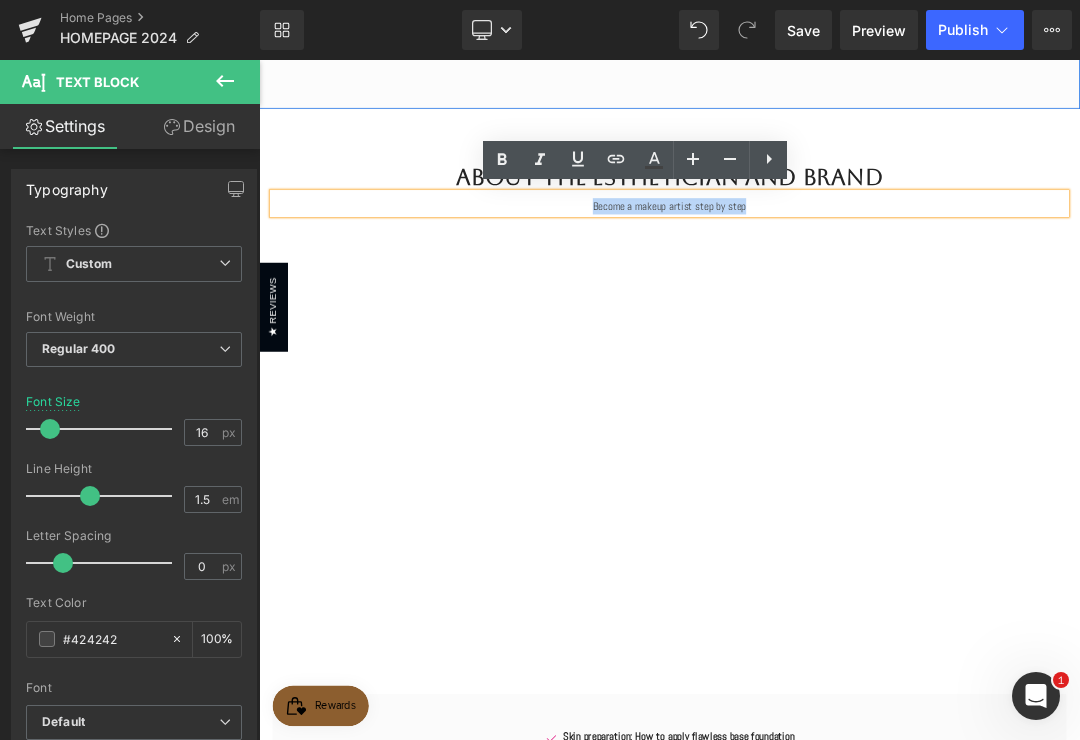 type 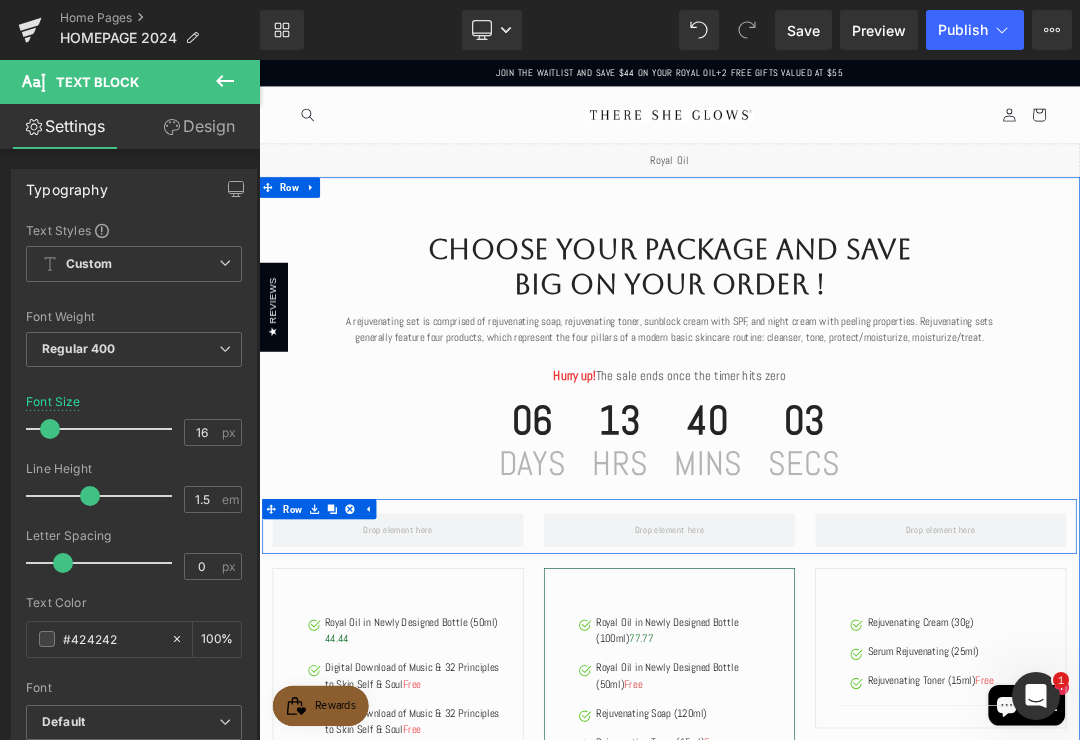 scroll, scrollTop: 0, scrollLeft: 0, axis: both 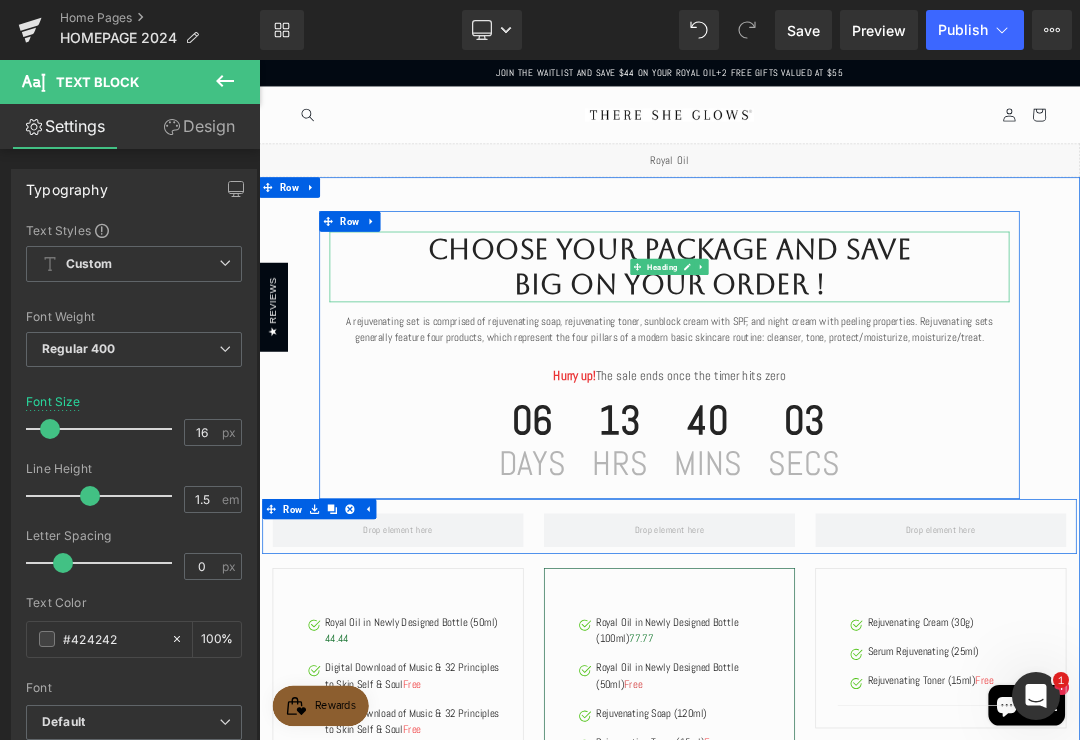 click on "Choose Your Package And Save Big On Your Order !" at bounding box center [864, 365] 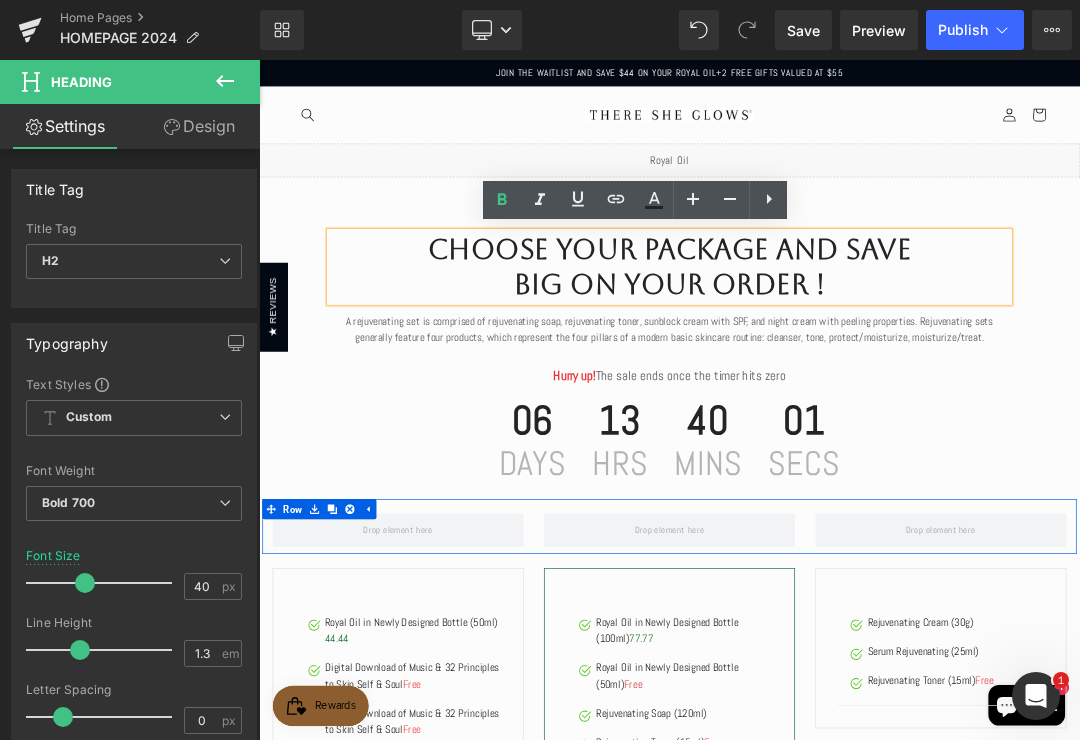 click on "Choose Your Package And Save Big On Your Order !" at bounding box center (864, 365) 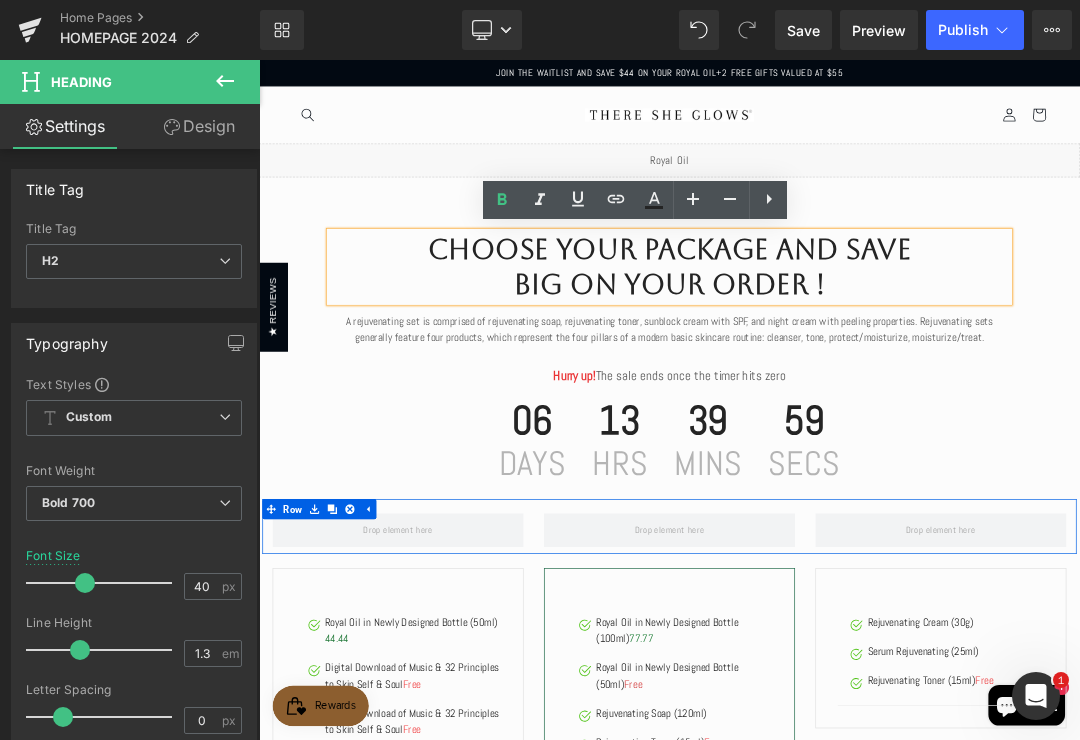 click on "Choose Your Package And Save Big On Your Order !" at bounding box center [864, 365] 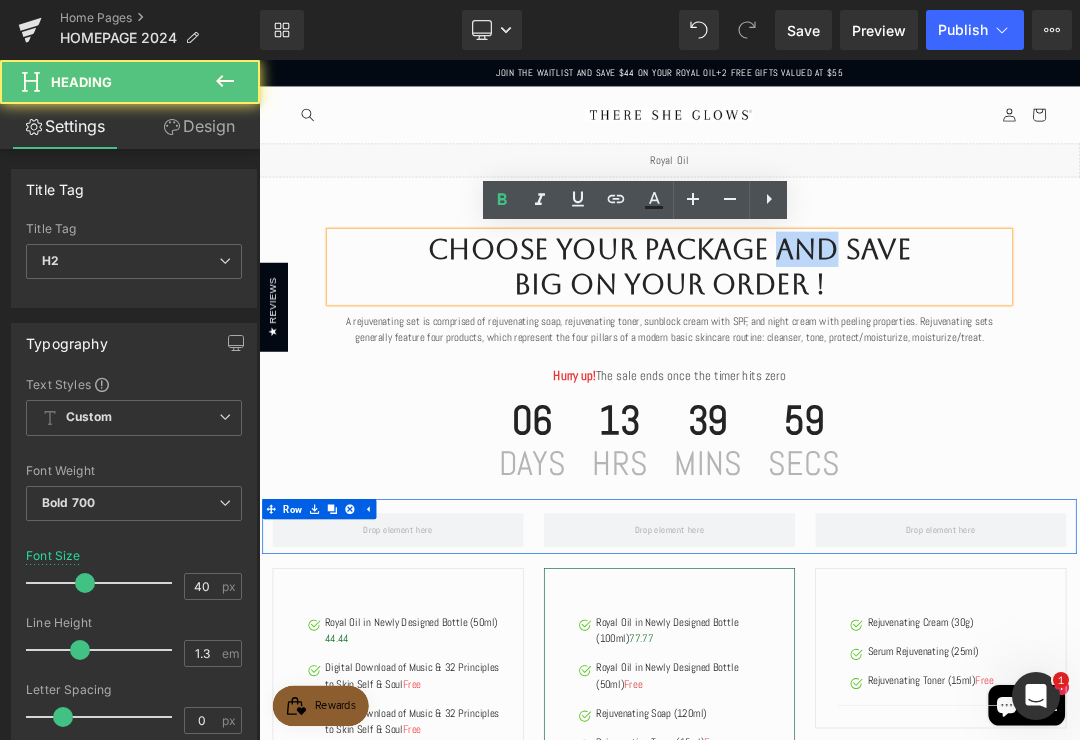 click on "Choose Your Package And Save Big On Your Order !" at bounding box center (864, 365) 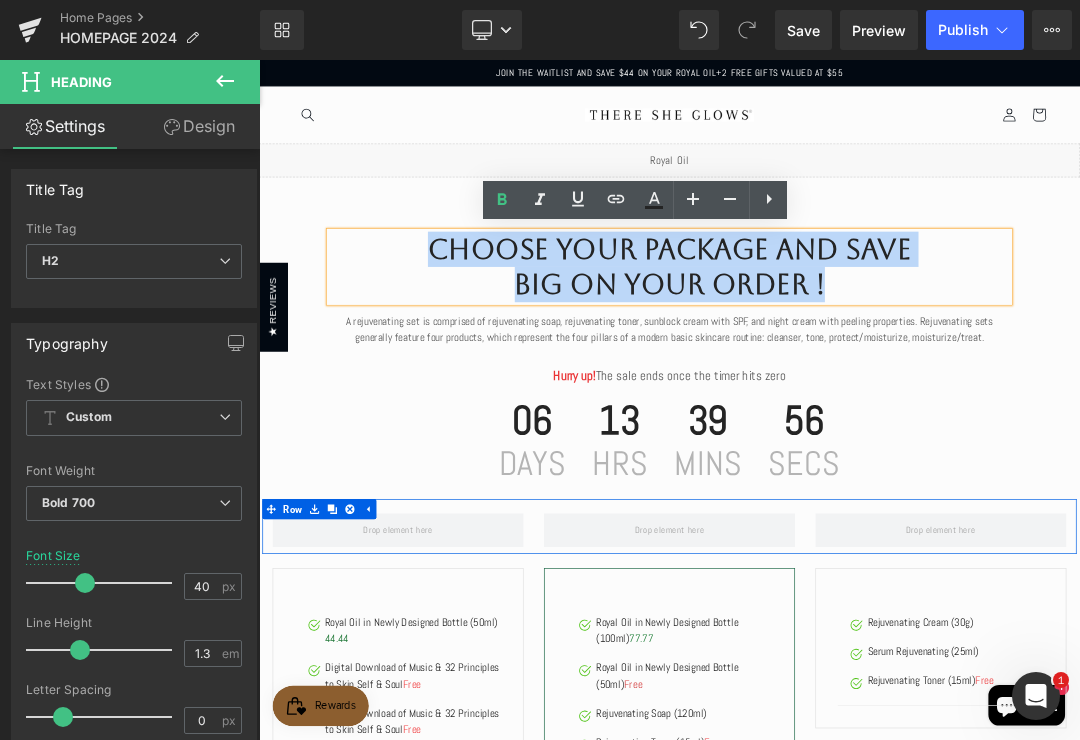type 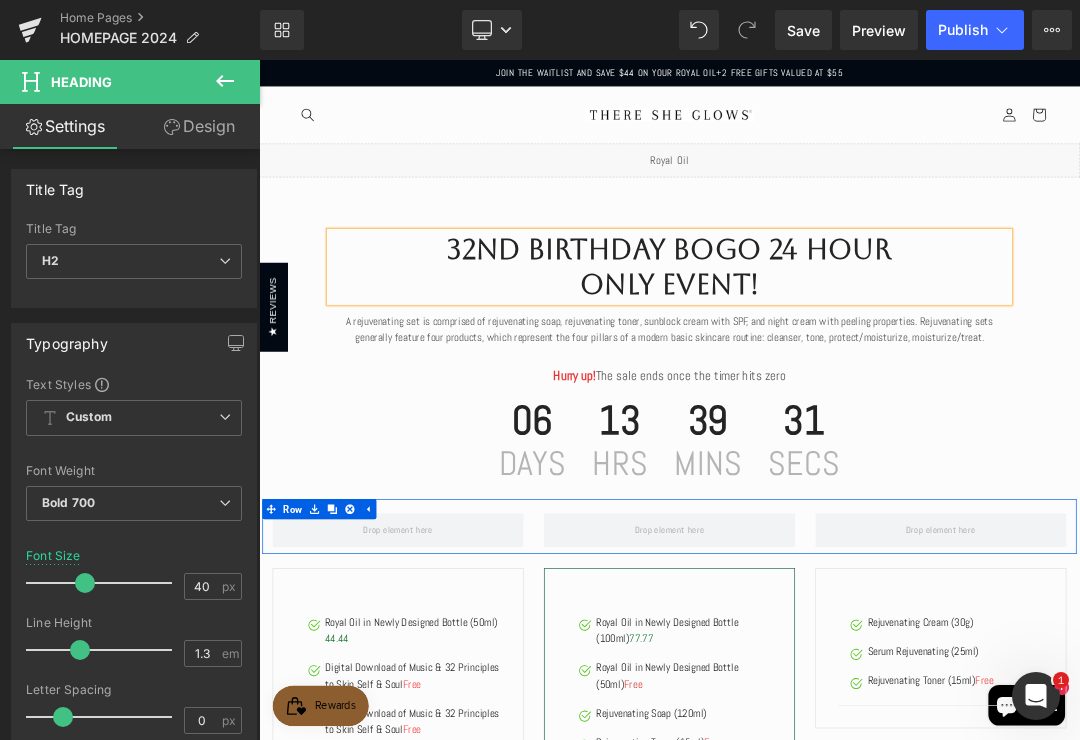 click on "Save" at bounding box center [803, 30] 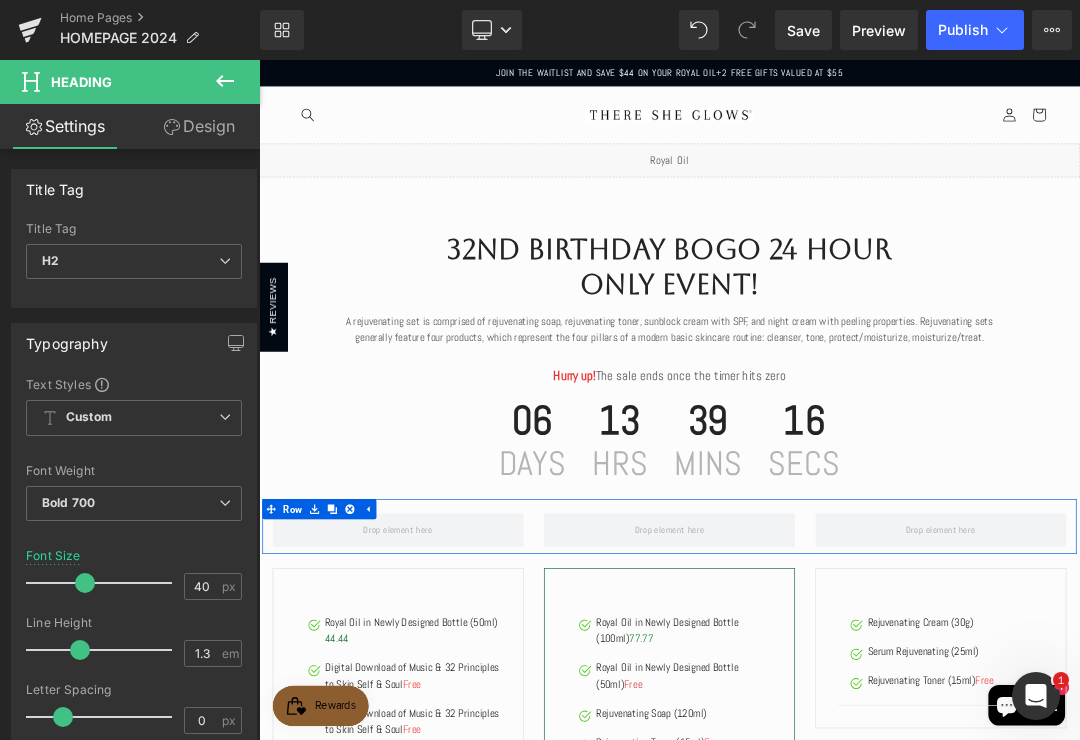 scroll, scrollTop: 0, scrollLeft: 0, axis: both 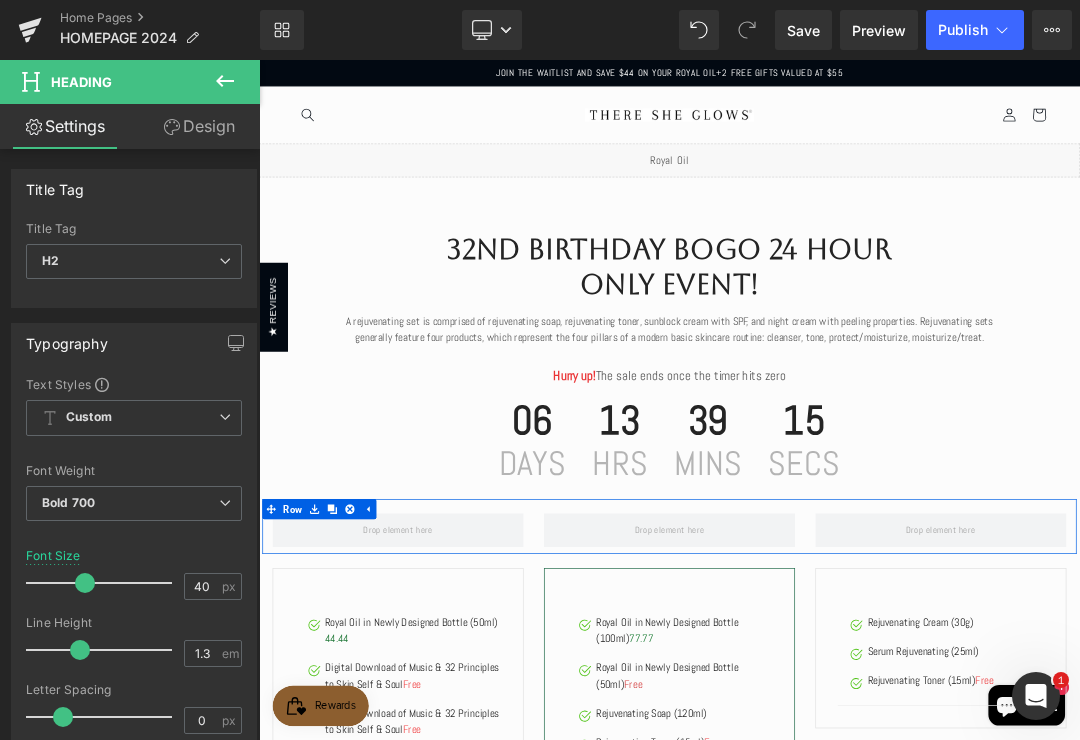 click at bounding box center (259, 60) 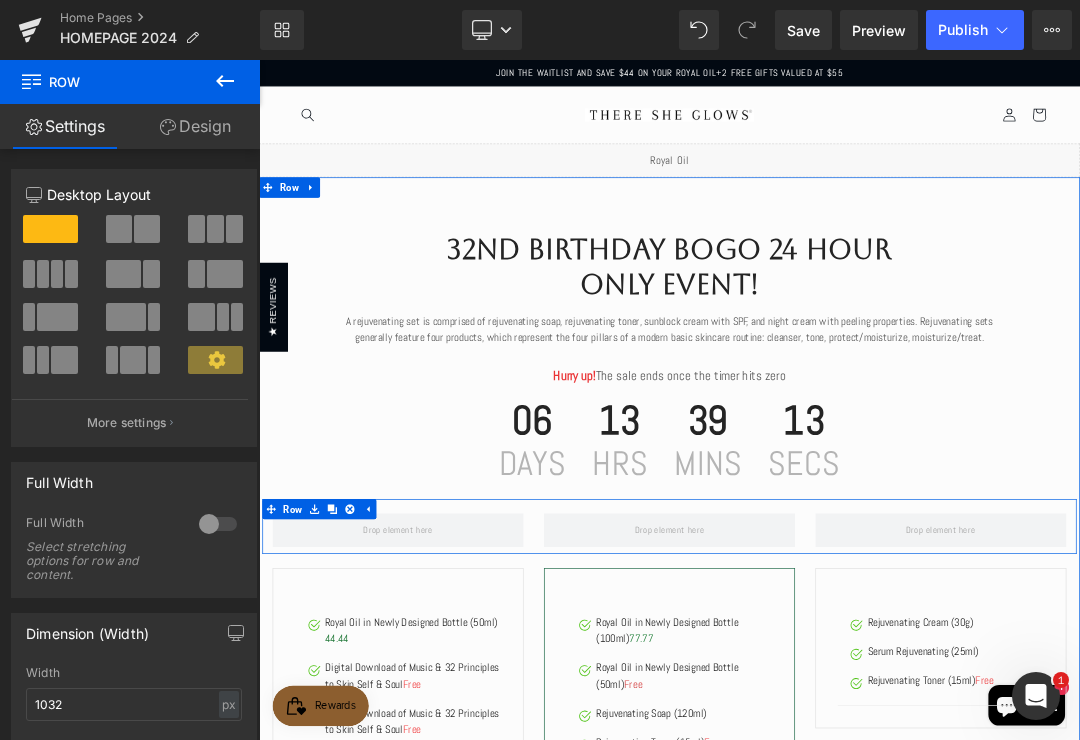 click on "32nd birthday bogo 24 hour only event! Heading         A rejuvenating set is comprised of rejuvenating soap, rejuvenating toner, sunblock cream with SPF, and night cream with peeling properties. Rejuvenating sets generally feature four products, which represent the four pillars of a modern basic skincare routine: cleanser, tone, protect/moisturize, moisturize/treat.  Text Block         Hurry up!  The sale ends once the timer hits zero Text Block
06 Days
13 Hrs
39 Mins
13 Secs
Countdown Timer         Row         Row
Image
77.77" at bounding box center (864, 736) 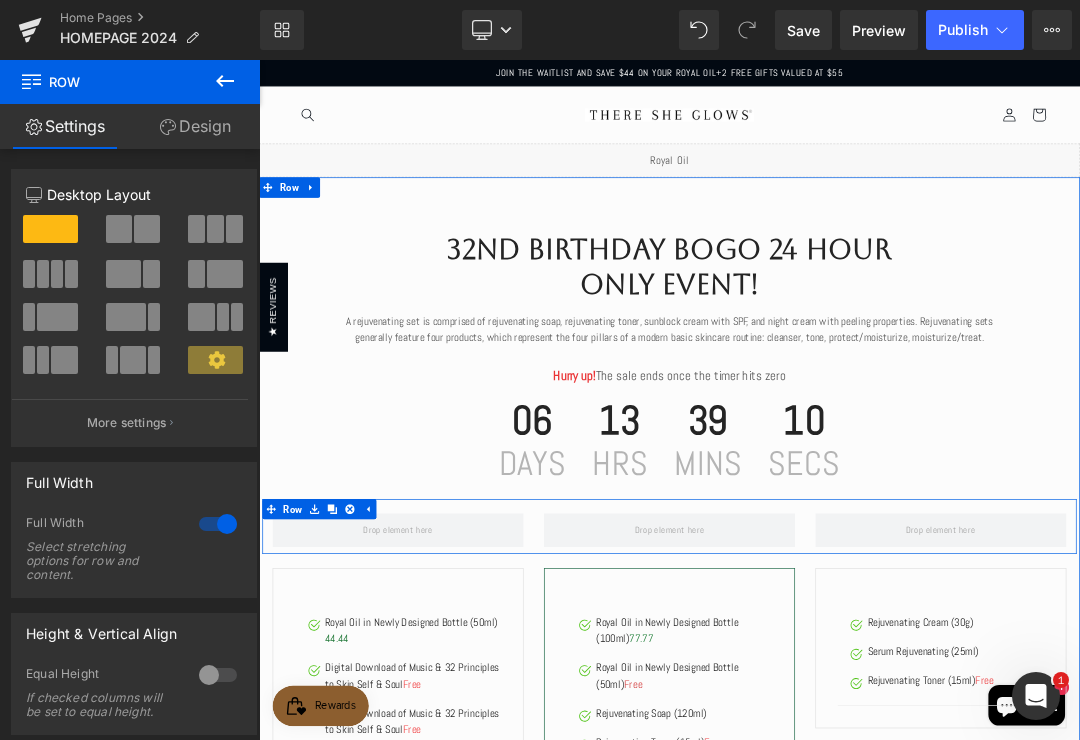 click on "Row" at bounding box center (304, 248) 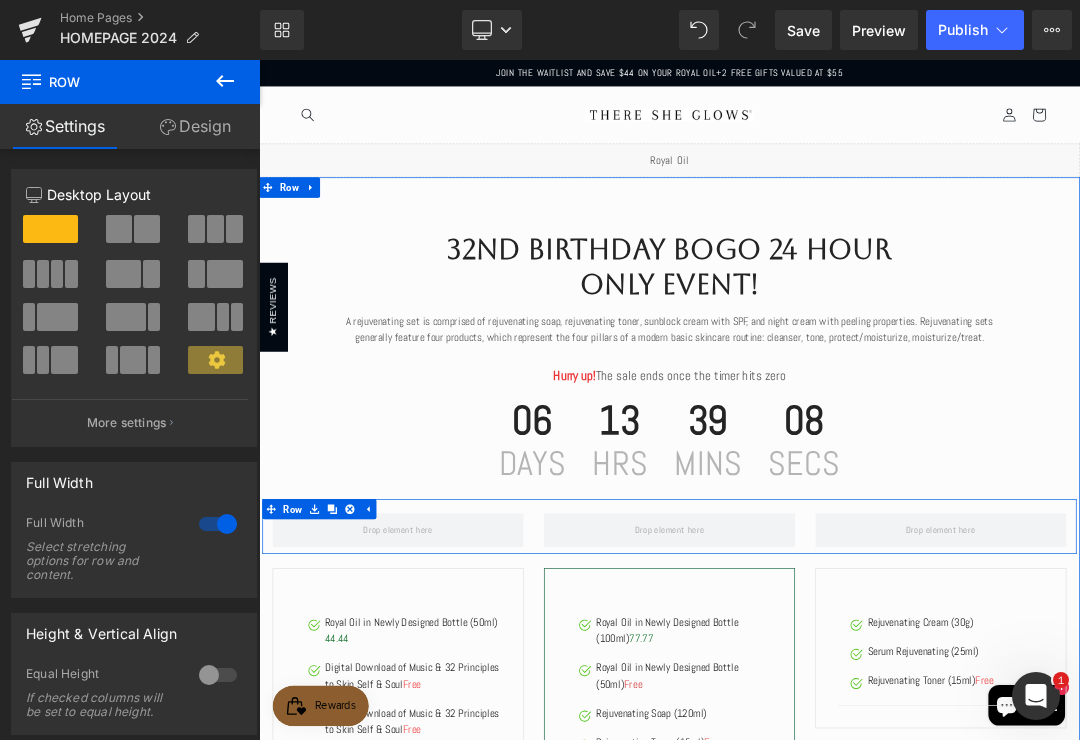 click on "Design" at bounding box center [195, 126] 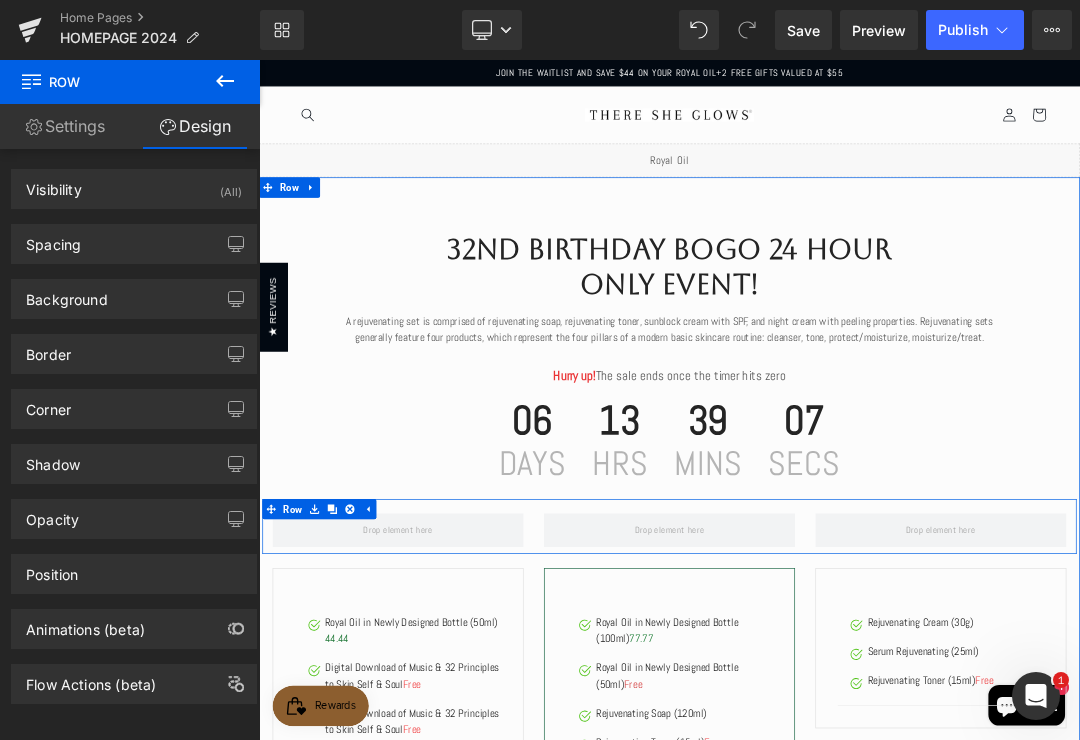 click on "Background" at bounding box center (134, 299) 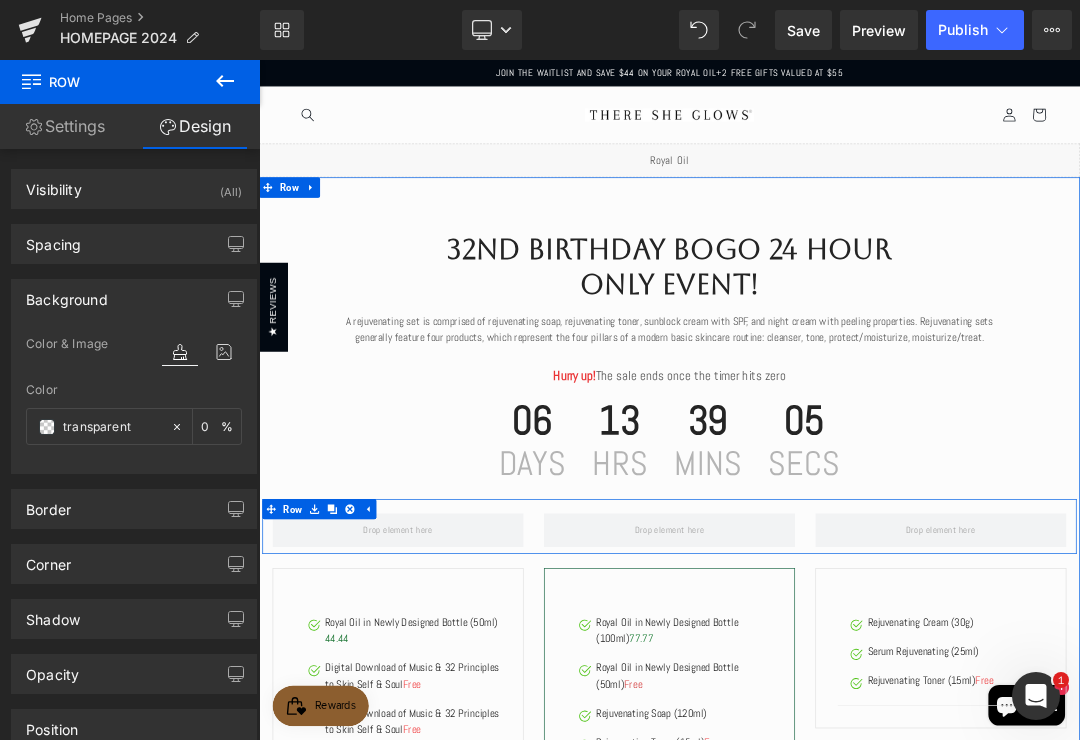click at bounding box center (224, 352) 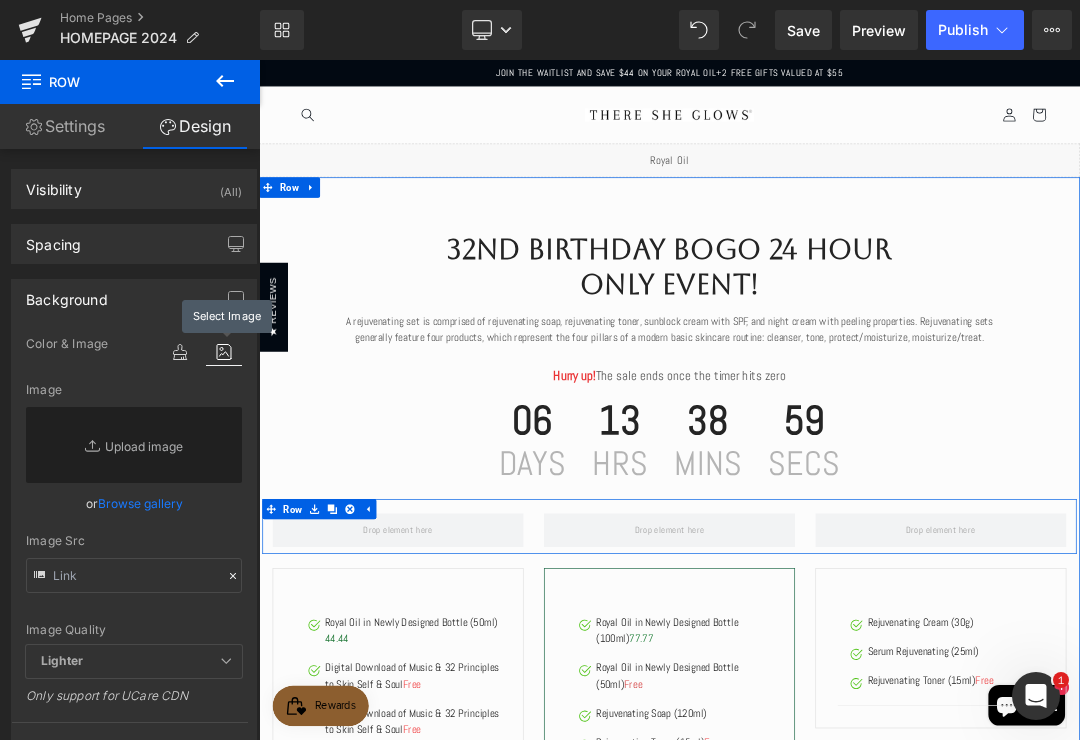 click on "Browse gallery" at bounding box center [140, 503] 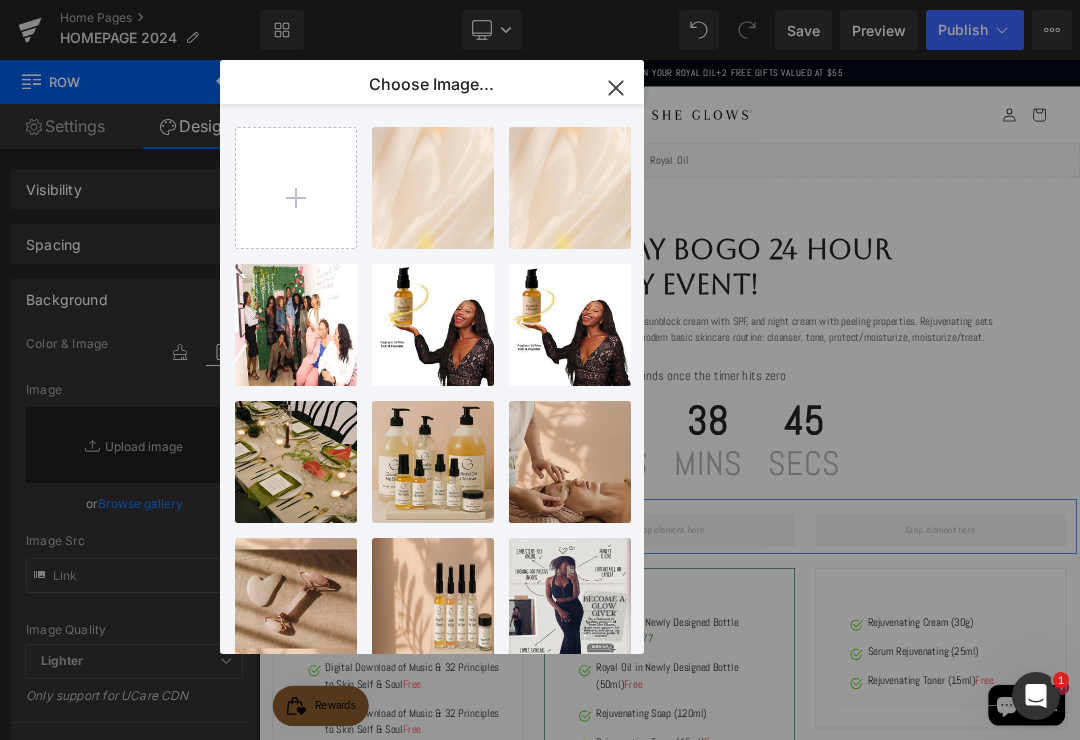 click on "IMG_963...9630.jpeg 461.70 KB" at bounding box center (0, 0) 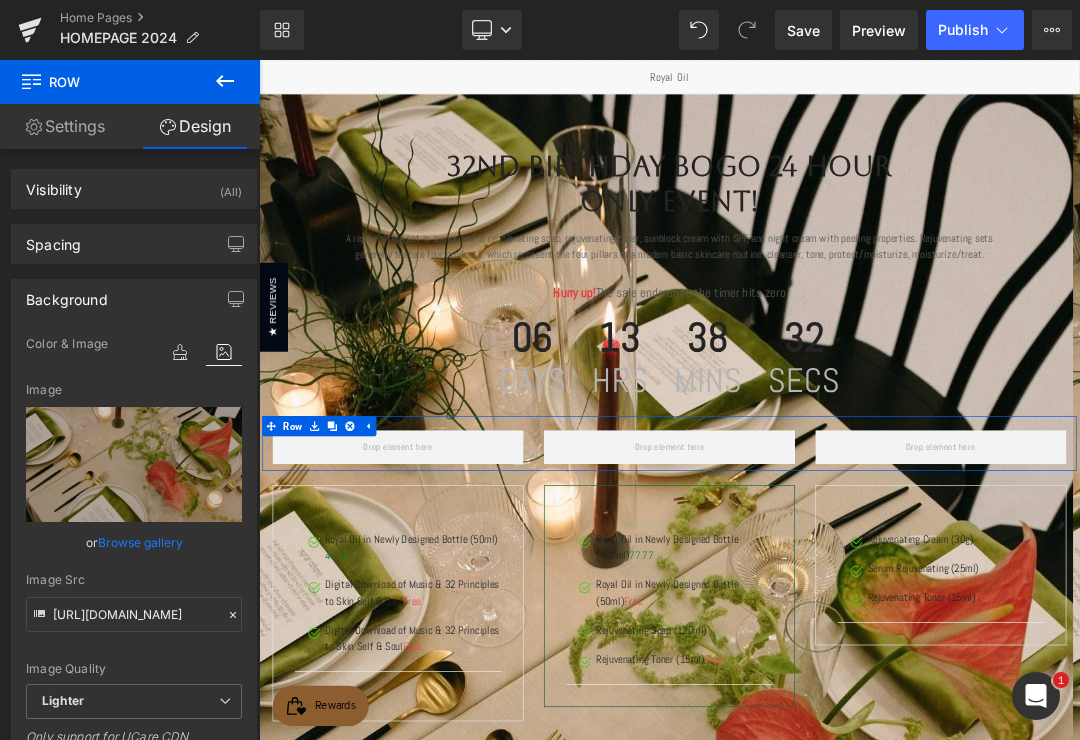 scroll, scrollTop: 120, scrollLeft: 0, axis: vertical 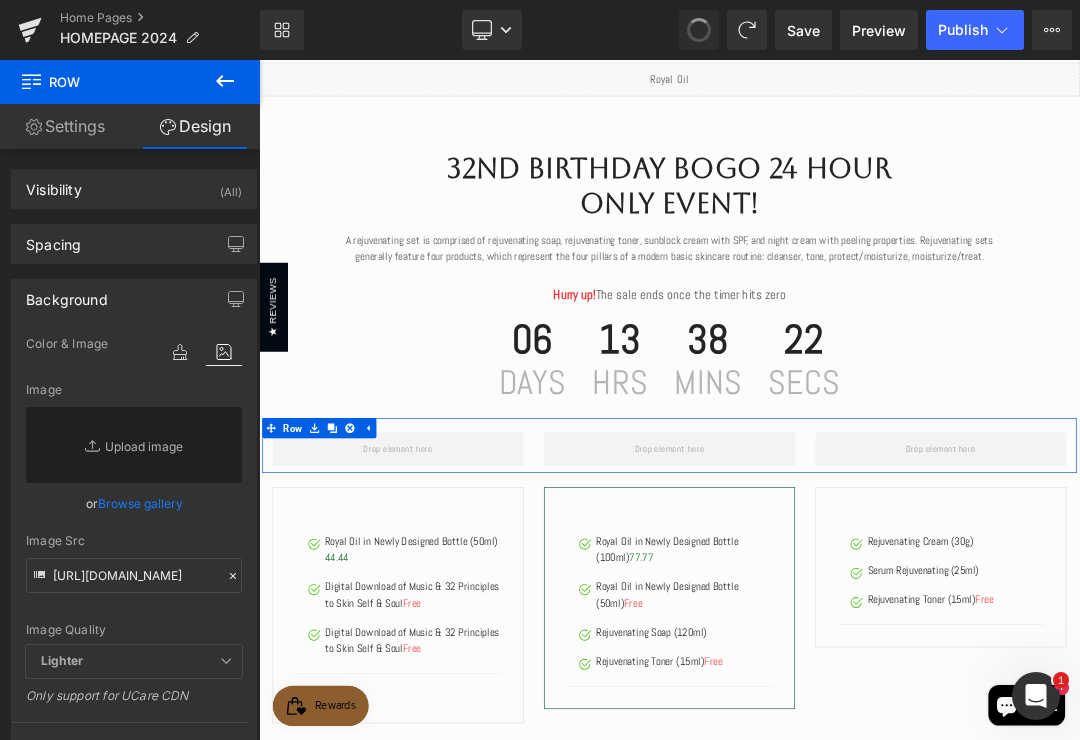 type 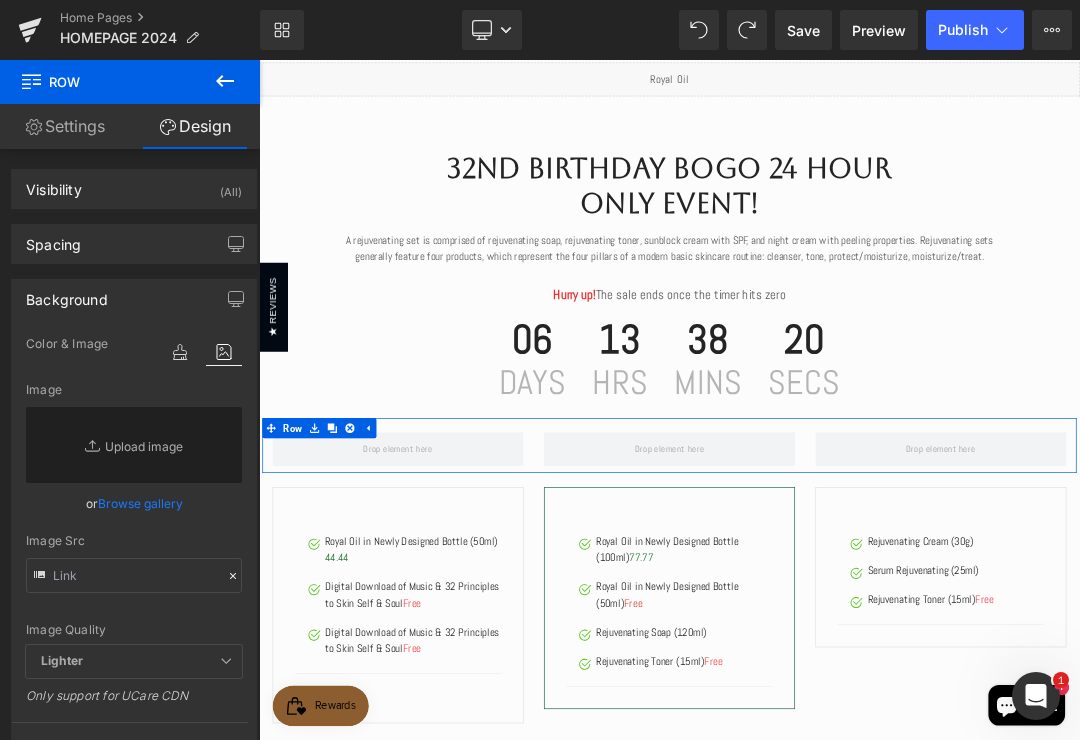 click on "Save" at bounding box center [803, 30] 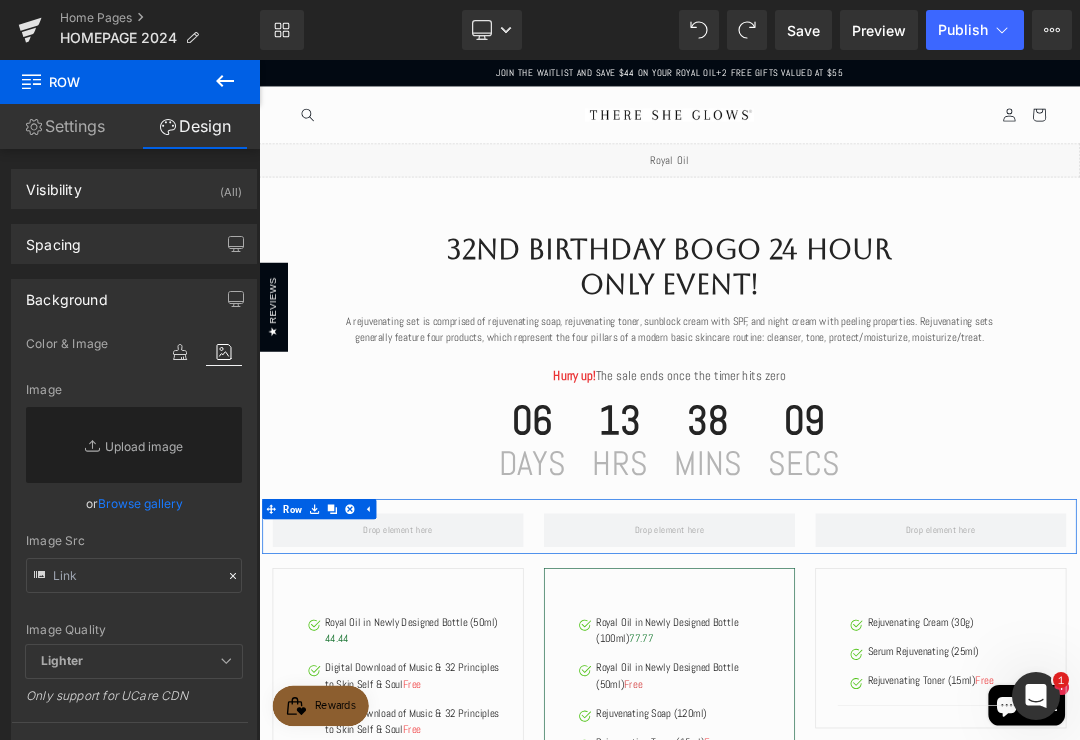 scroll, scrollTop: 0, scrollLeft: 0, axis: both 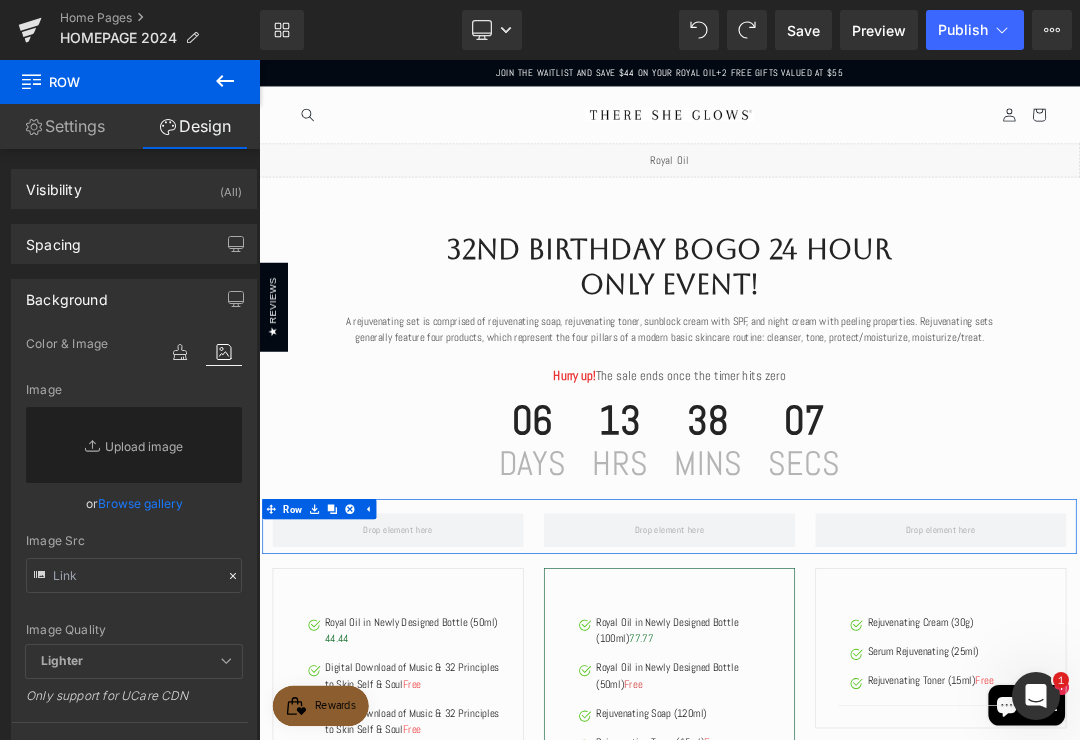 click on "Preview" at bounding box center (879, 30) 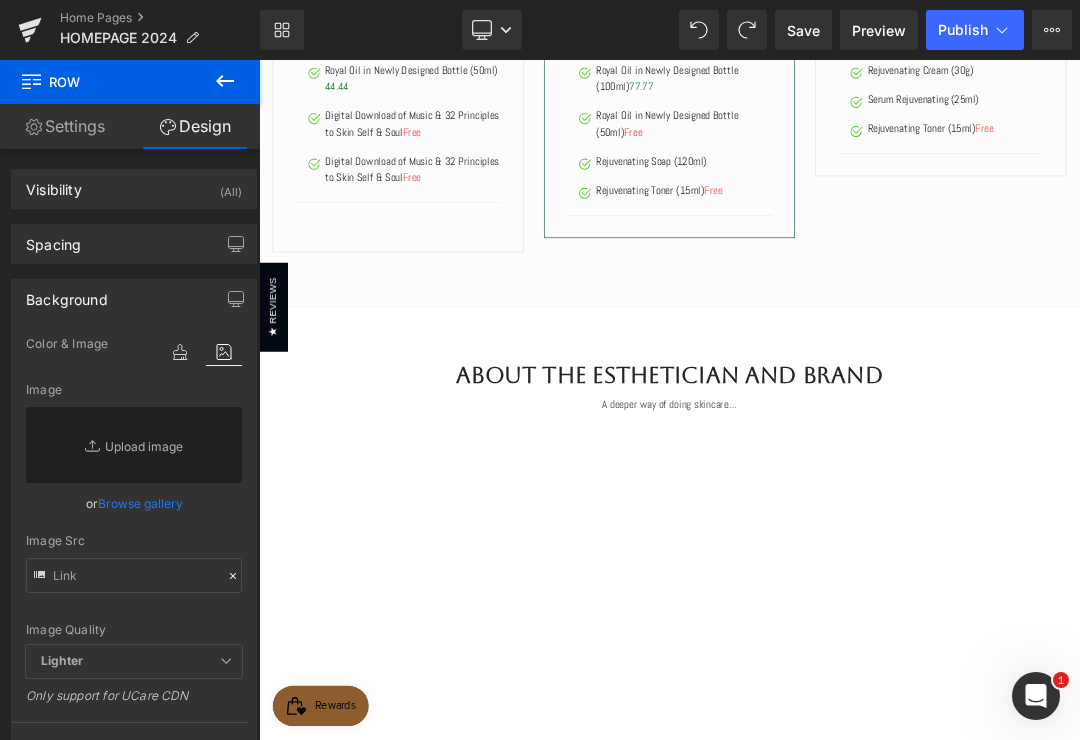 scroll, scrollTop: 1255, scrollLeft: 0, axis: vertical 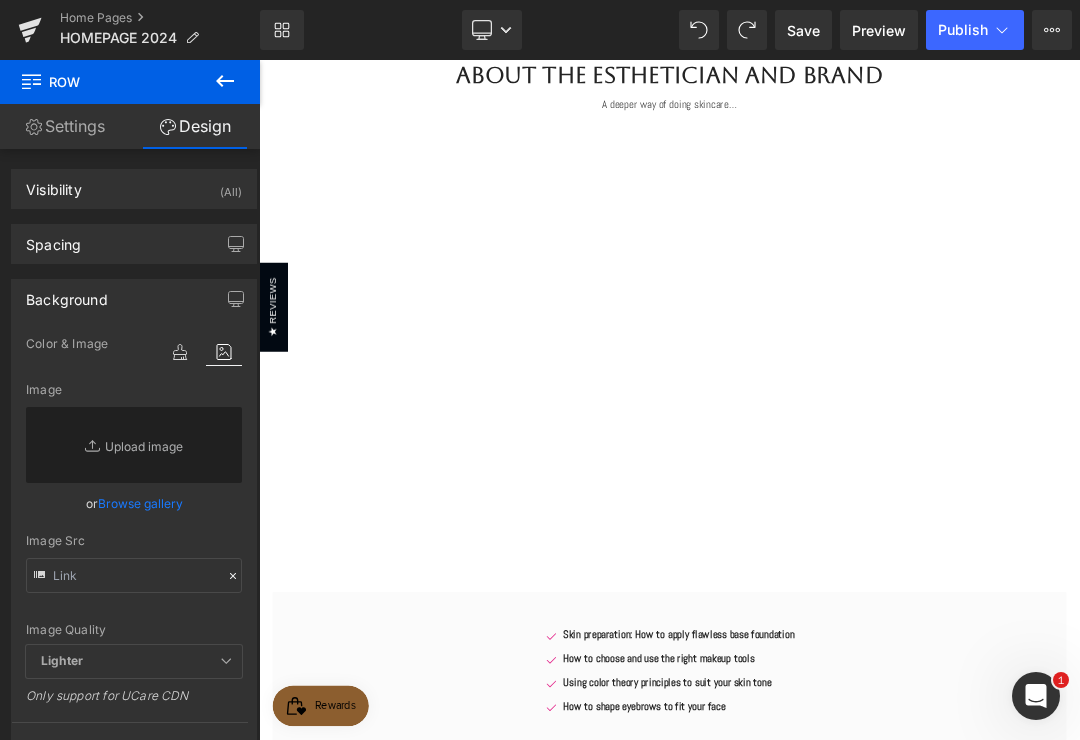 click on "Youtube   48px" at bounding box center (864, 491) 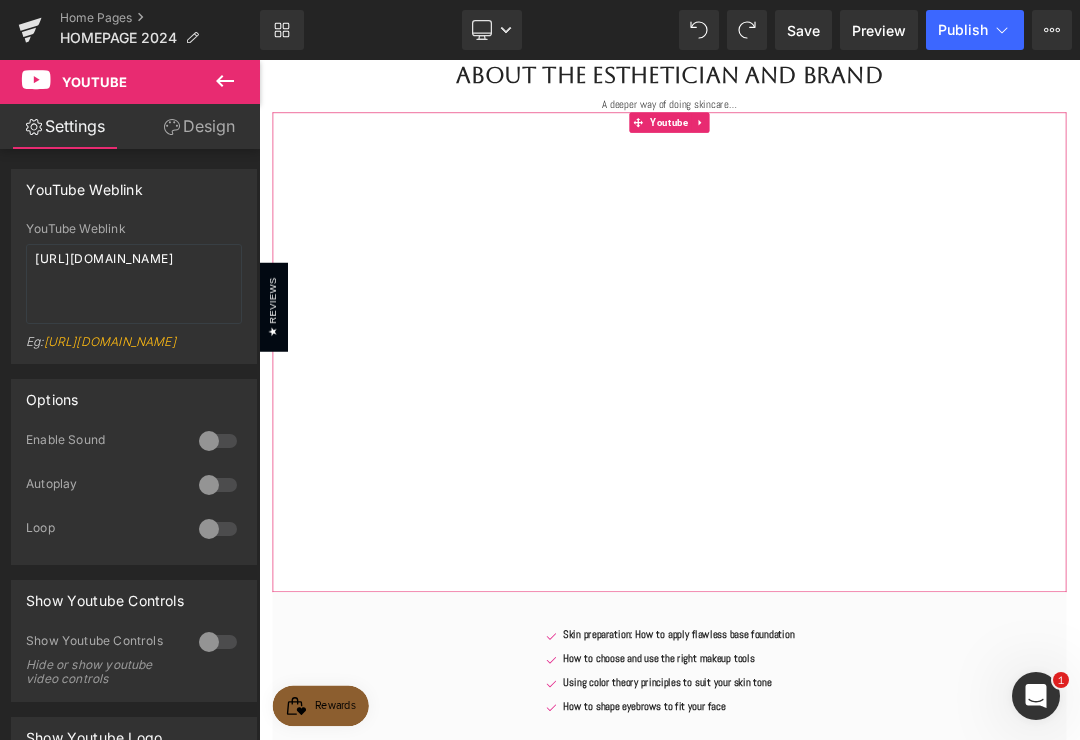 click at bounding box center (218, 441) 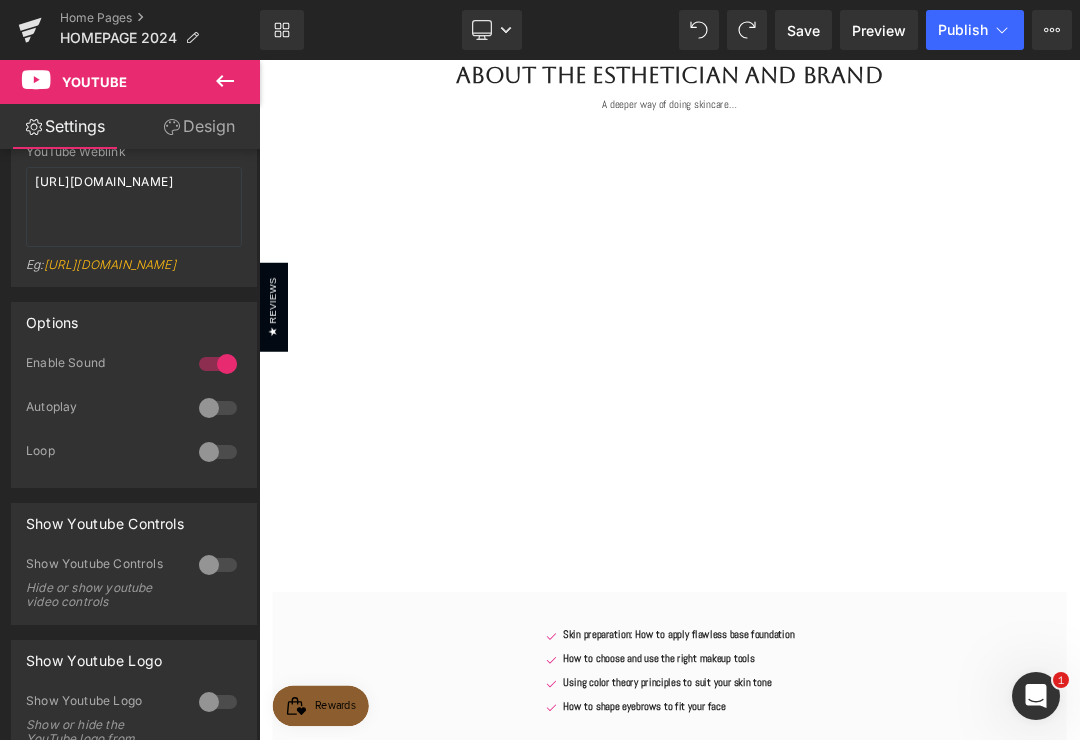 scroll, scrollTop: 80, scrollLeft: 0, axis: vertical 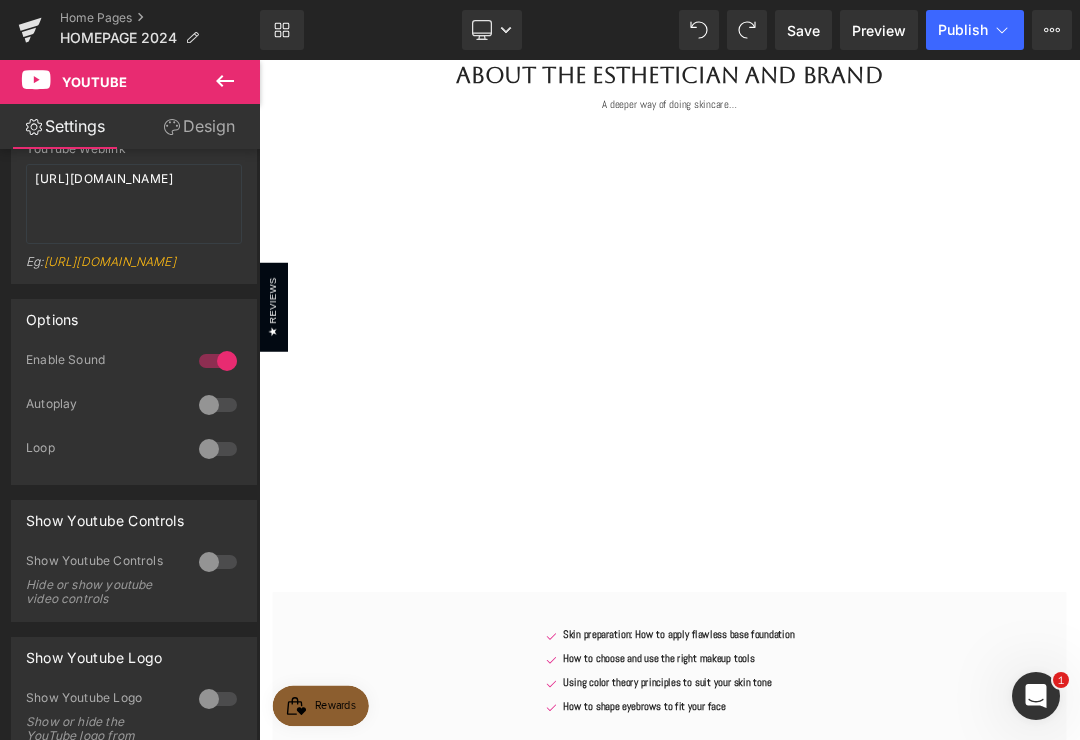 click on "Save" at bounding box center [803, 30] 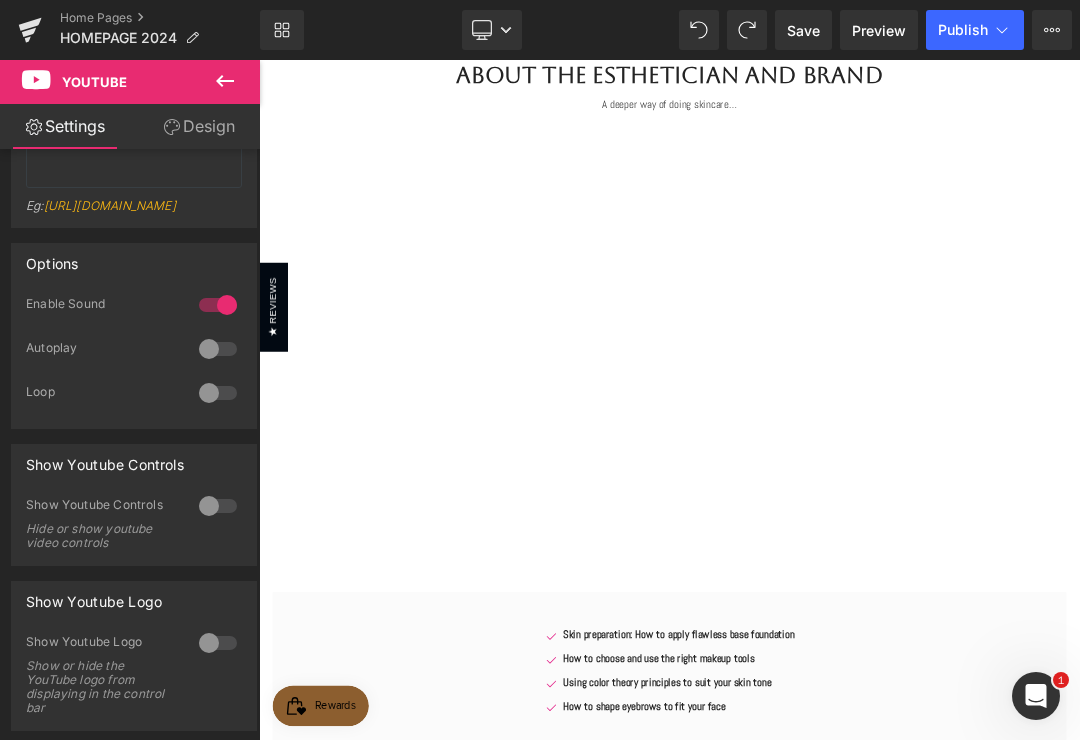 scroll, scrollTop: 135, scrollLeft: 0, axis: vertical 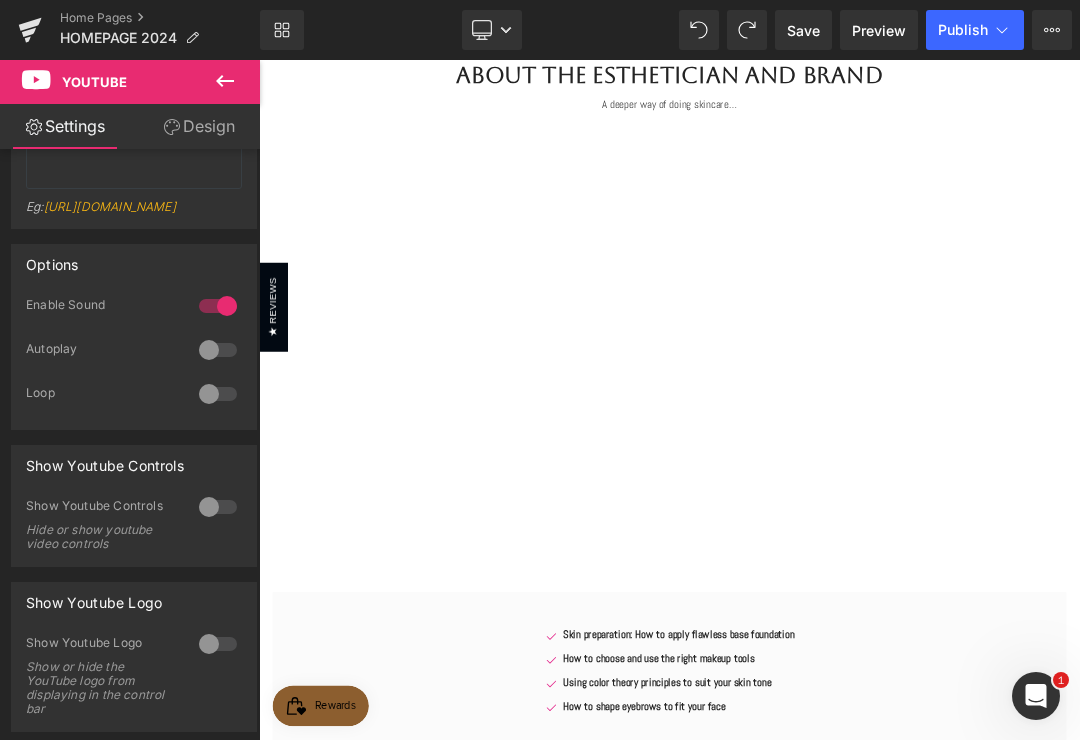 click at bounding box center [218, 507] 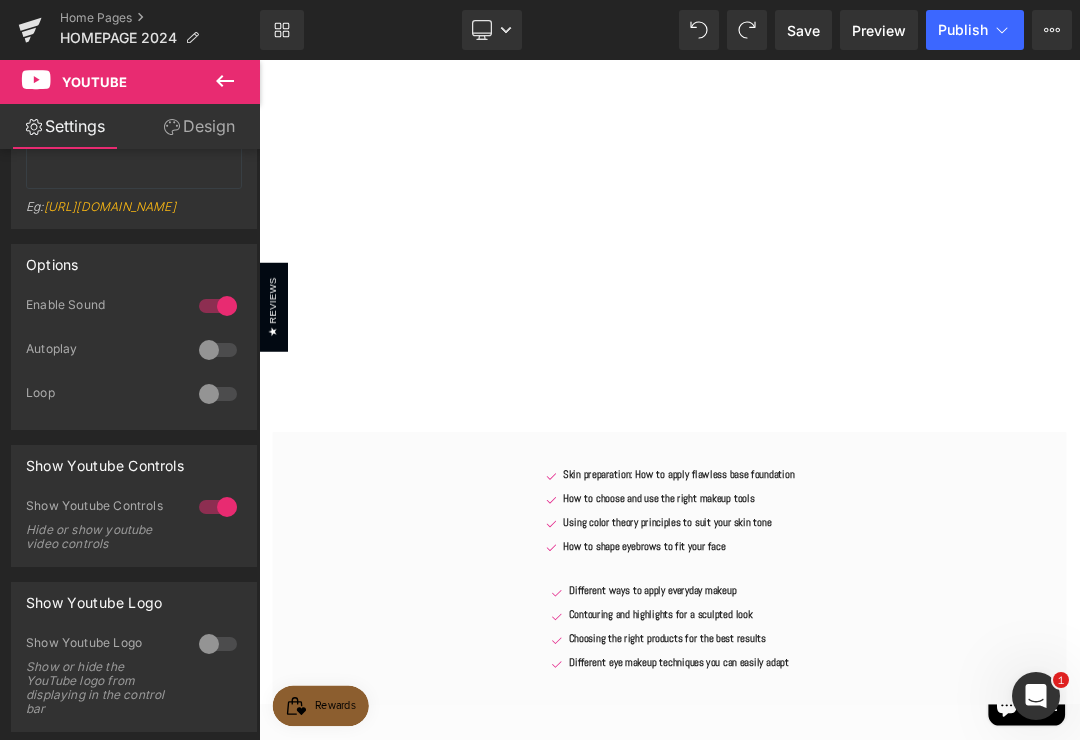 scroll, scrollTop: 1495, scrollLeft: 0, axis: vertical 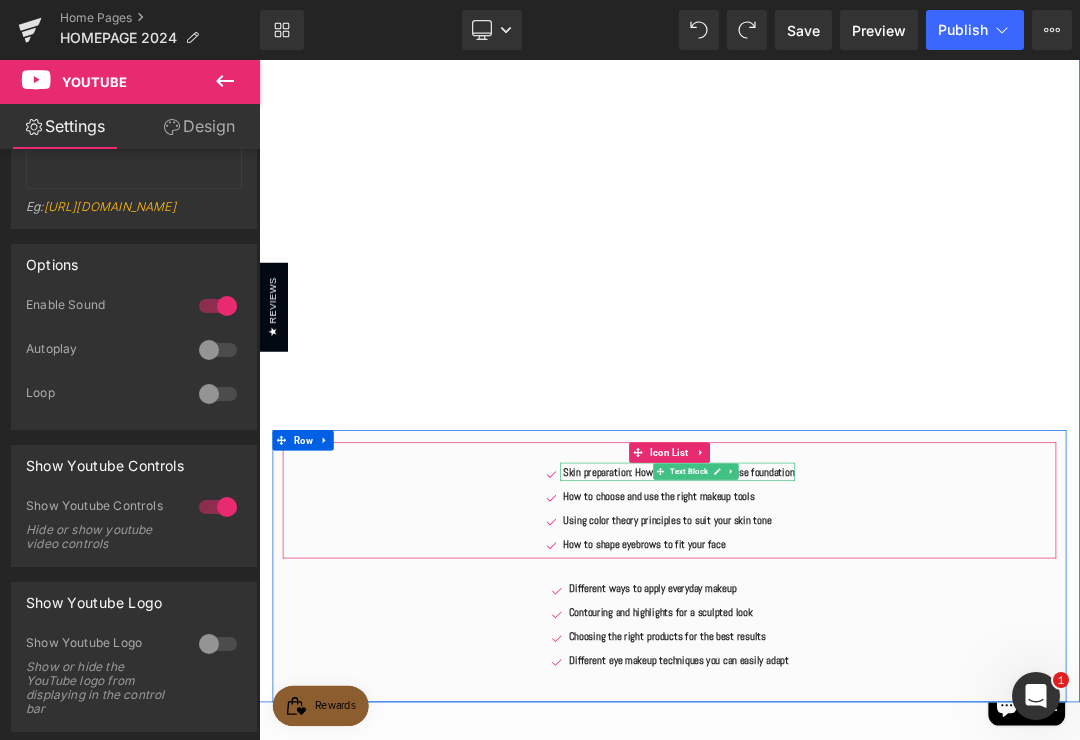click at bounding box center [876, 677] 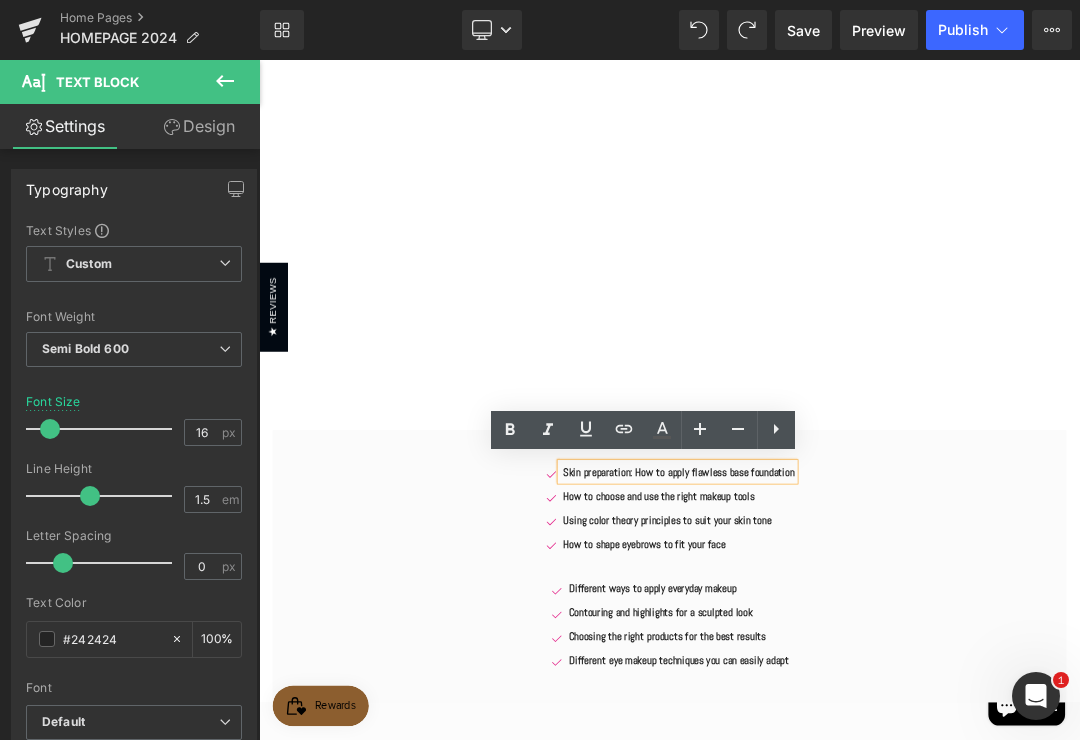 click on "Image
Skin preparation: How to apply flawless base foundation
Text Block
Image
How to choose and use the right makeup tools Text Block
Image
Using color theory principles to suit your skin tone Text Block
Image
How to shape eyebrows to fit your face Text Block" at bounding box center (864, 724) 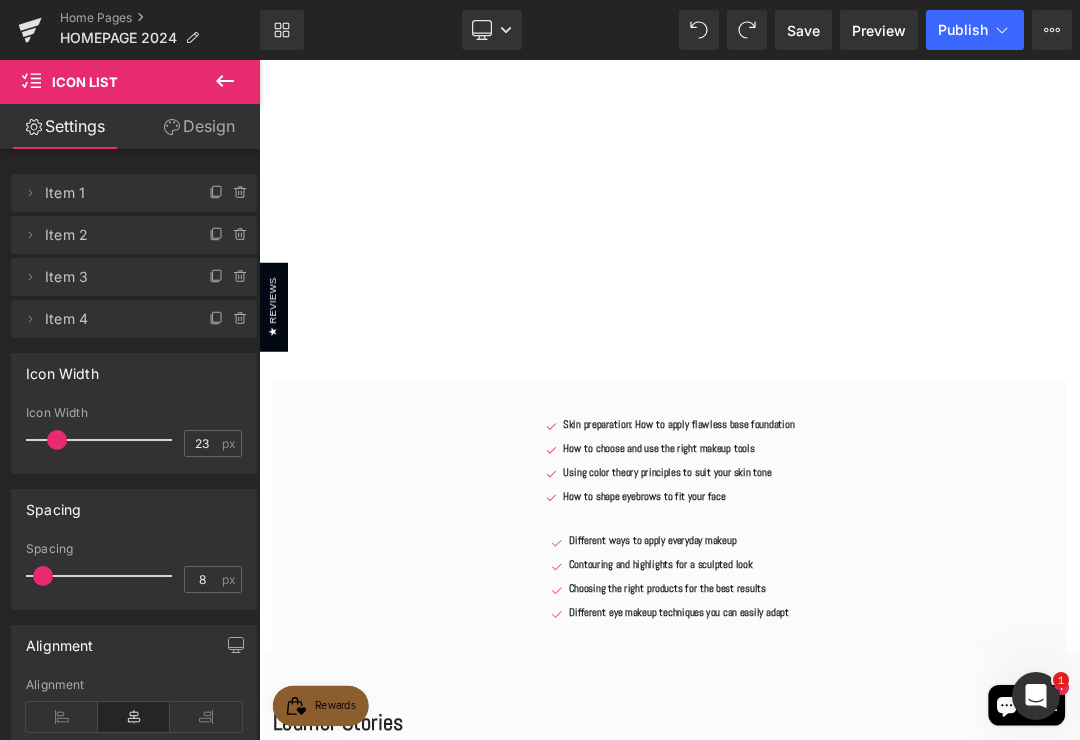 scroll, scrollTop: 1605, scrollLeft: 0, axis: vertical 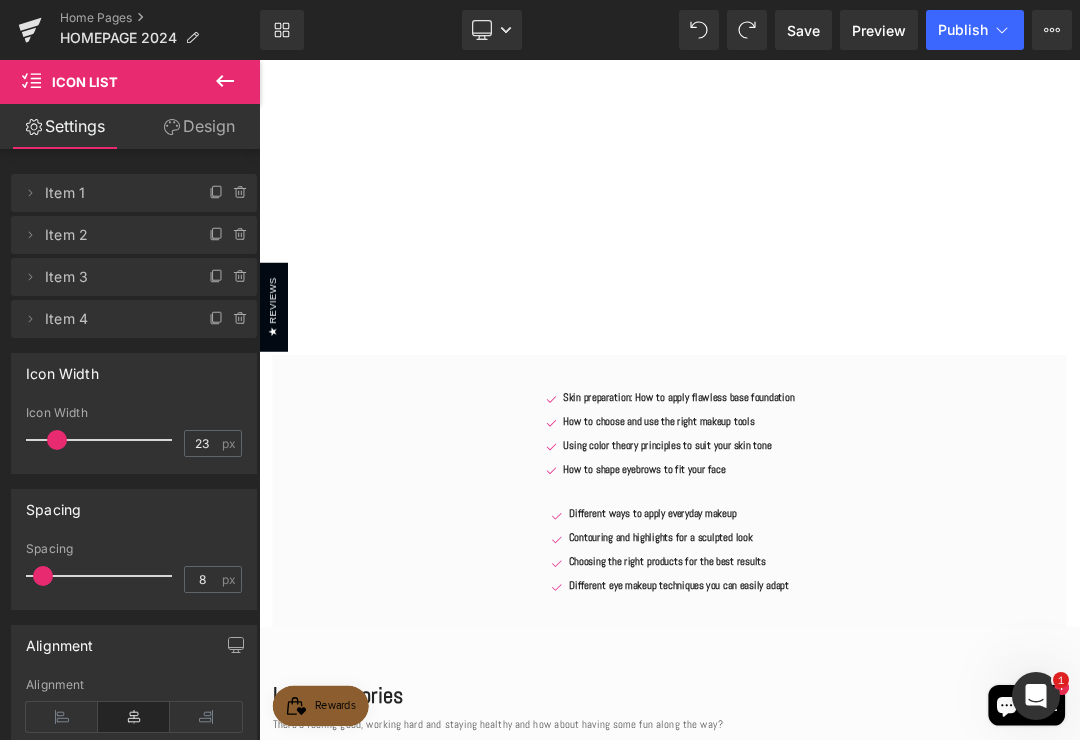click on "Image
Skin preparation: How to apply flawless base foundation
Text Block
Image
How to choose and use the right makeup tools Text Block
Image
Using color theory principles to suit your skin tone Text Block
Image
How to shape eyebrows to fit your face Text Block" at bounding box center (864, 614) 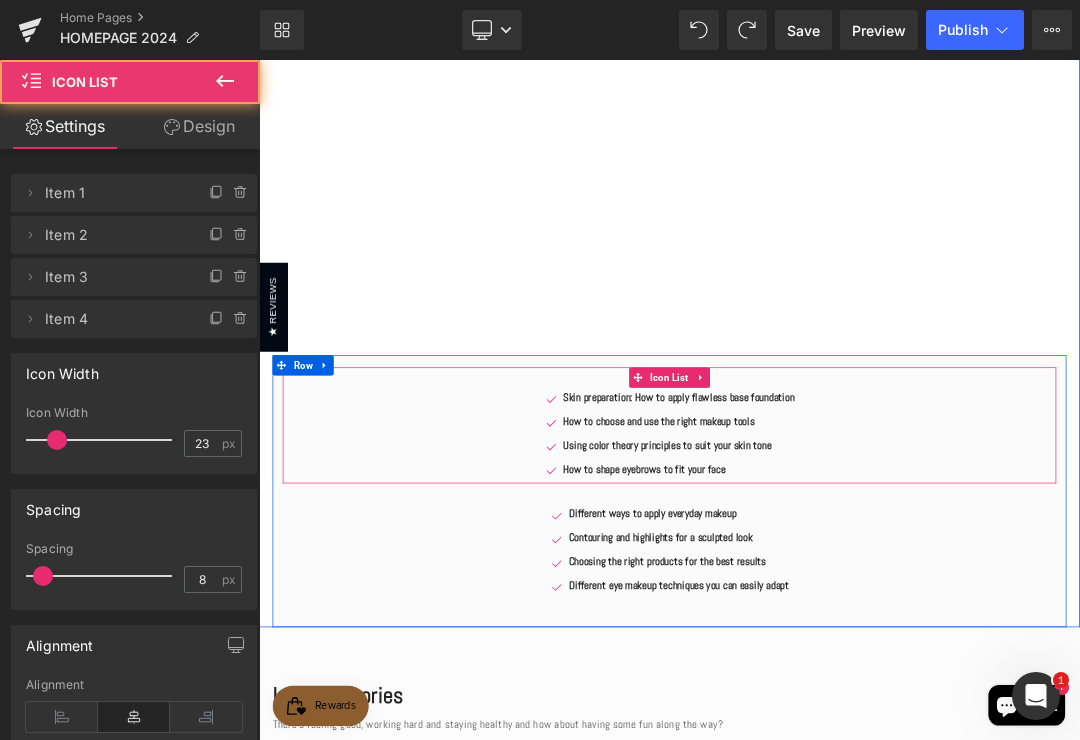 click at bounding box center [356, 510] 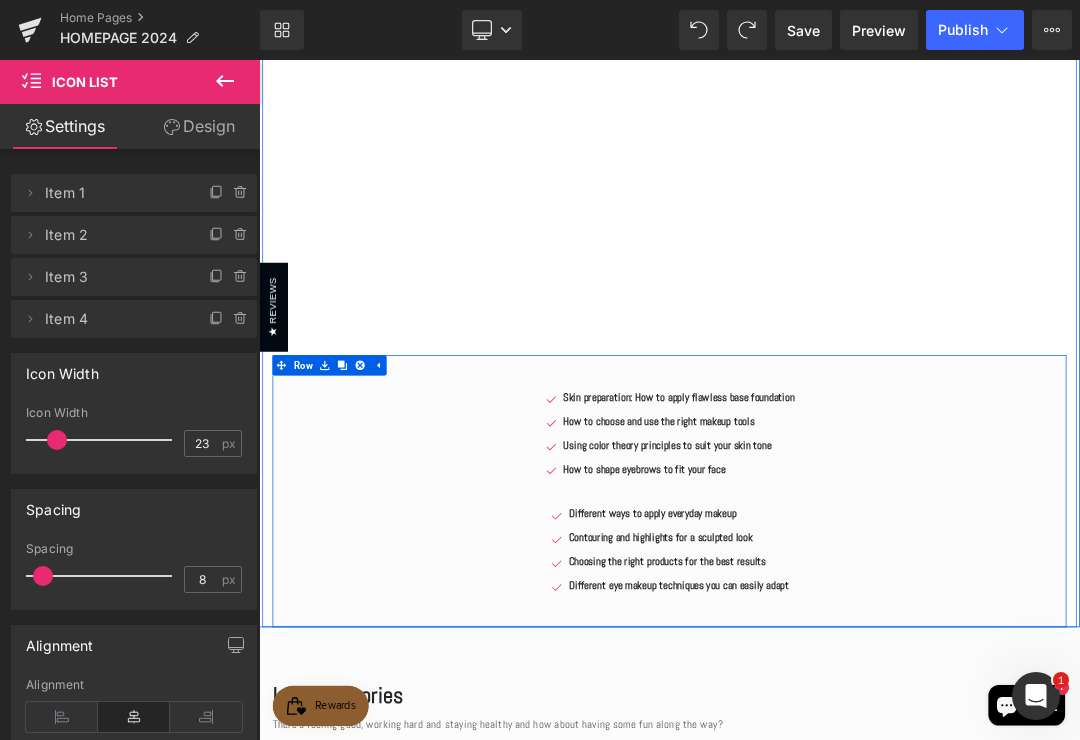 click 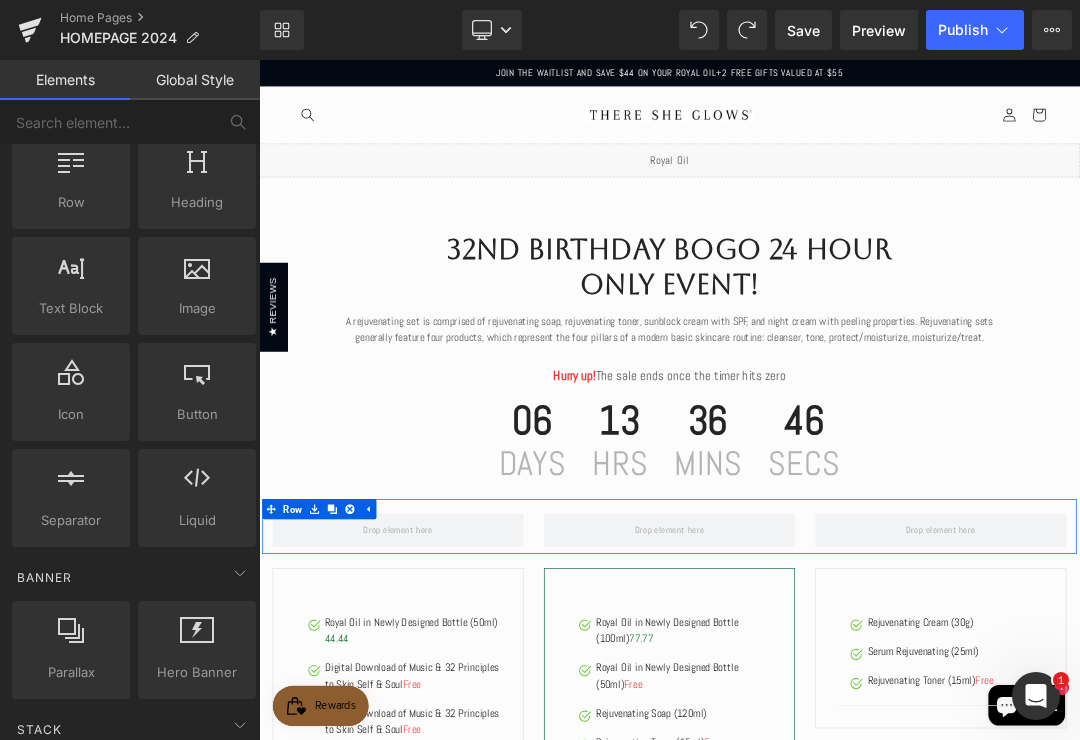 scroll, scrollTop: 0, scrollLeft: 0, axis: both 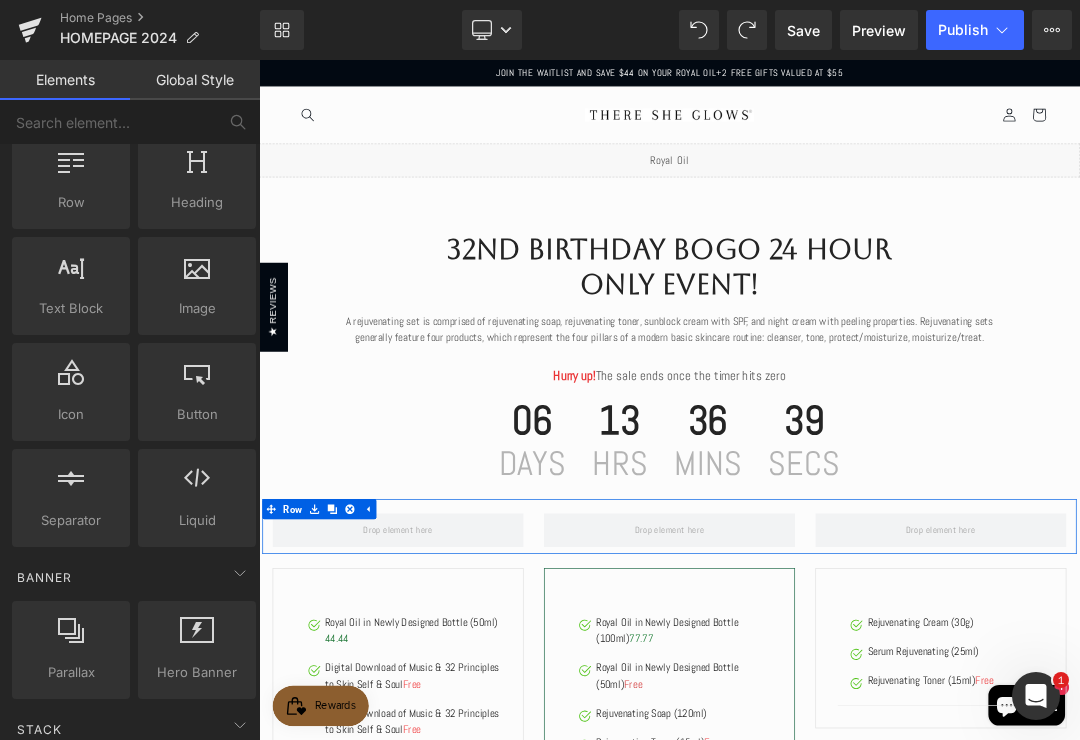 click on "A rejuvenating set is comprised of rejuvenating soap, rejuvenating toner, sunblock cream with SPF, and night cream with peeling properties. Rejuvenating sets generally feature four products, which represent the four pillars of a modern basic skincare routine: cleanser, tone, protect/moisturize, moisturize/treat." at bounding box center [864, 457] 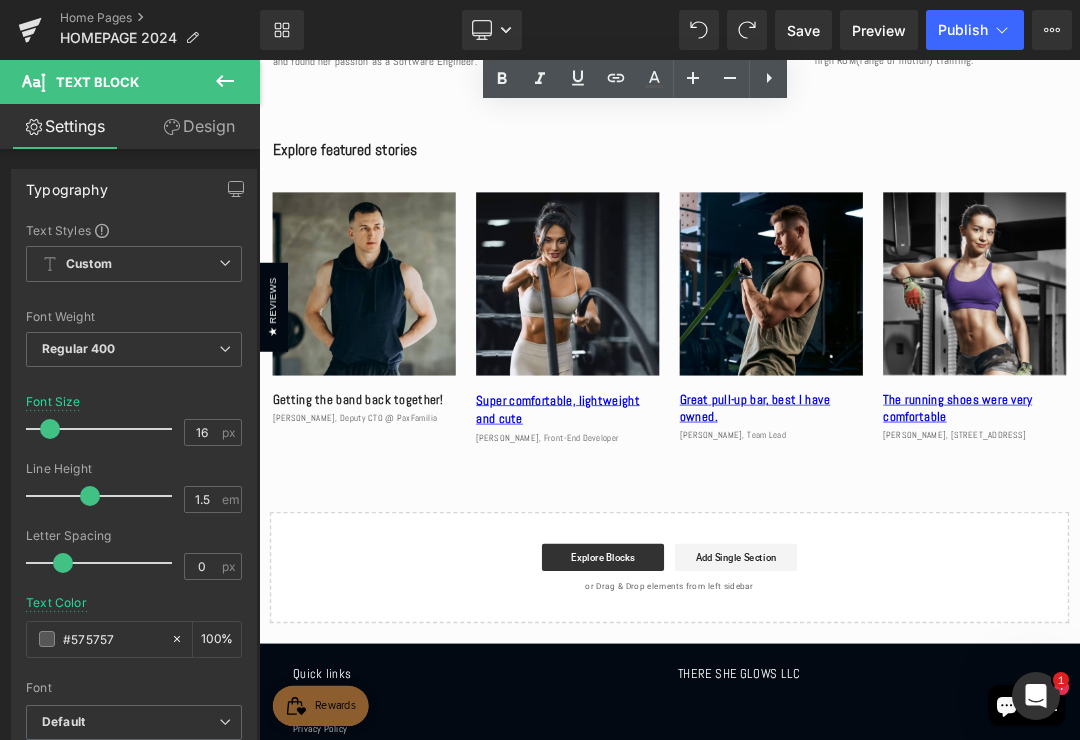 scroll, scrollTop: 2596, scrollLeft: 0, axis: vertical 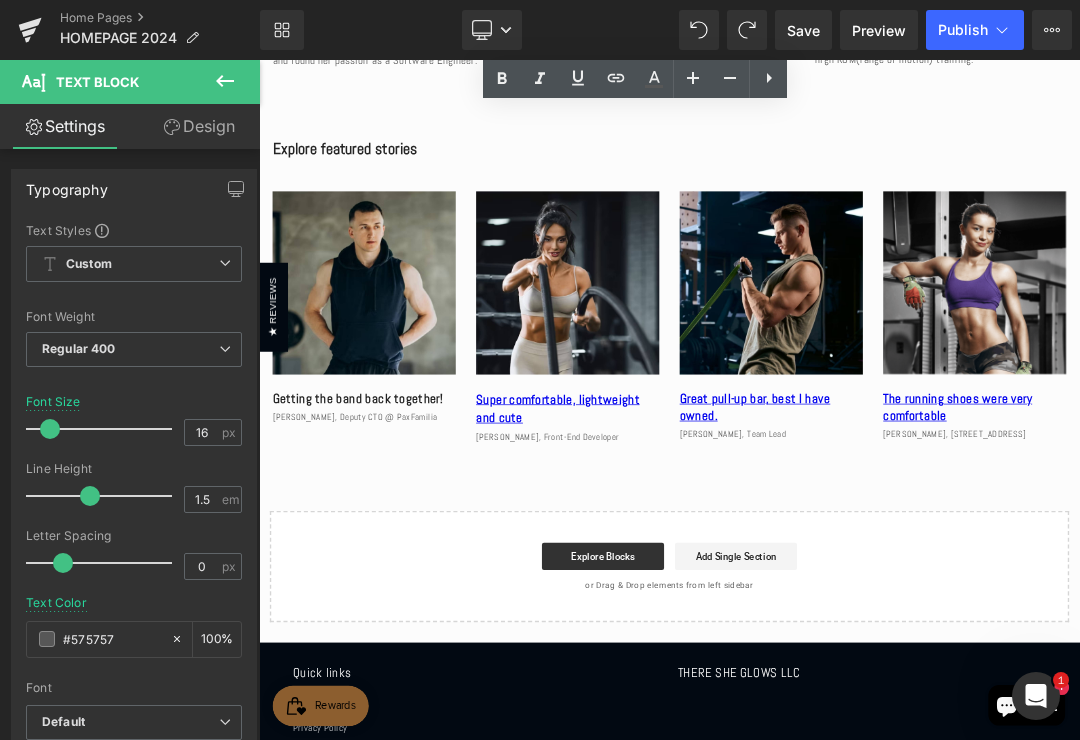 click on "Add Single Section" at bounding box center (962, 791) 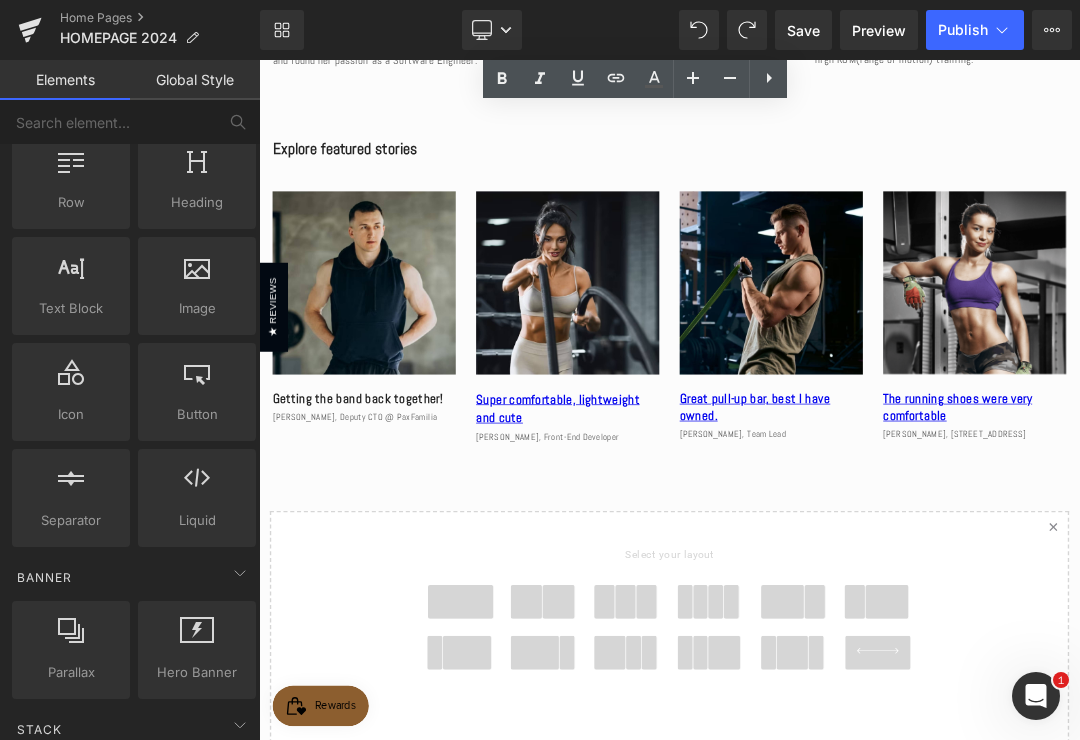 click on "Created with Sketch." at bounding box center (1429, 748) 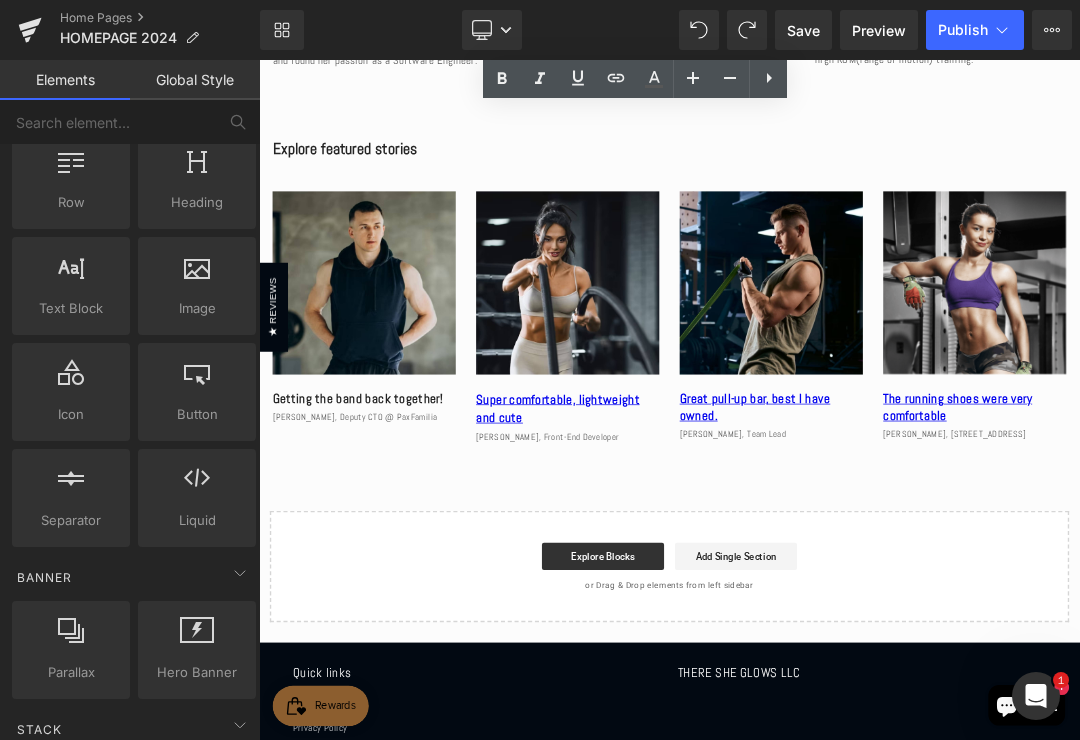 click on "Explore Blocks" at bounding box center [766, 791] 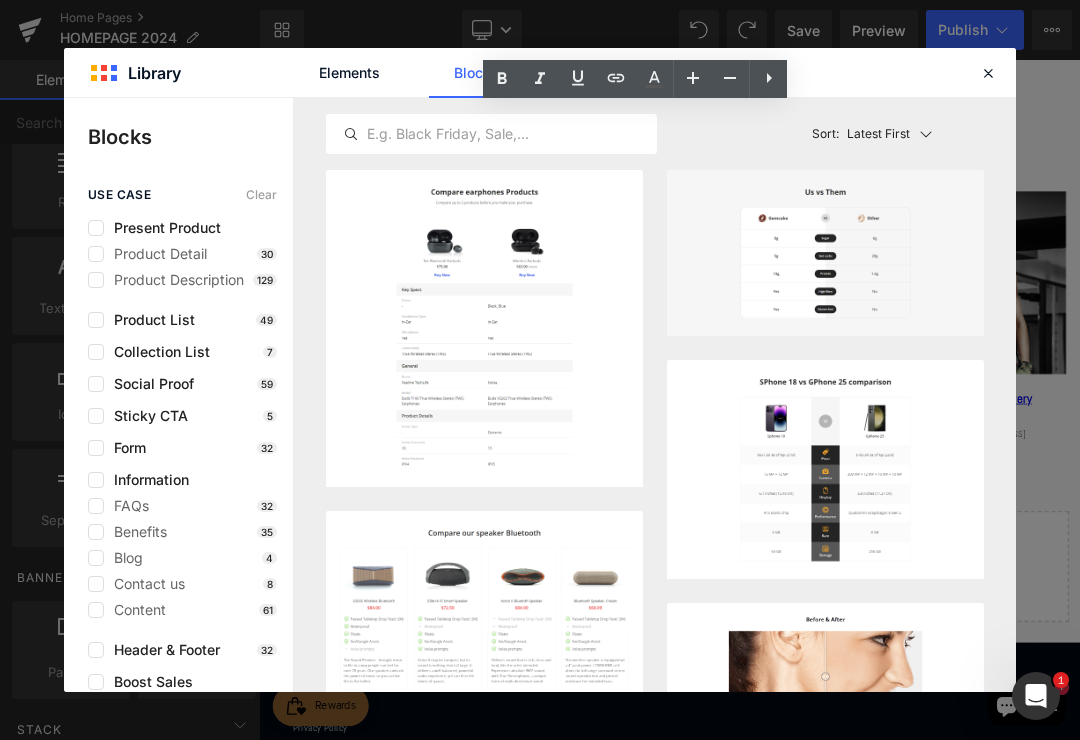 scroll, scrollTop: 2, scrollLeft: 0, axis: vertical 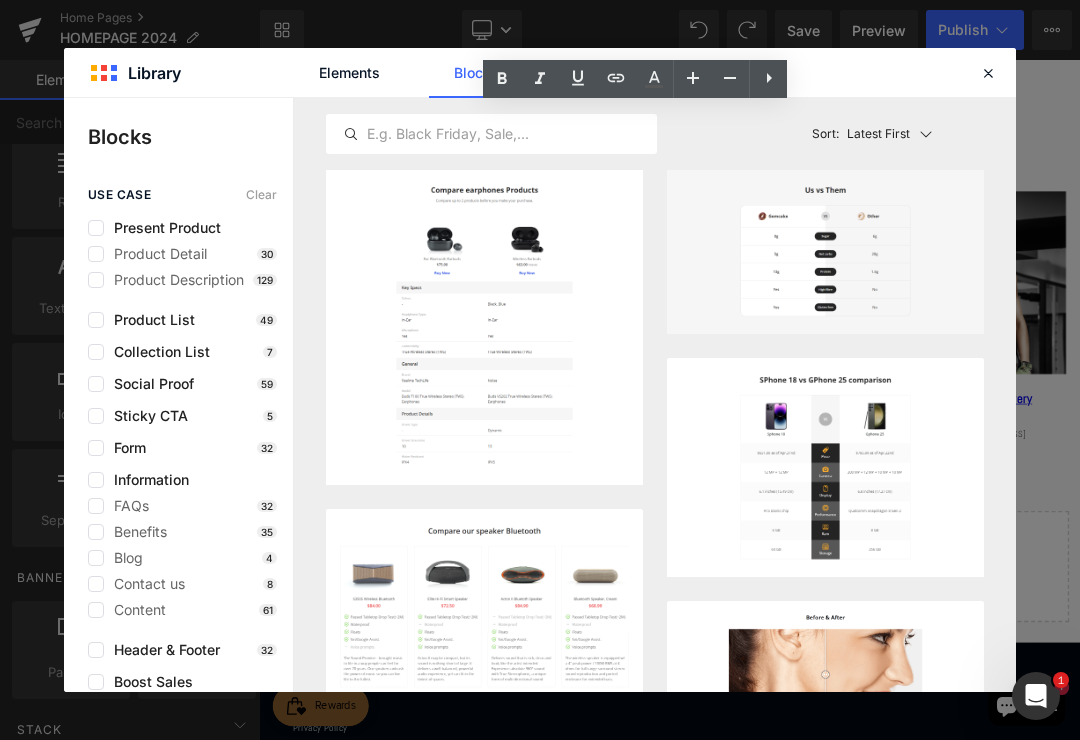 click 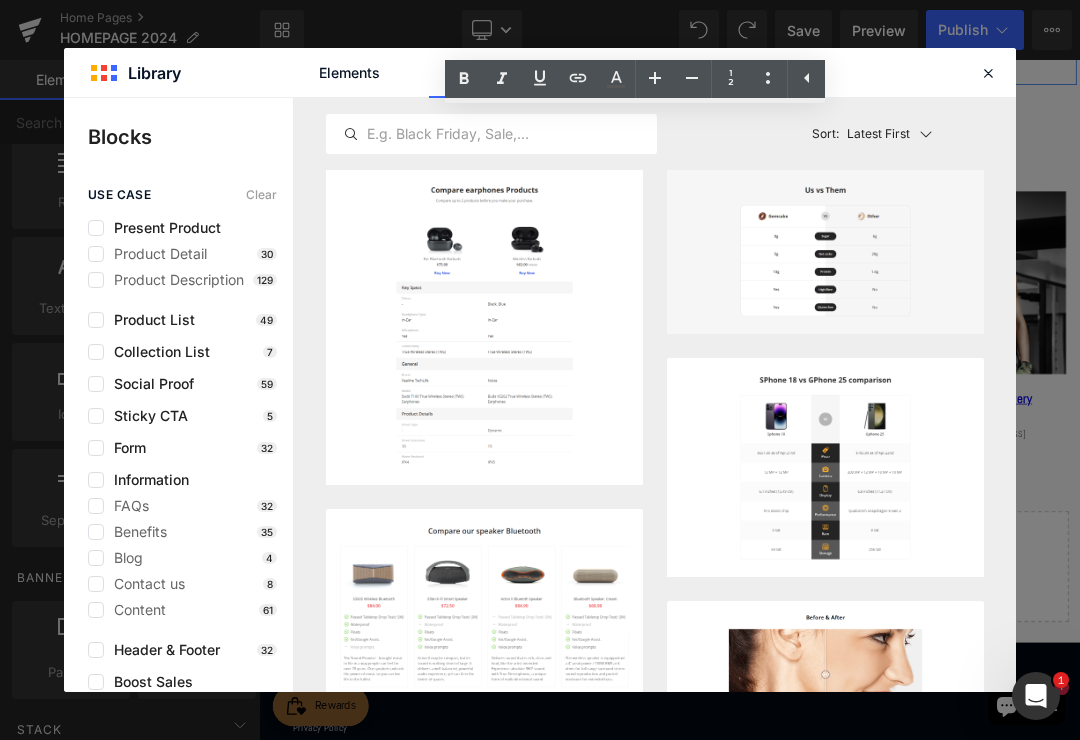 click 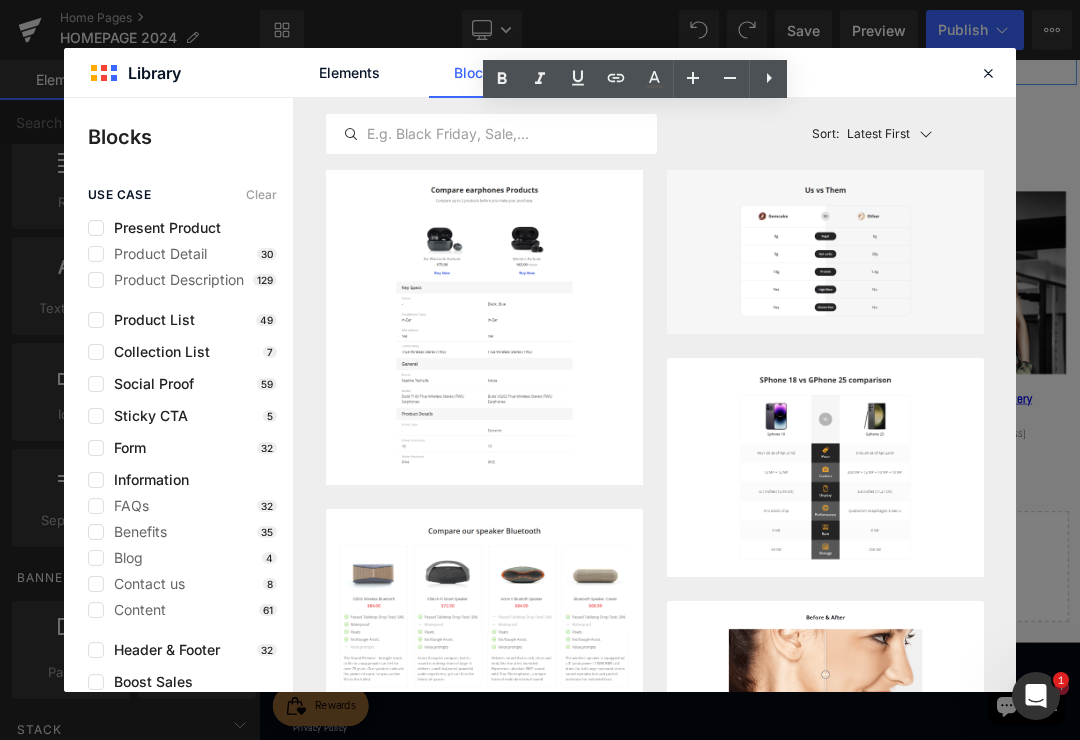 click on "Elements Blocks Templates Saved Library" at bounding box center [540, 72] 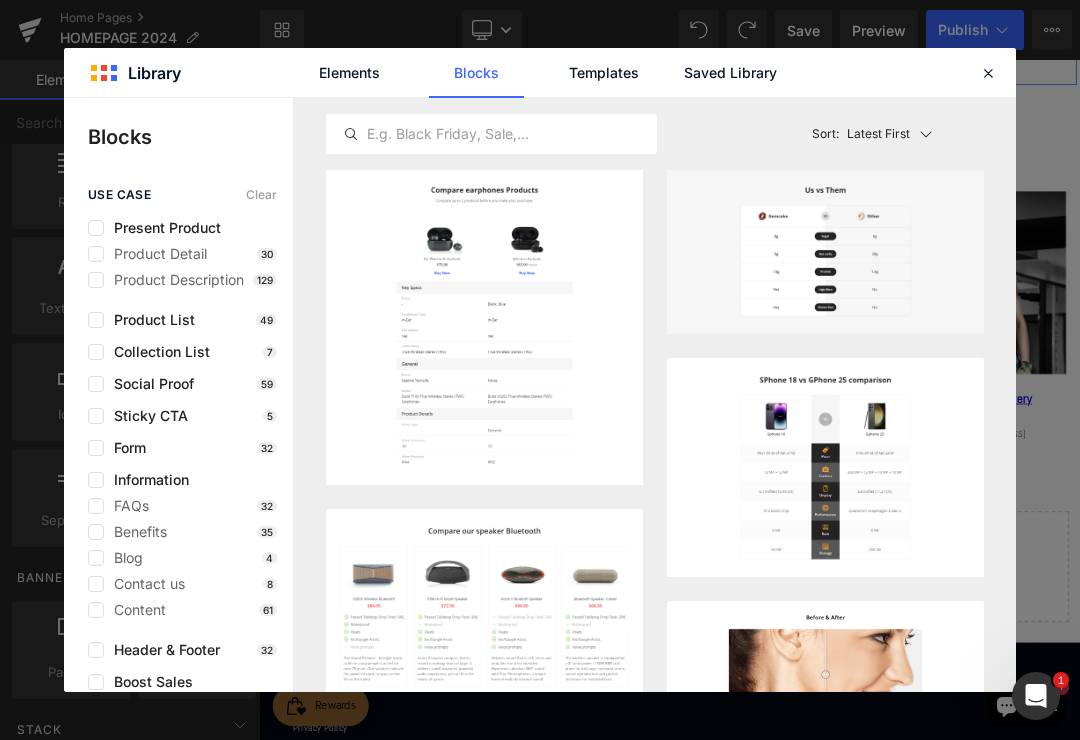 click on "Saved Library" 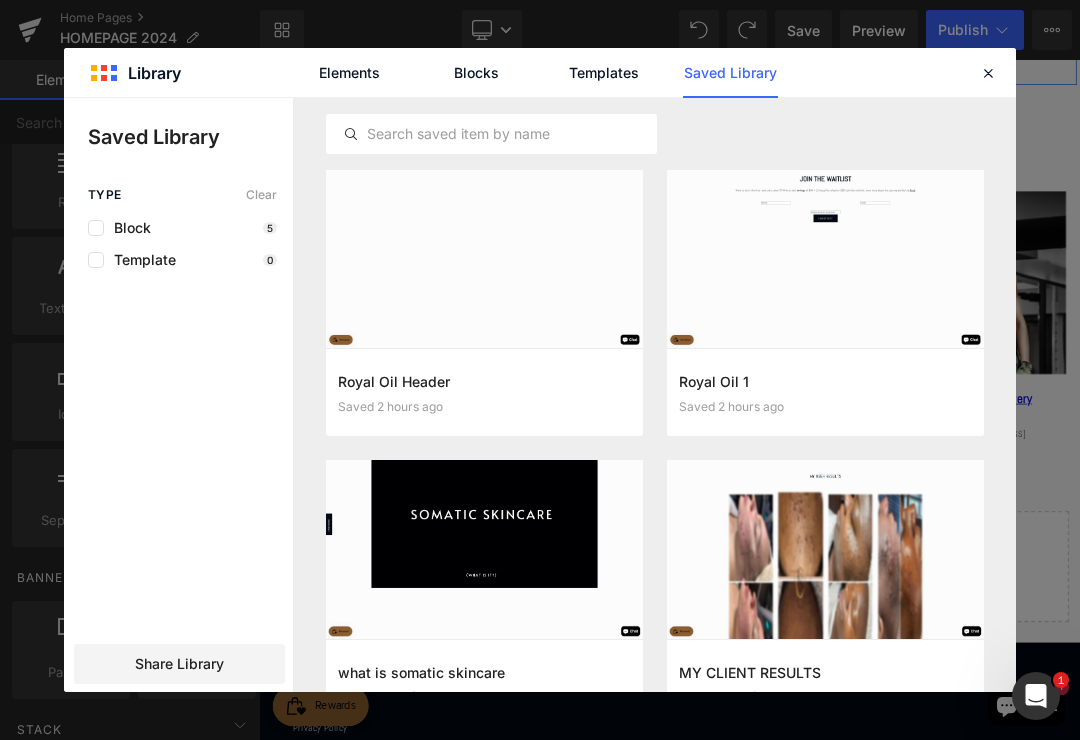 click on "Add to page" at bounding box center (0, 0) 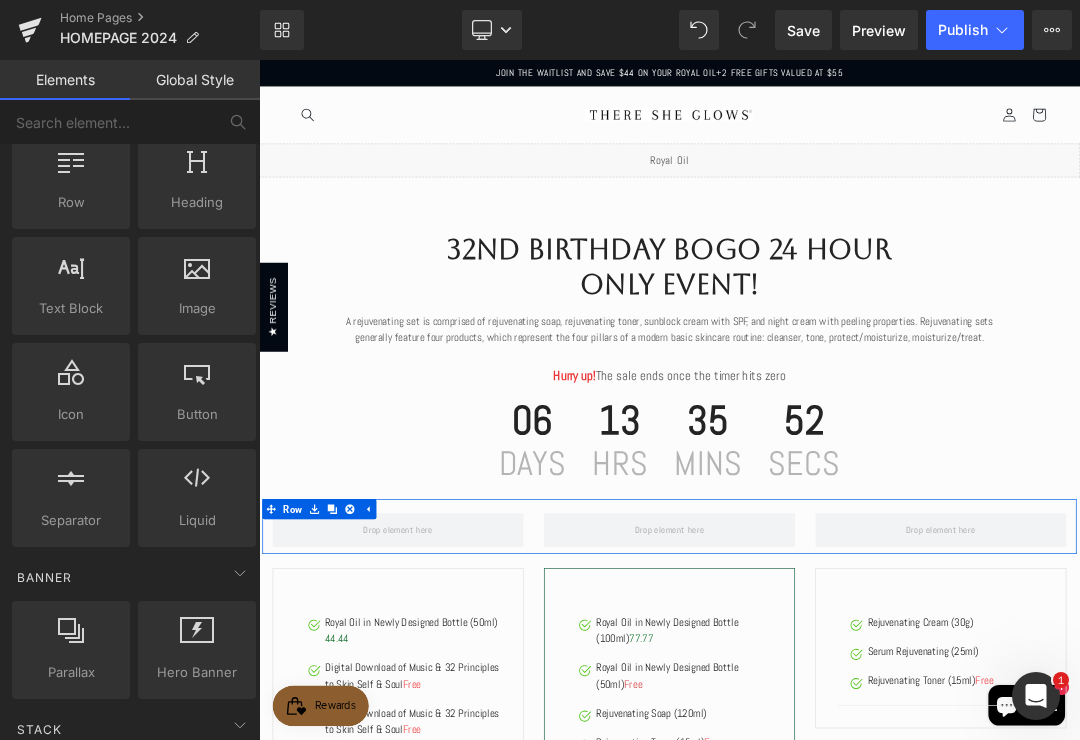 scroll, scrollTop: 0, scrollLeft: 0, axis: both 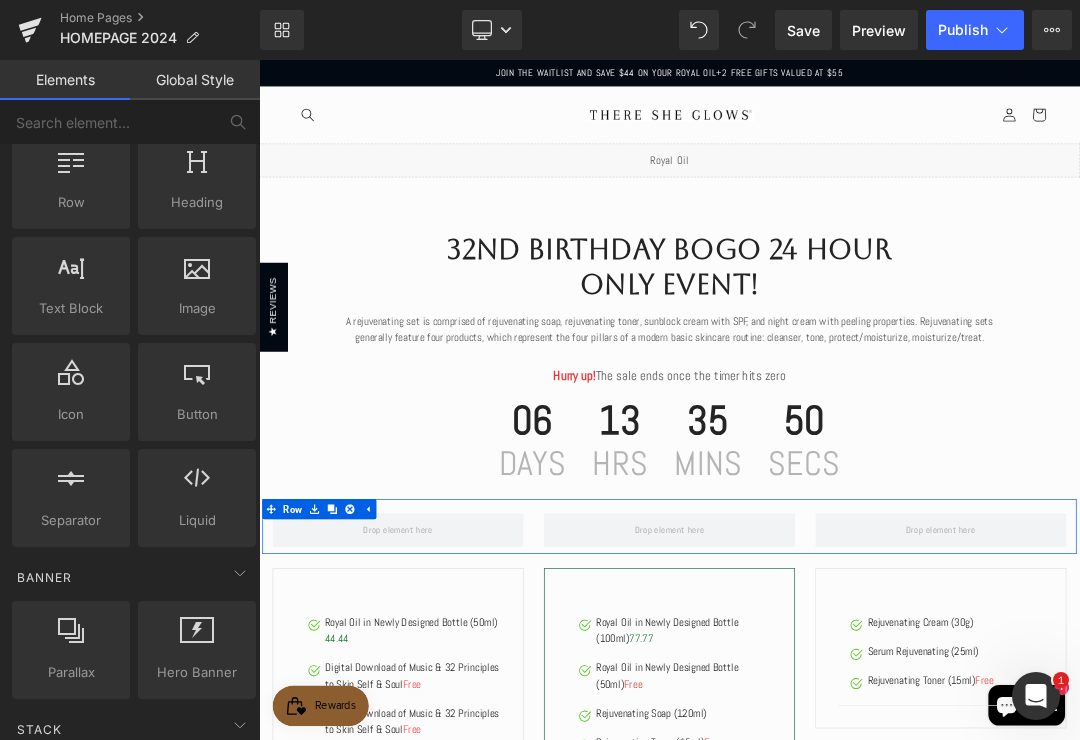 click on "Save" at bounding box center (803, 30) 